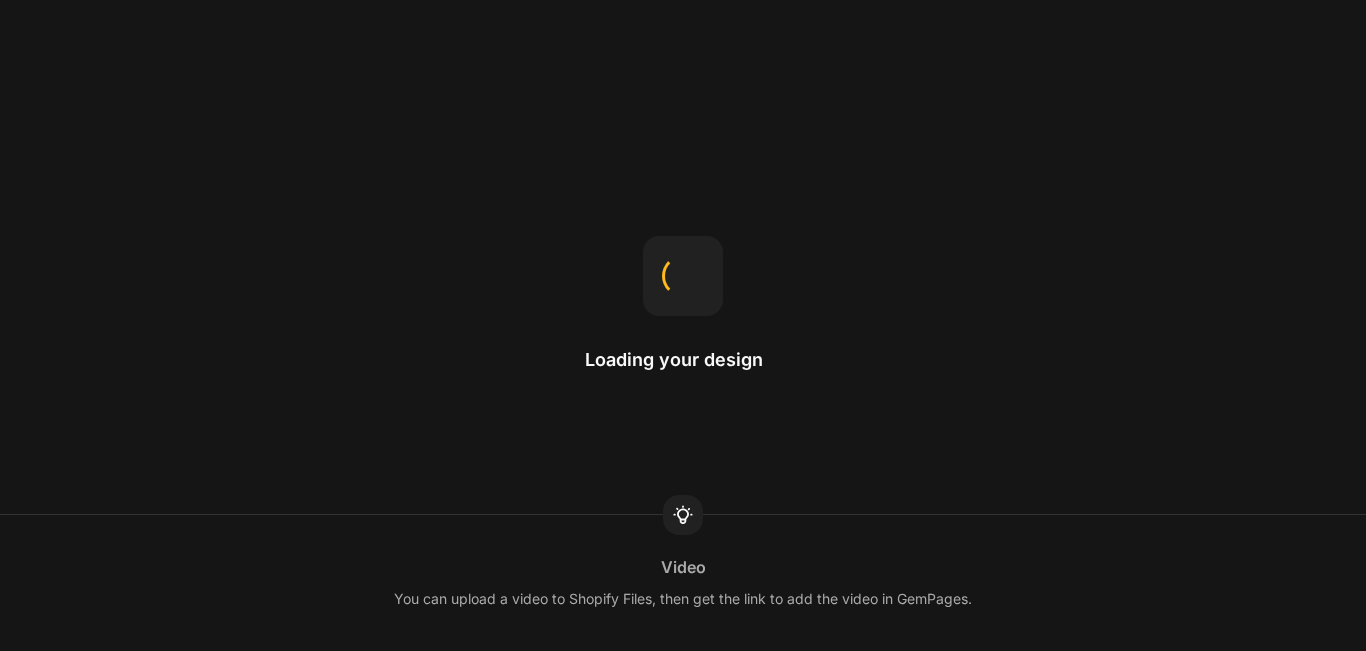 scroll, scrollTop: 0, scrollLeft: 0, axis: both 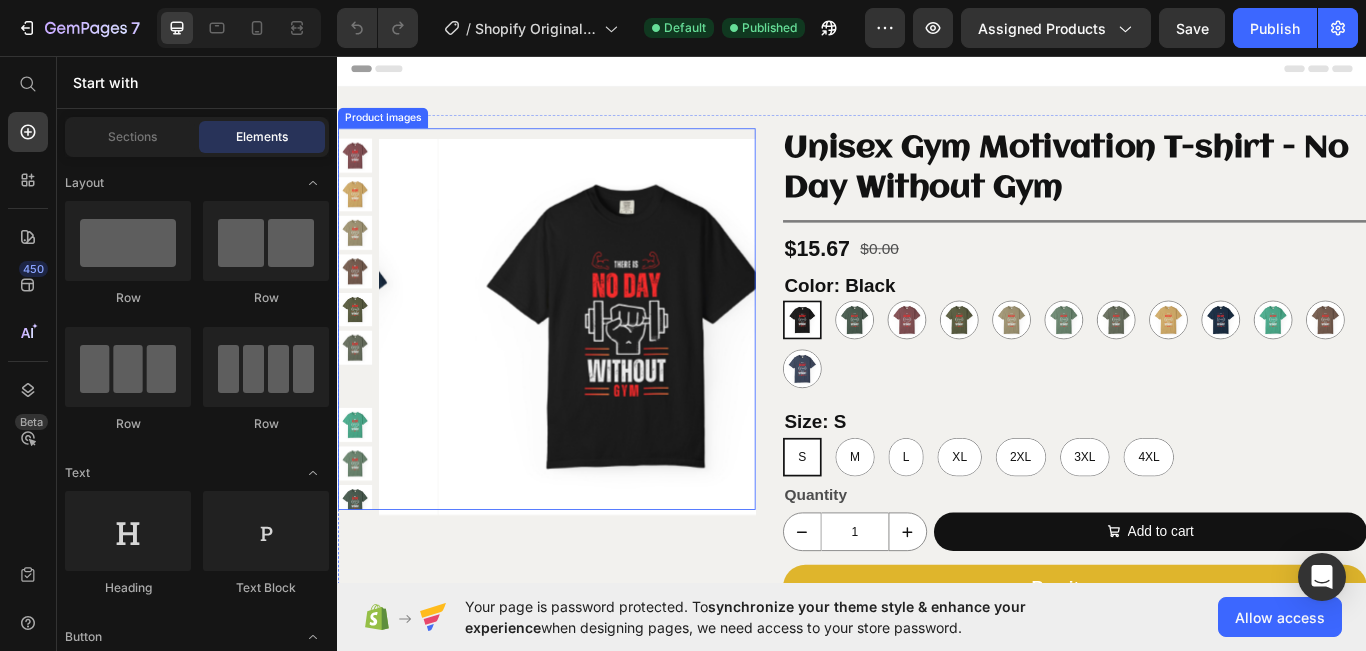 select on "White" 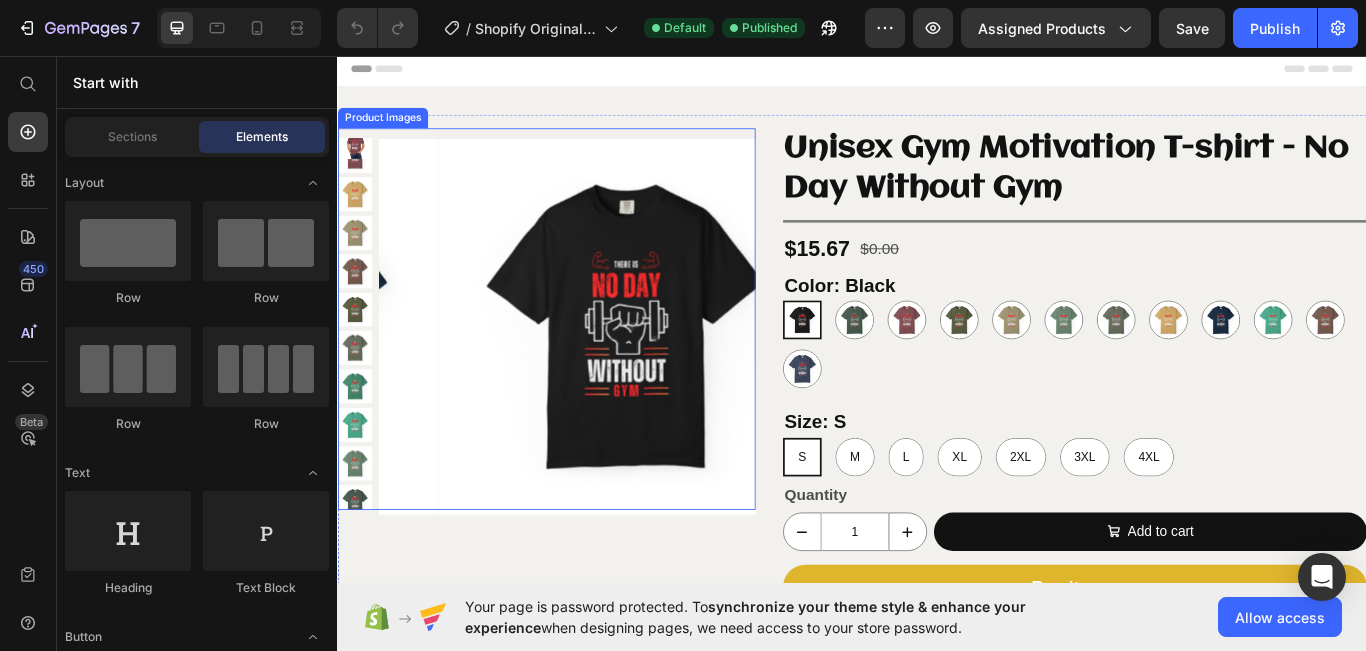 select on "3XL" 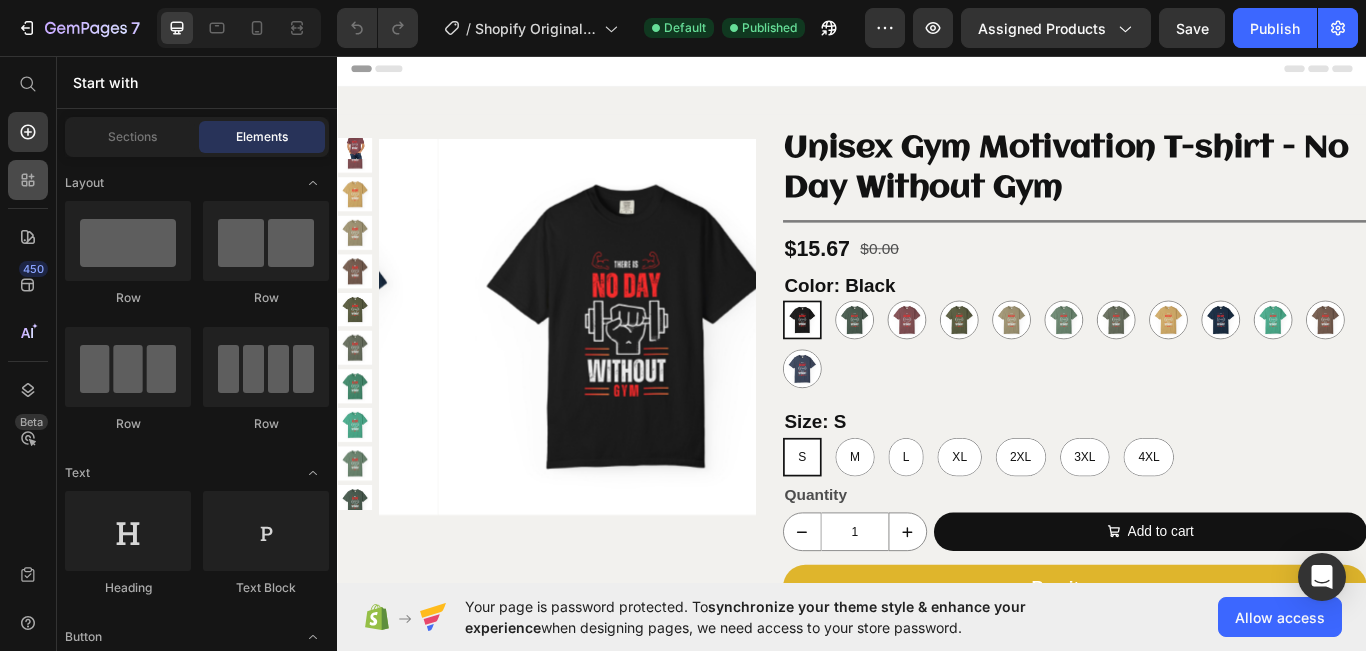 click 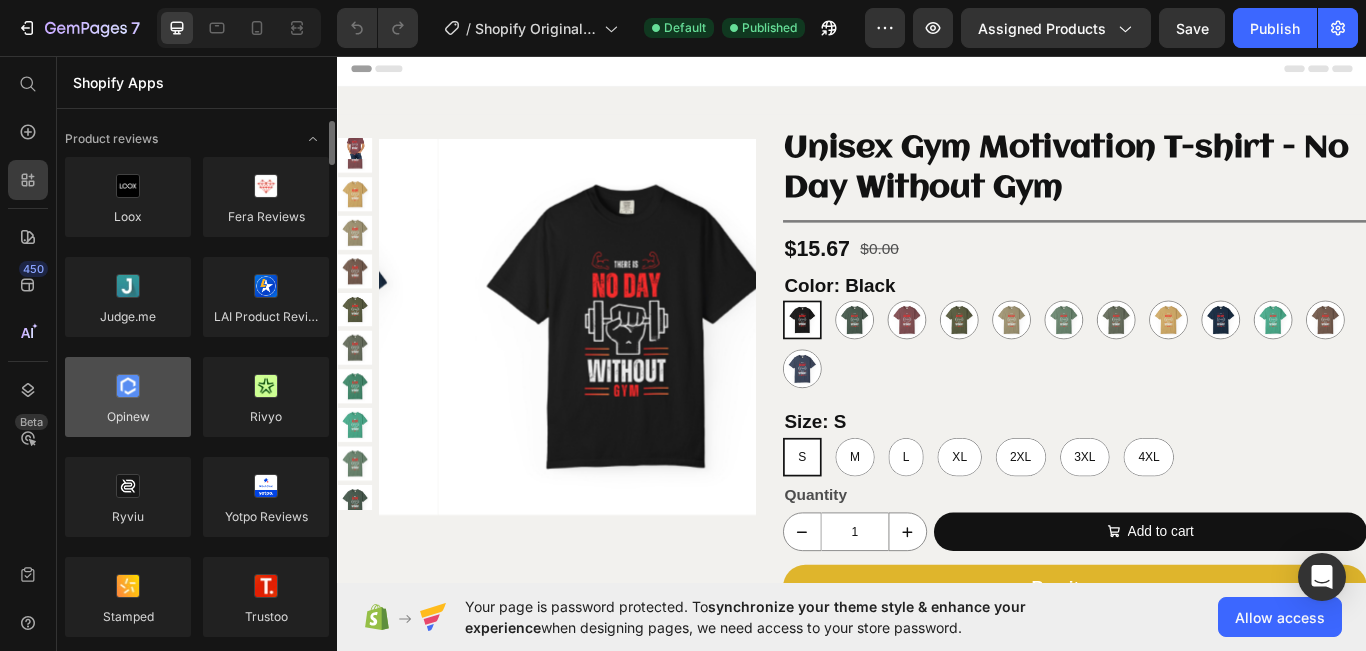 select on "White" 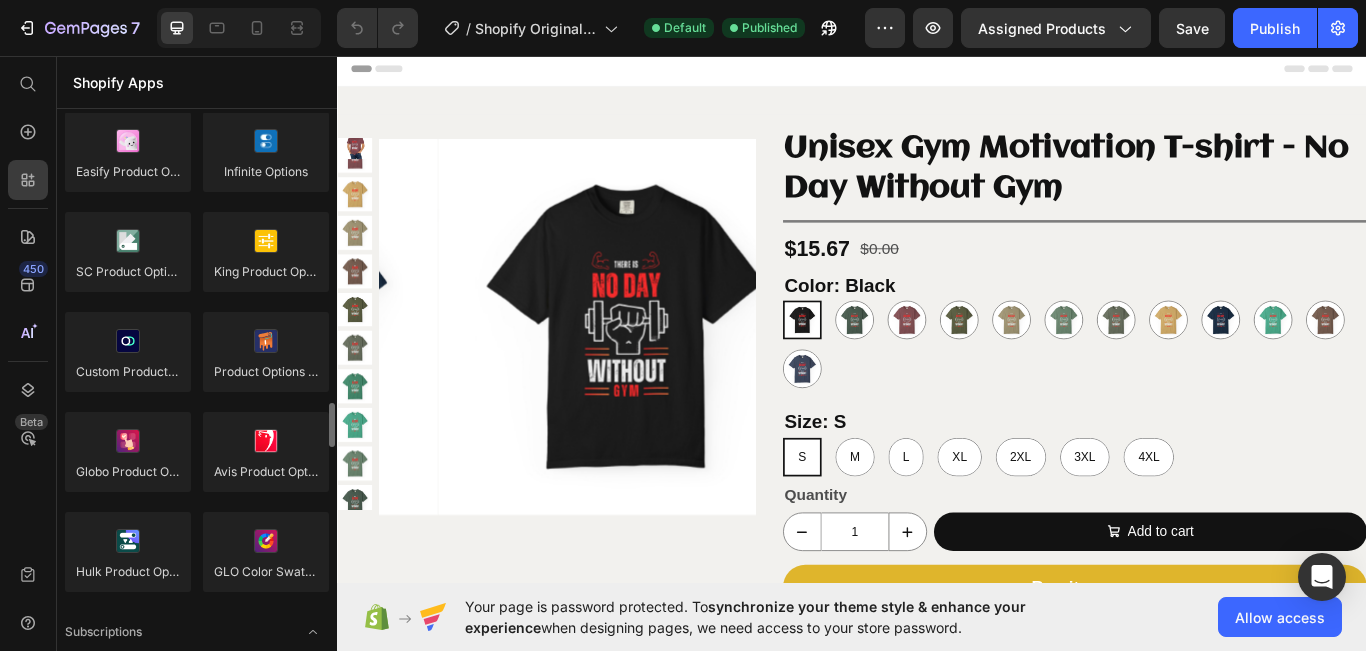 scroll, scrollTop: 2352, scrollLeft: 0, axis: vertical 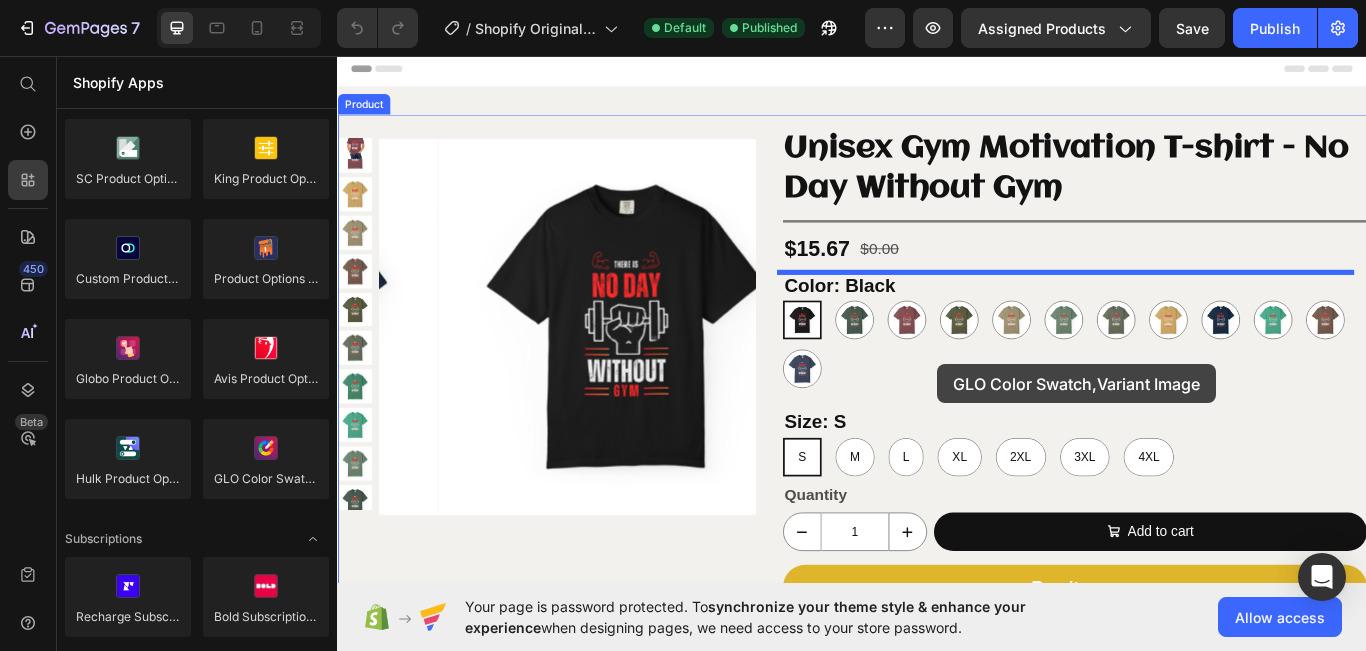 drag, startPoint x: 607, startPoint y: 500, endPoint x: 1029, endPoint y: 310, distance: 462.80017 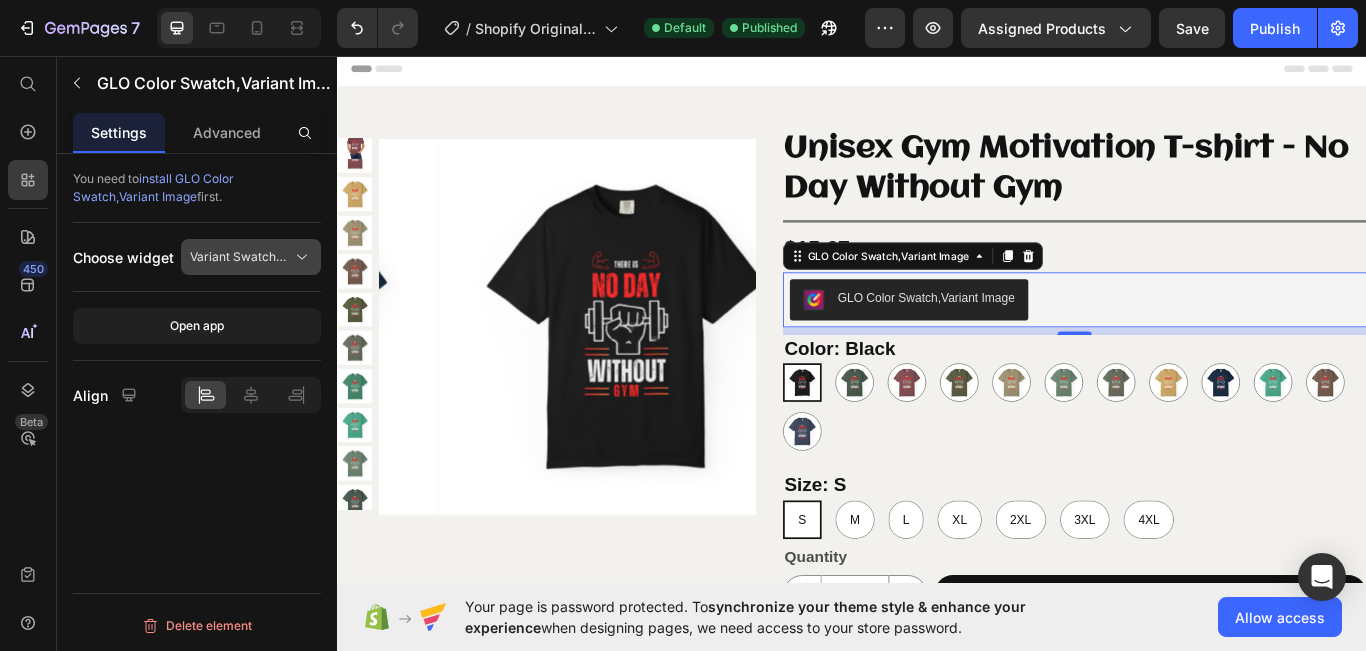click on "Variant Swatches" at bounding box center [239, 257] 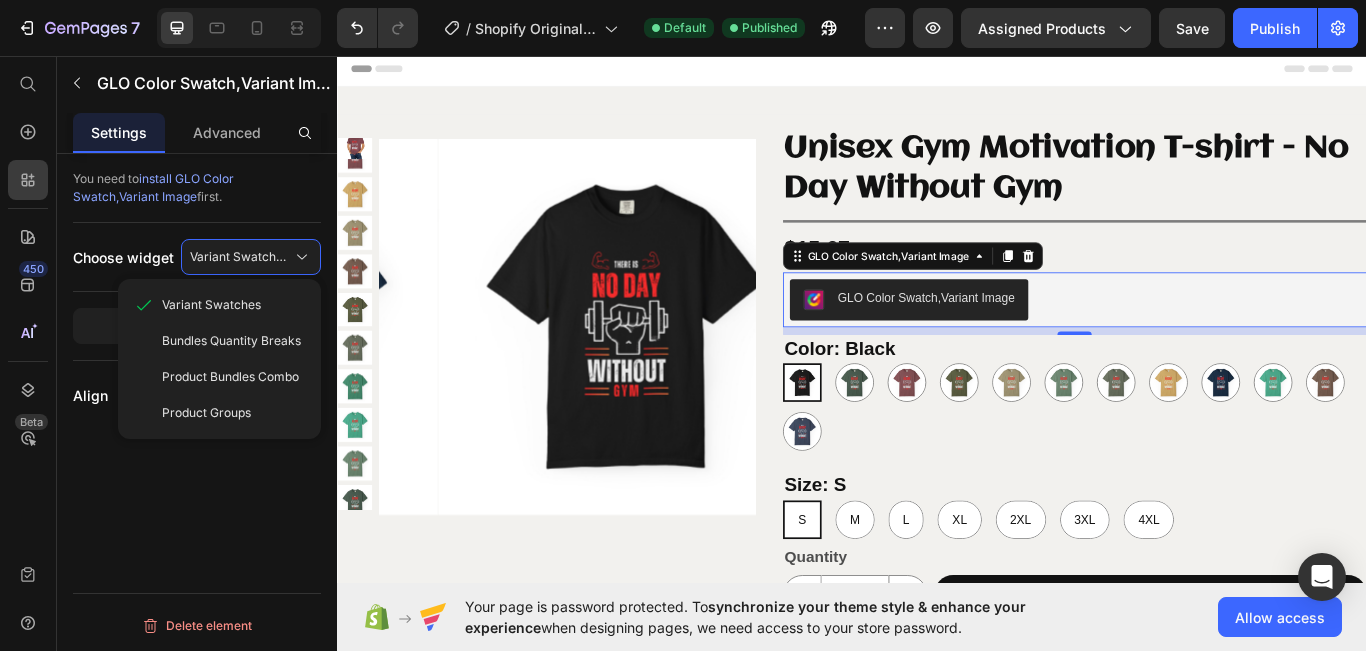 click on "You need to  install GLO Color Swatch,Variant Image  first.  Choose widget Variant Swatches Variant Swatches Bundles Quantity Breaks Product Bundles Combo Product Groups  Open app  Align  Delete element" at bounding box center [197, 431] 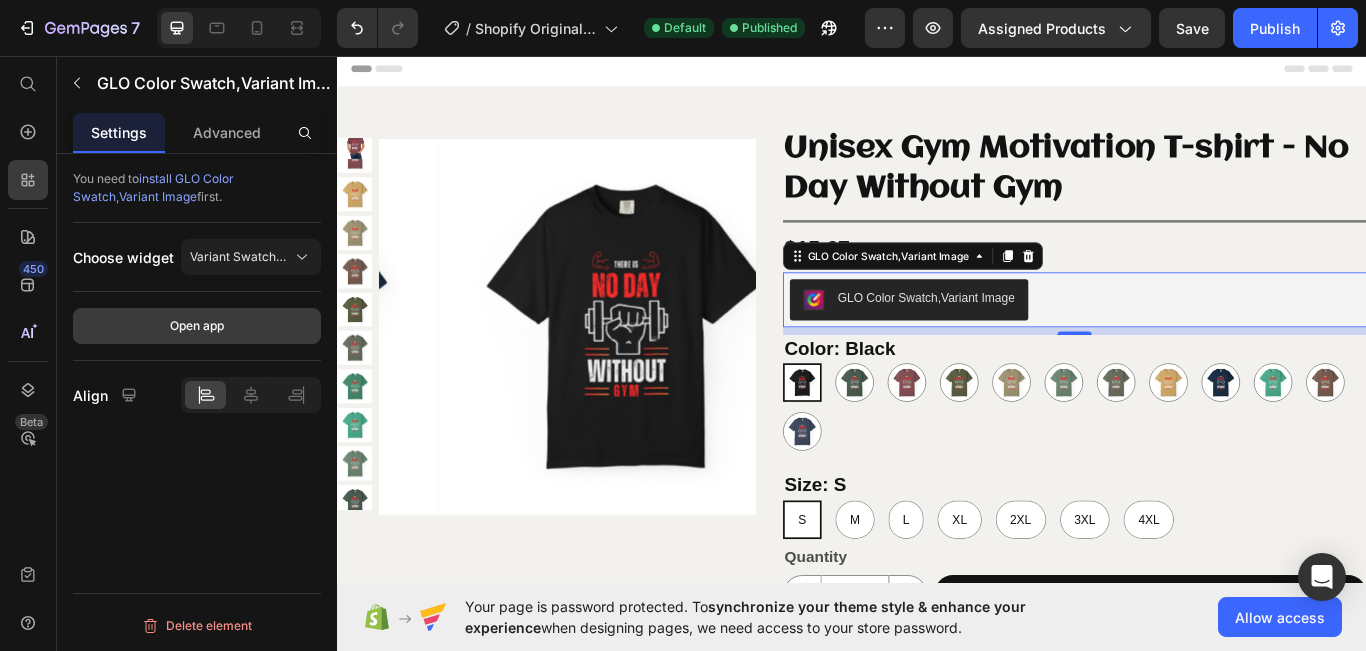 drag, startPoint x: 202, startPoint y: 325, endPoint x: 168, endPoint y: 337, distance: 36.05551 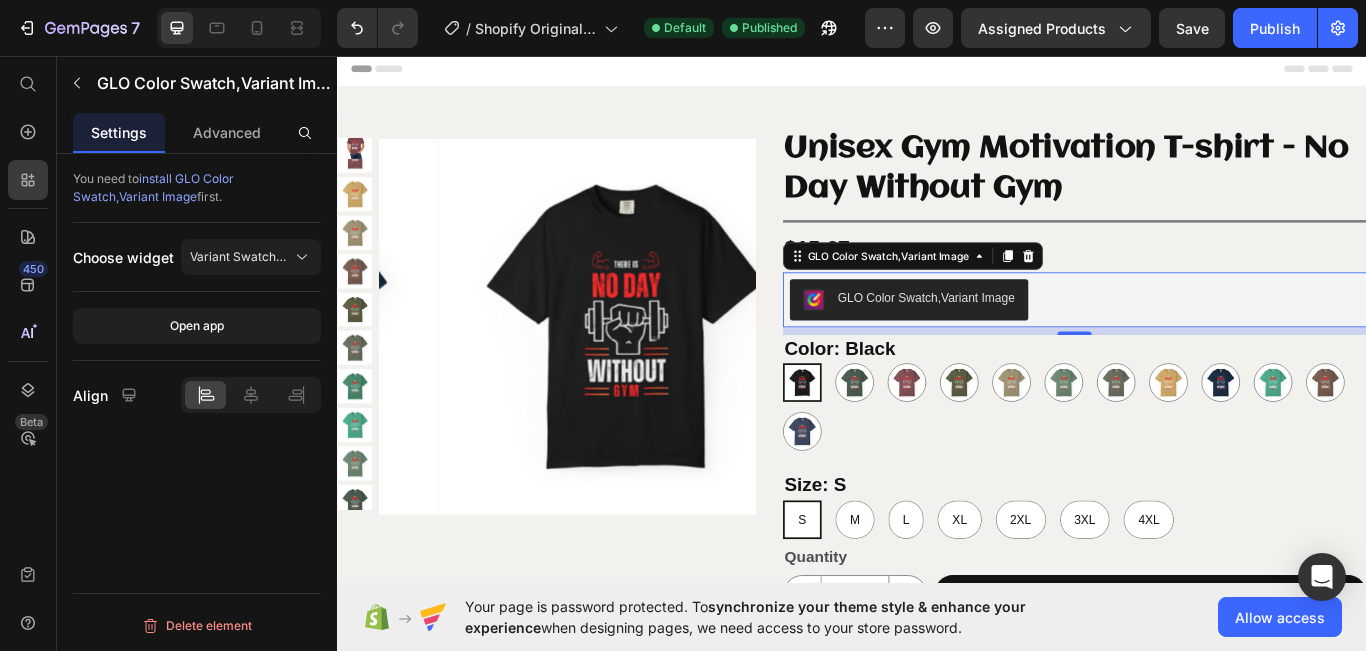 click on "Open app" at bounding box center (197, 326) 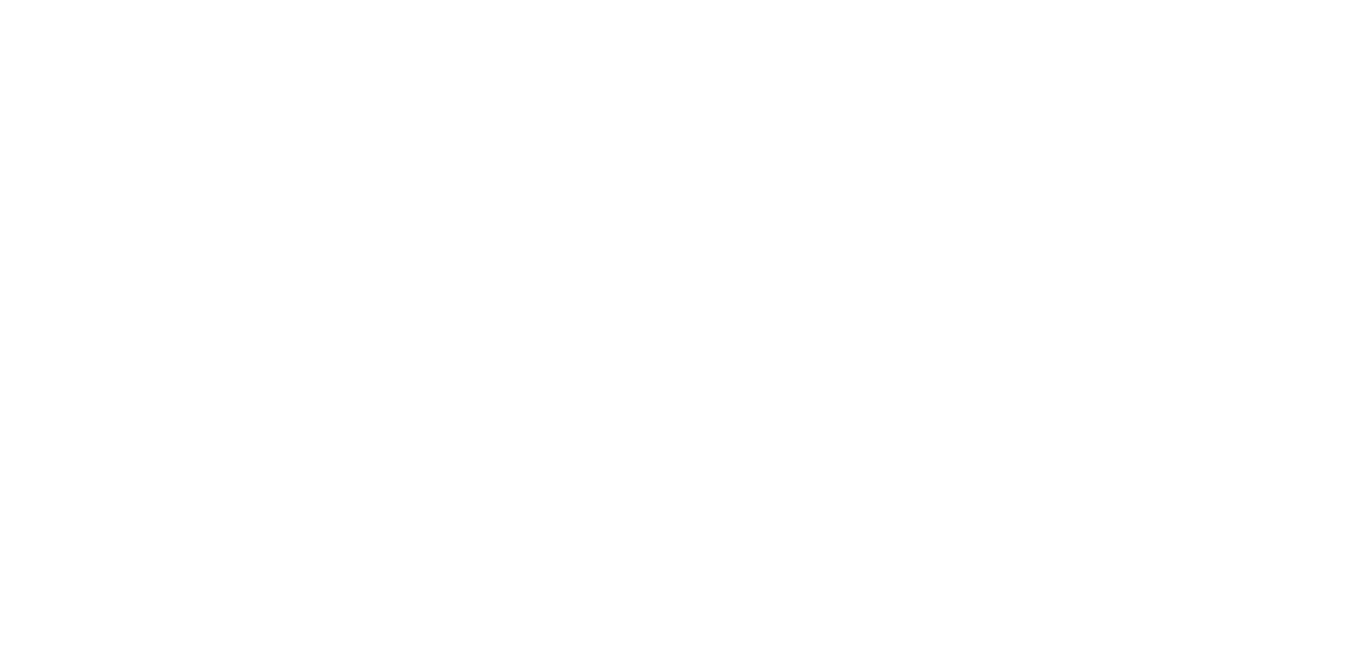 scroll, scrollTop: 0, scrollLeft: 0, axis: both 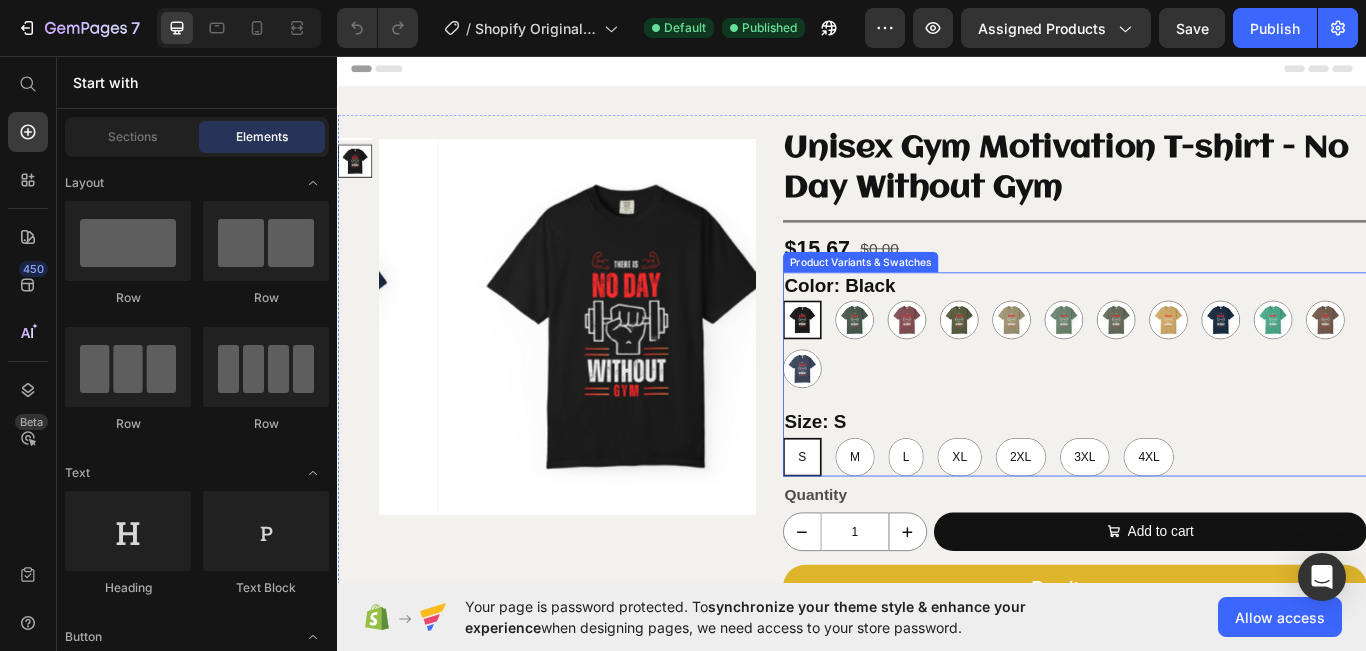 select on "White" 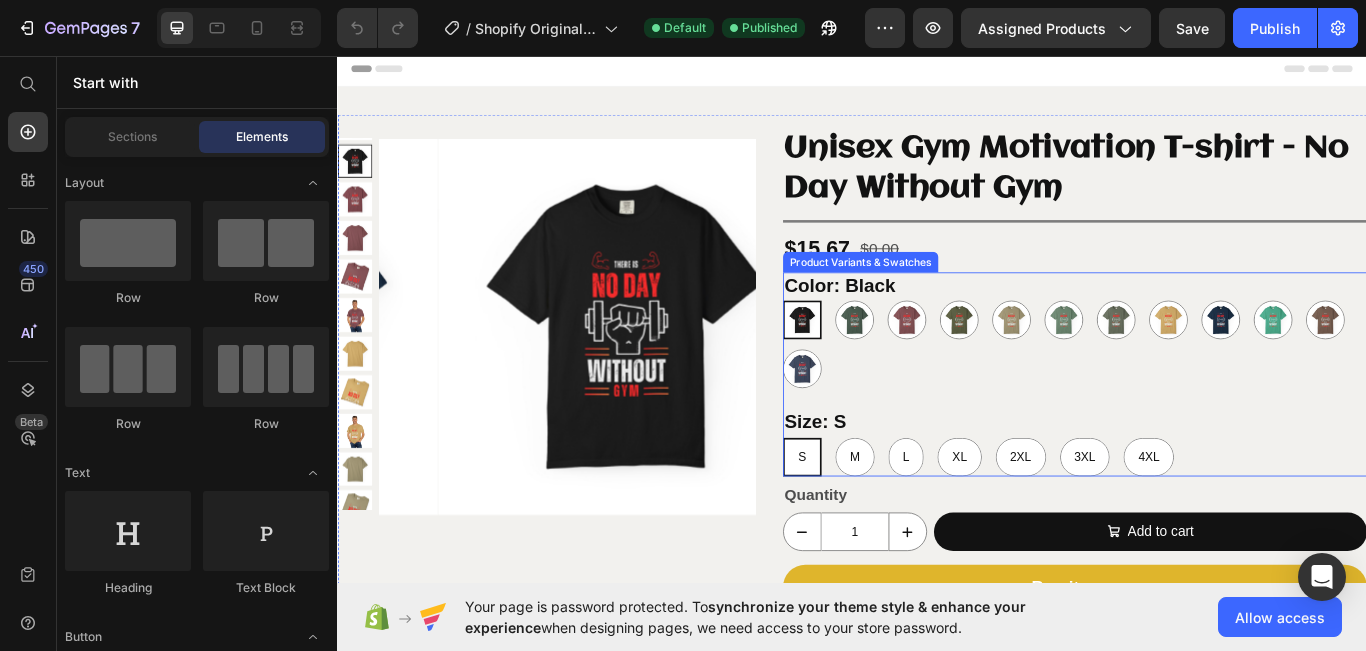 select on "3XL" 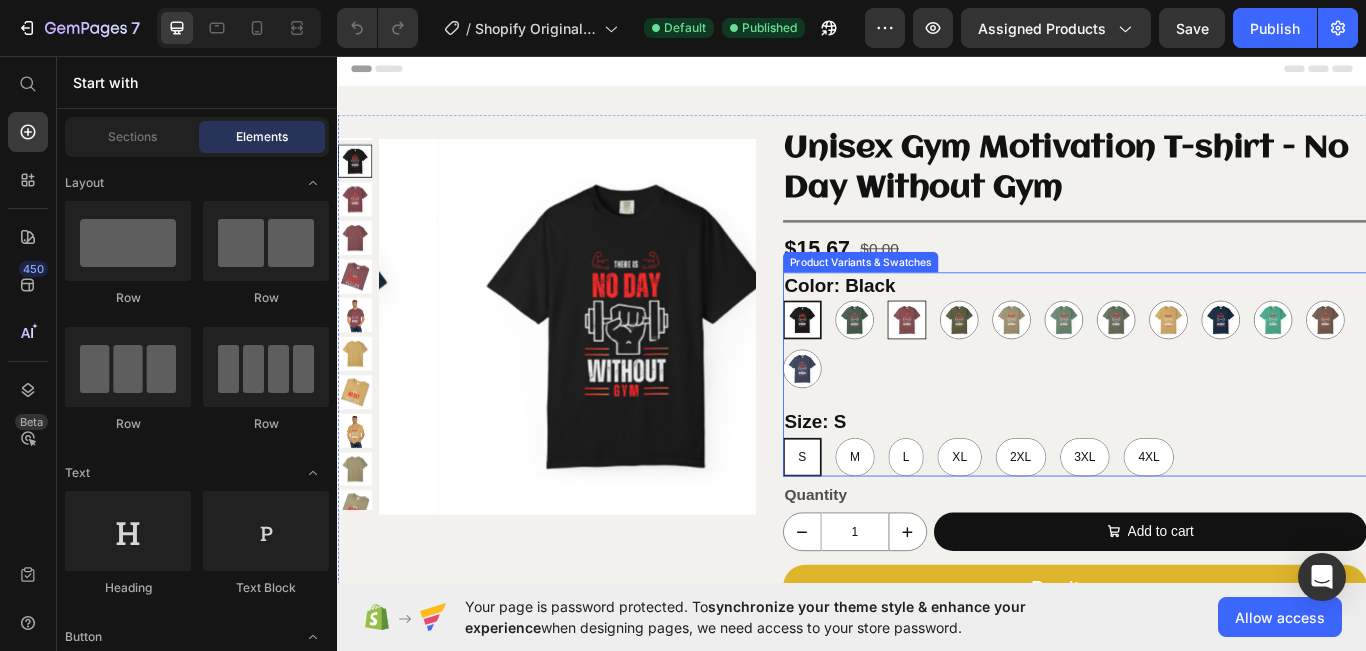 select on "White" 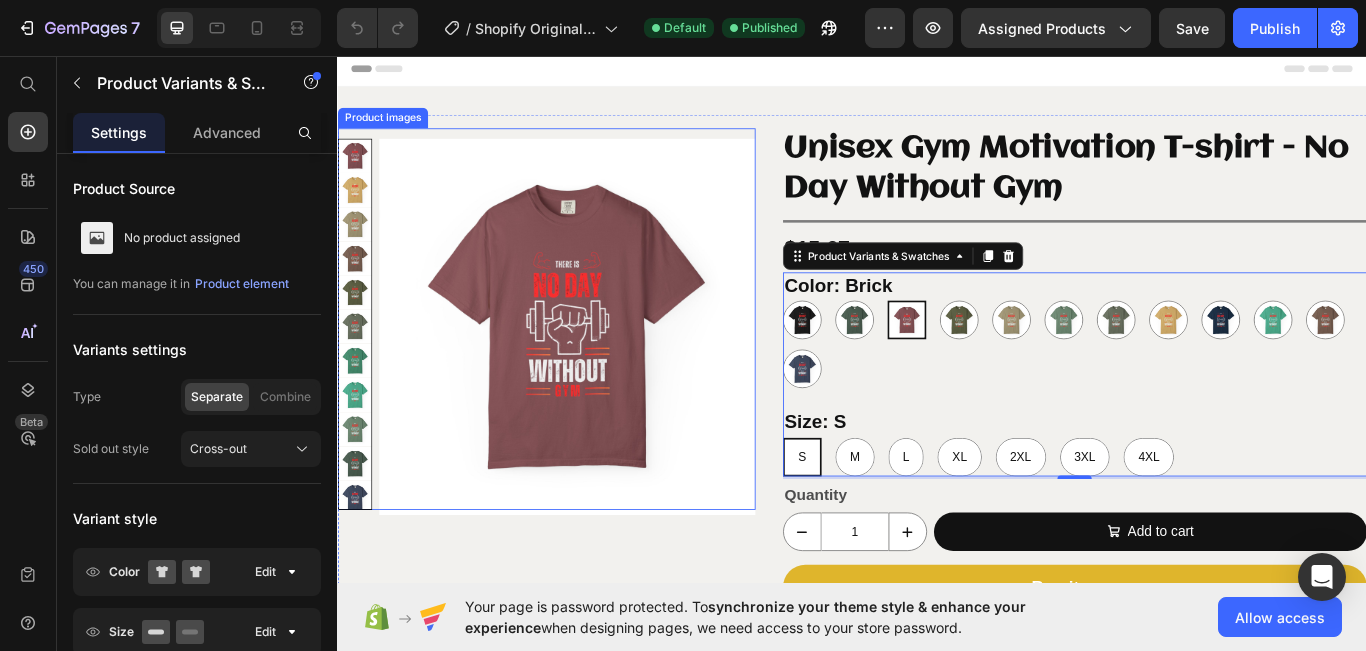 click at bounding box center [604, 371] 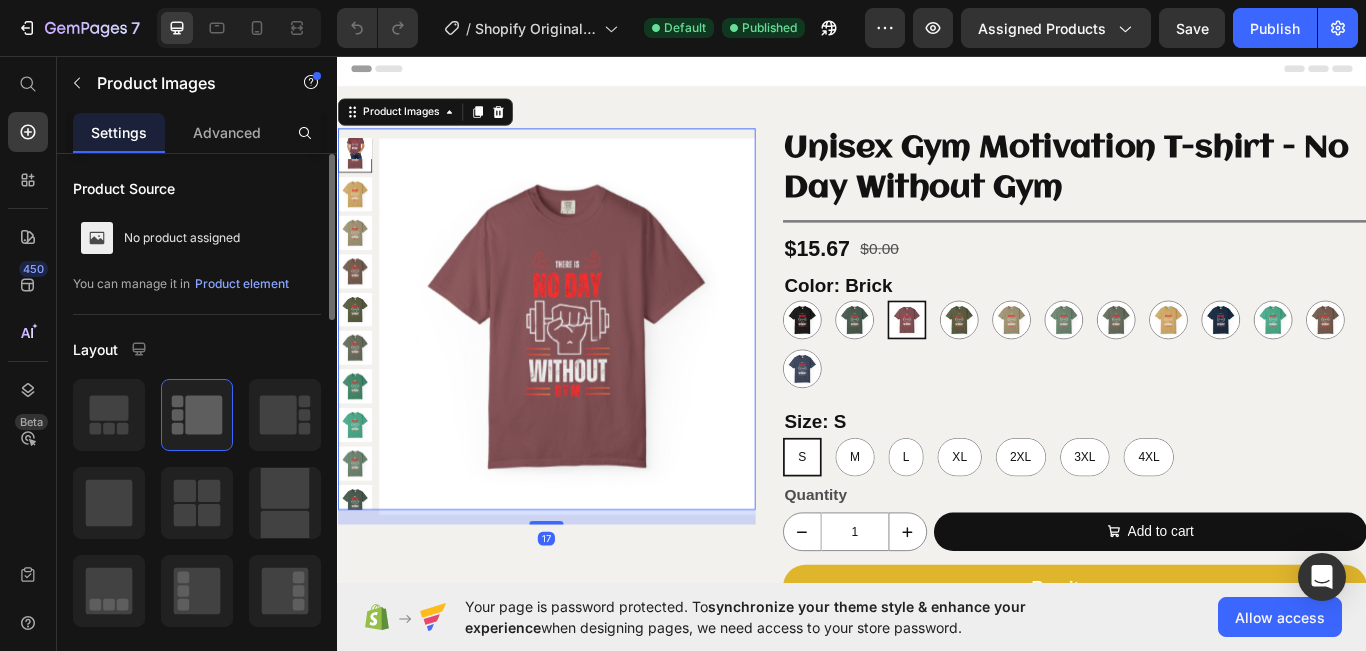 scroll, scrollTop: 0, scrollLeft: 0, axis: both 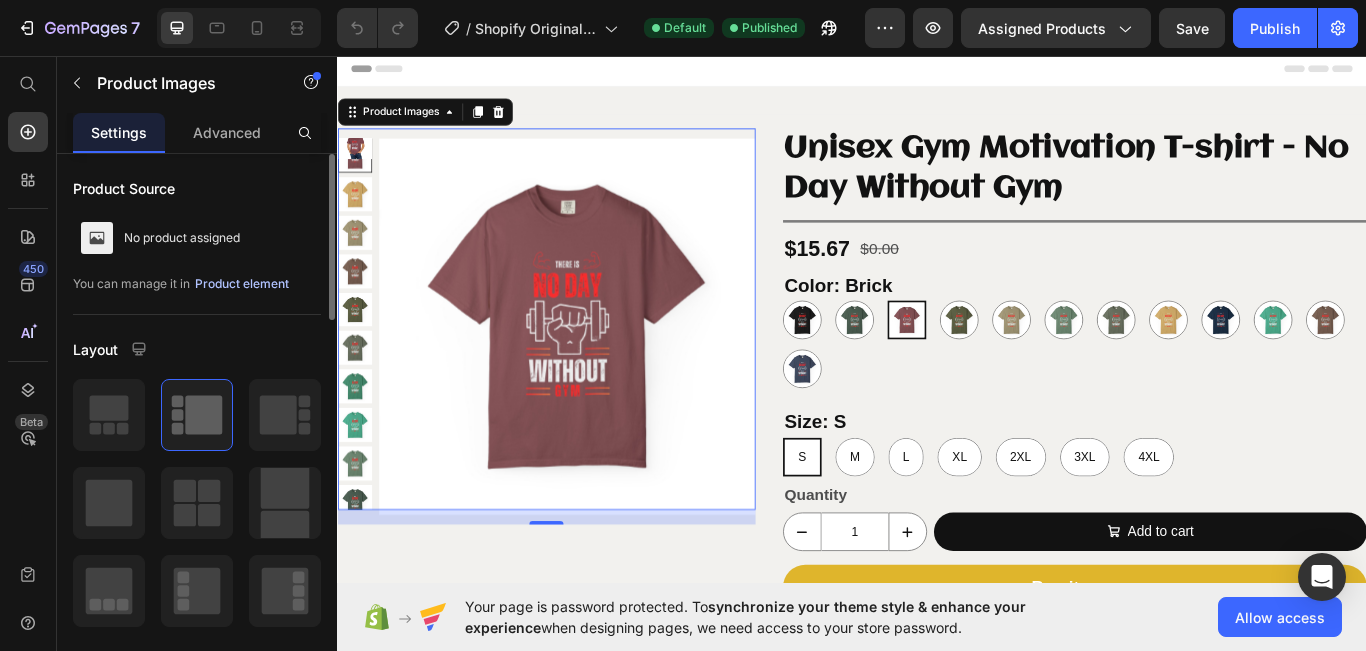 click on "Product element" at bounding box center (242, 284) 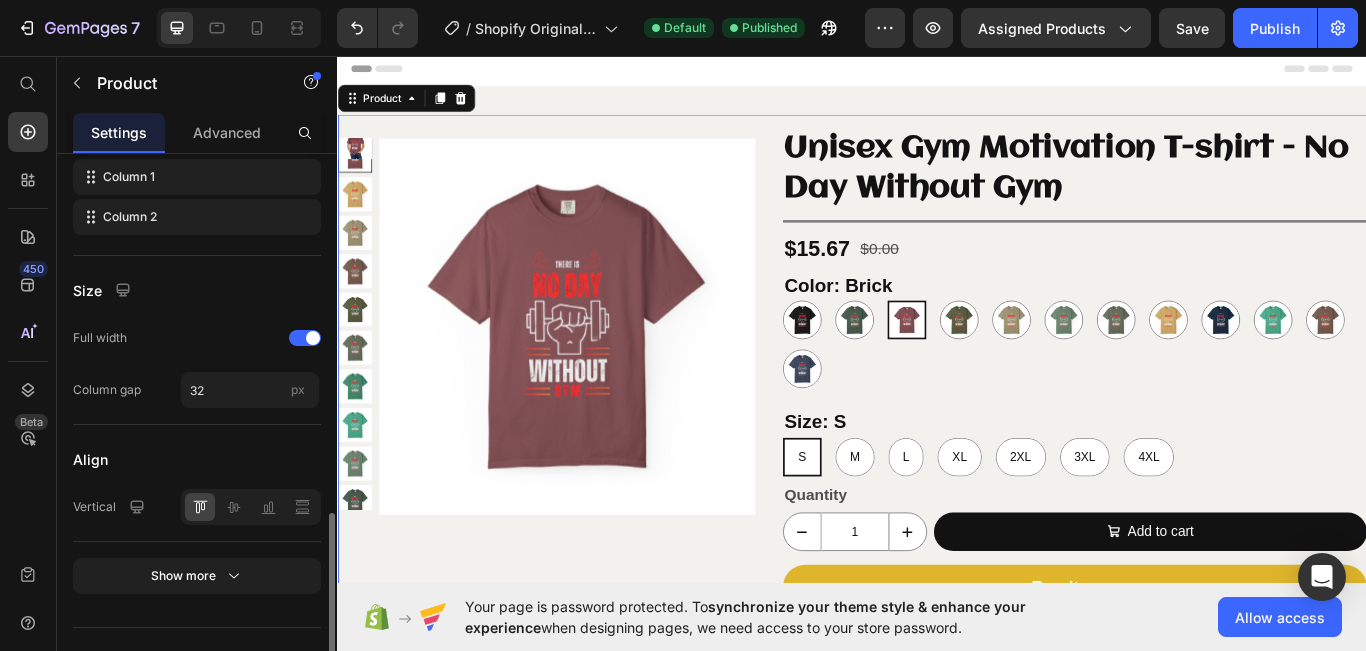 scroll, scrollTop: 785, scrollLeft: 0, axis: vertical 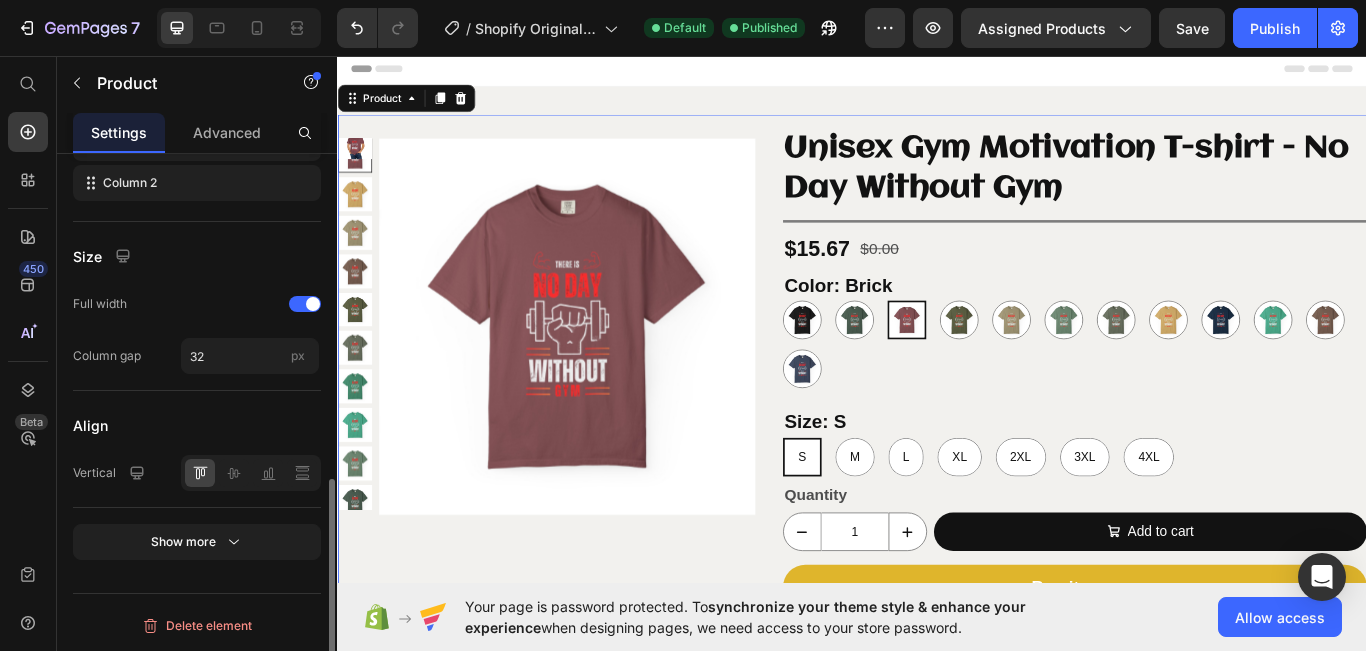 click on "Show more" 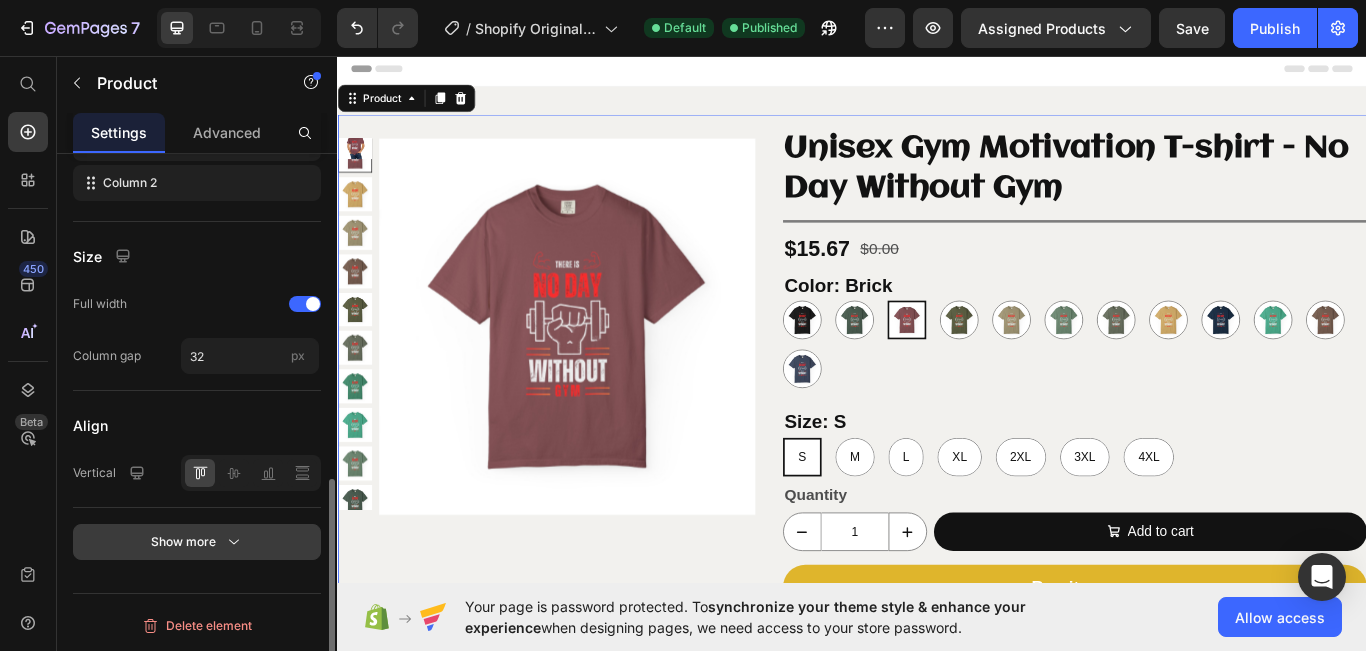 click on "Show more" at bounding box center (197, 542) 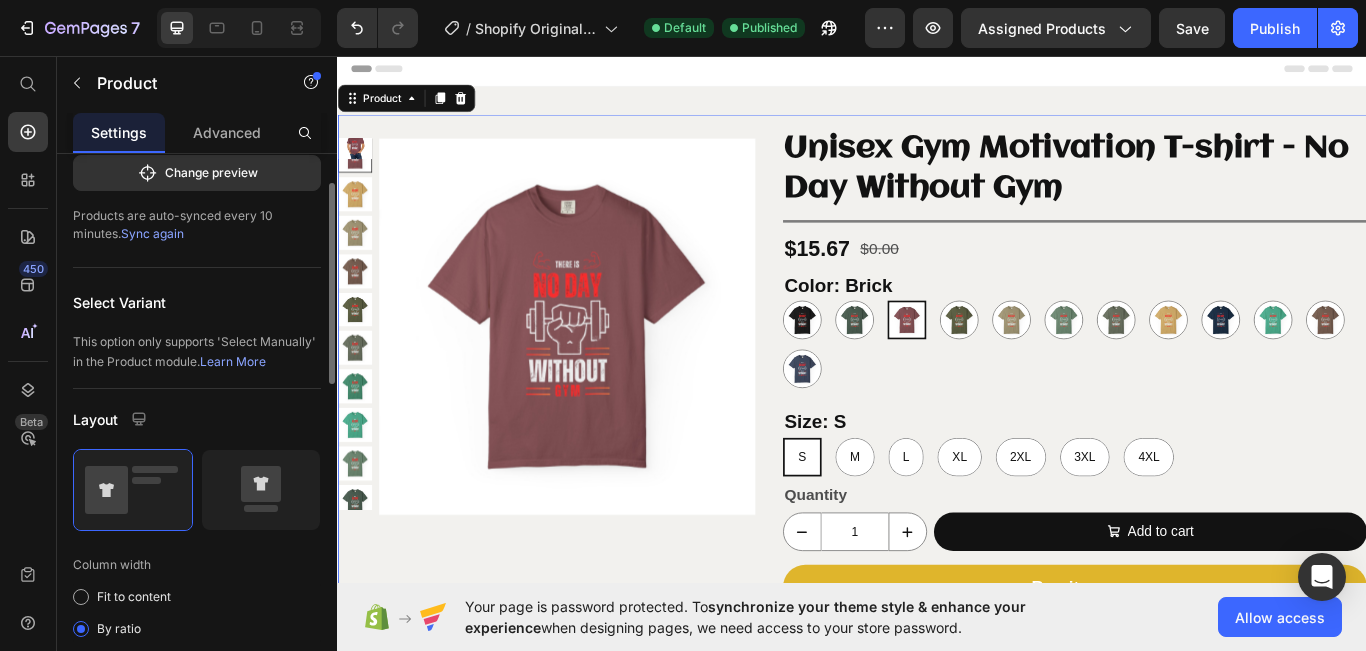 scroll, scrollTop: 0, scrollLeft: 0, axis: both 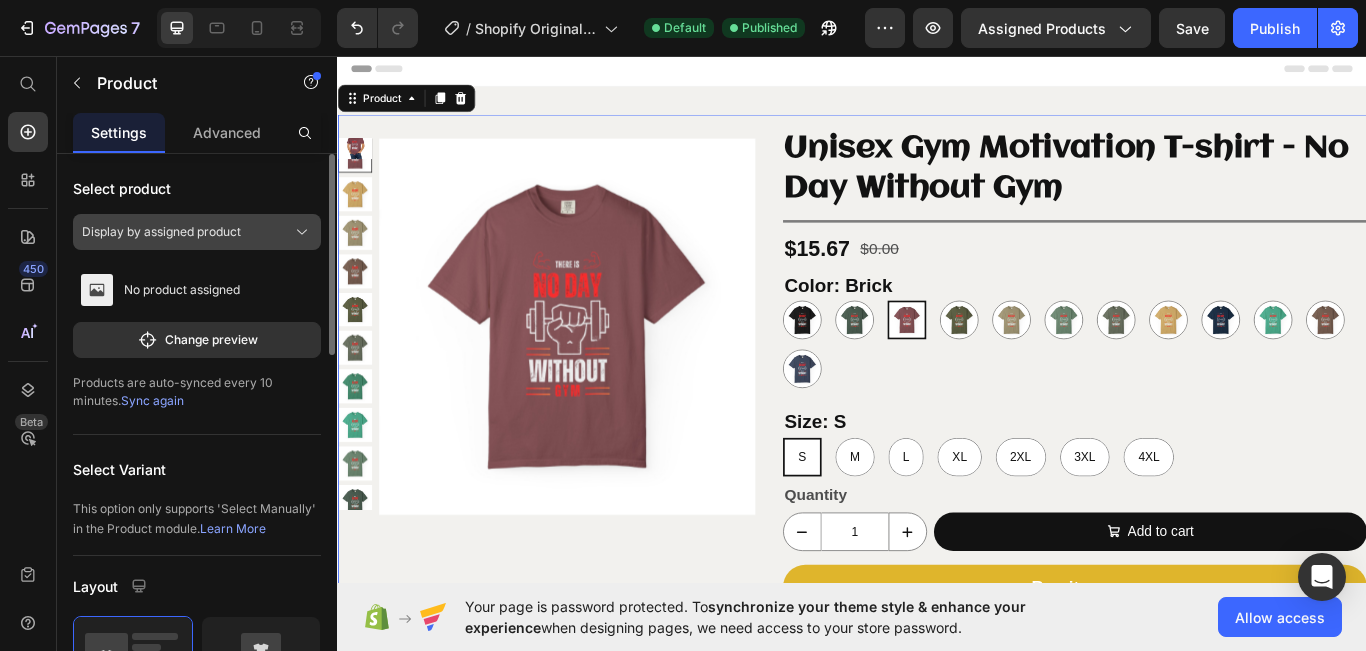 click on "Display by assigned product" at bounding box center (197, 232) 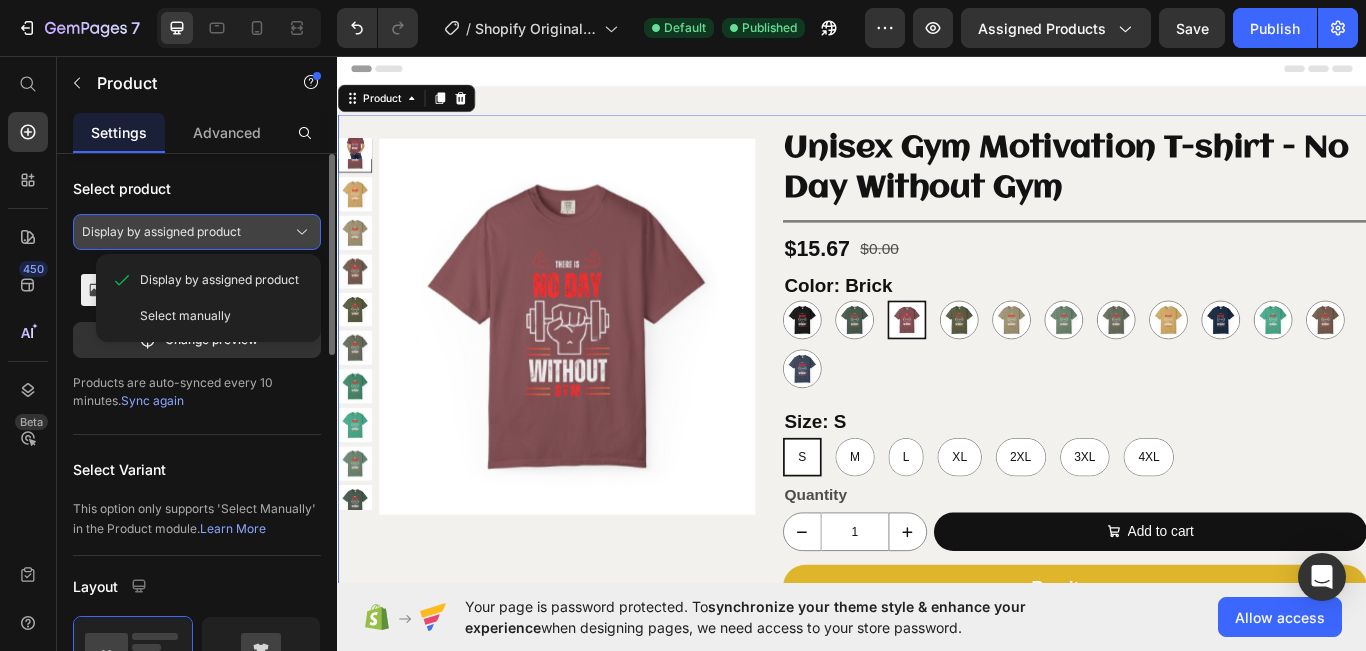 click 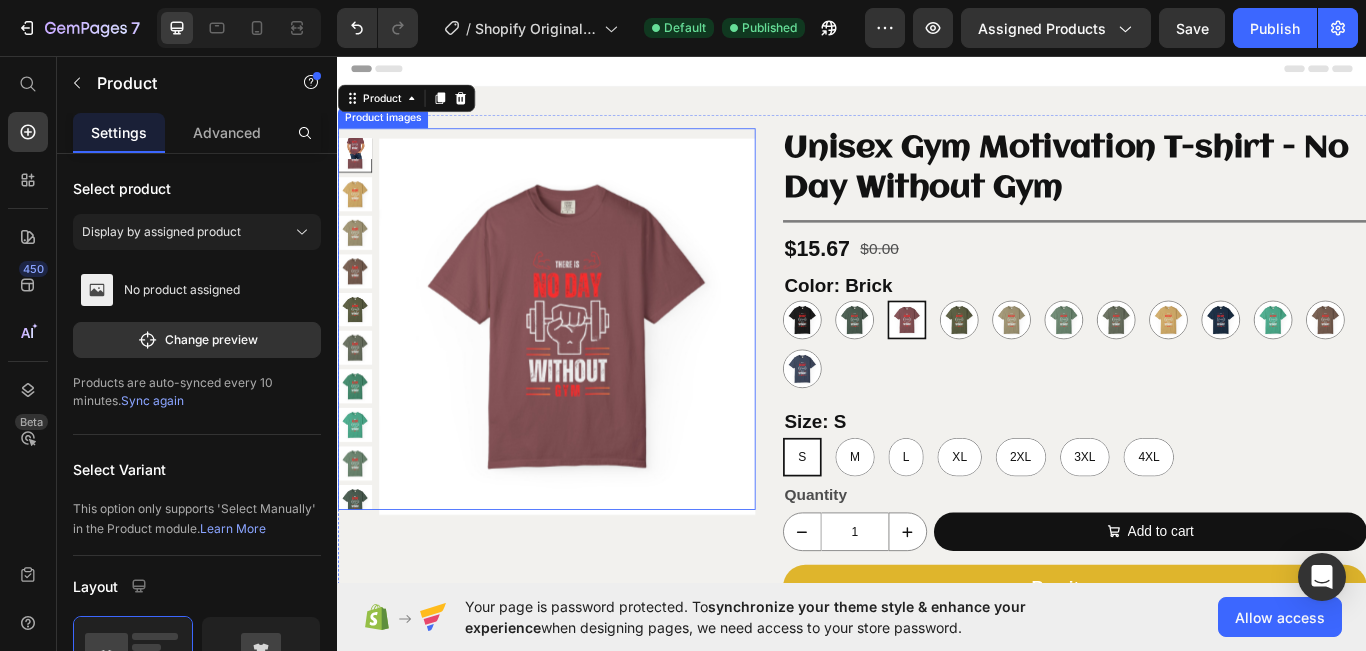 click at bounding box center (357, 217) 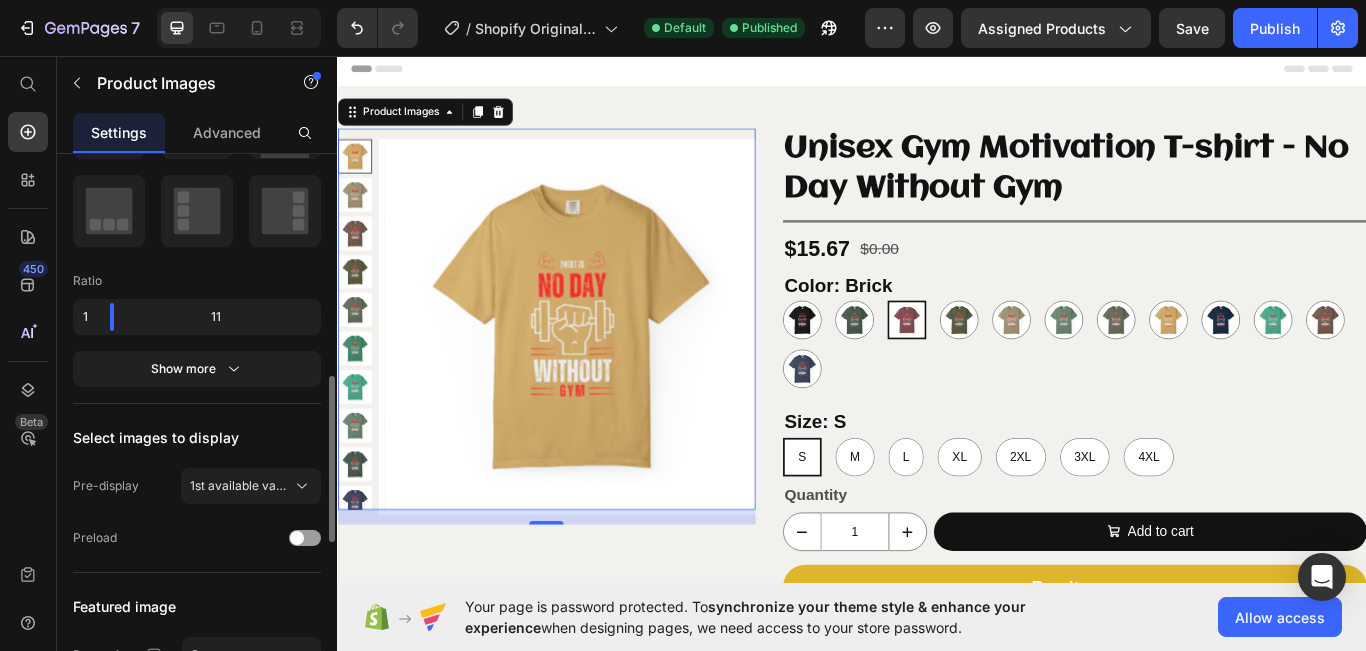 scroll, scrollTop: 469, scrollLeft: 0, axis: vertical 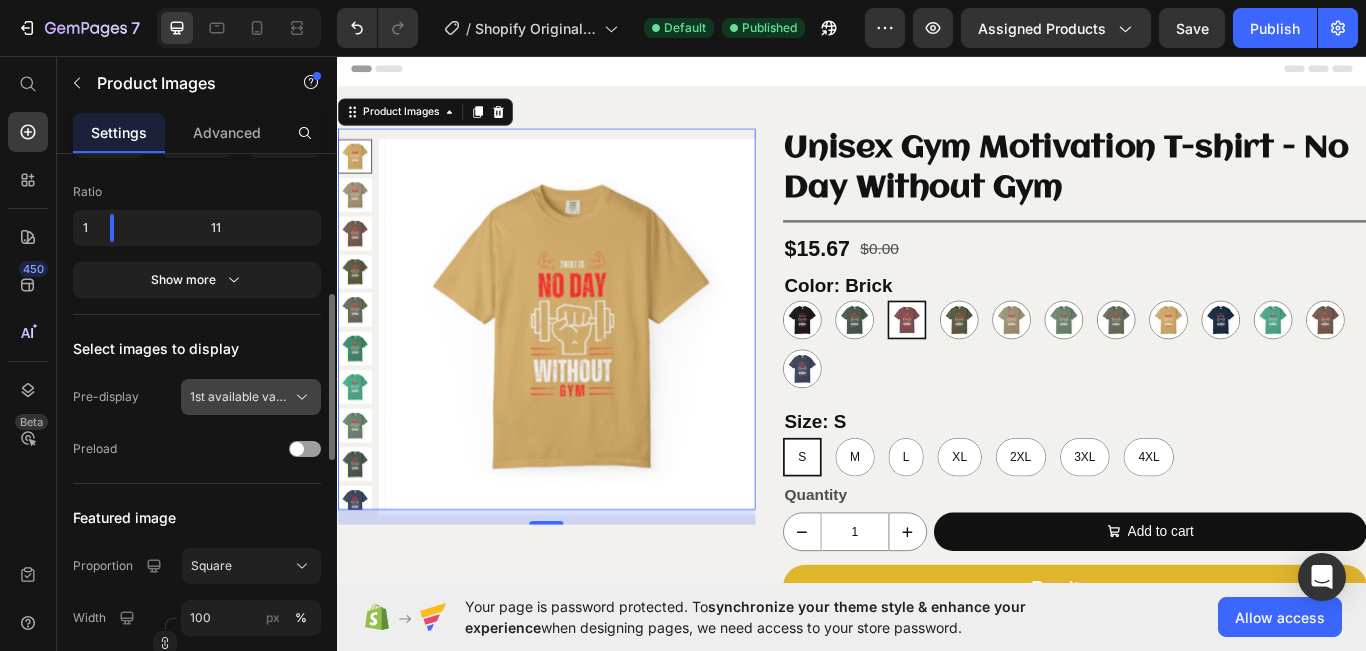 click on "1st available variant" at bounding box center [251, 397] 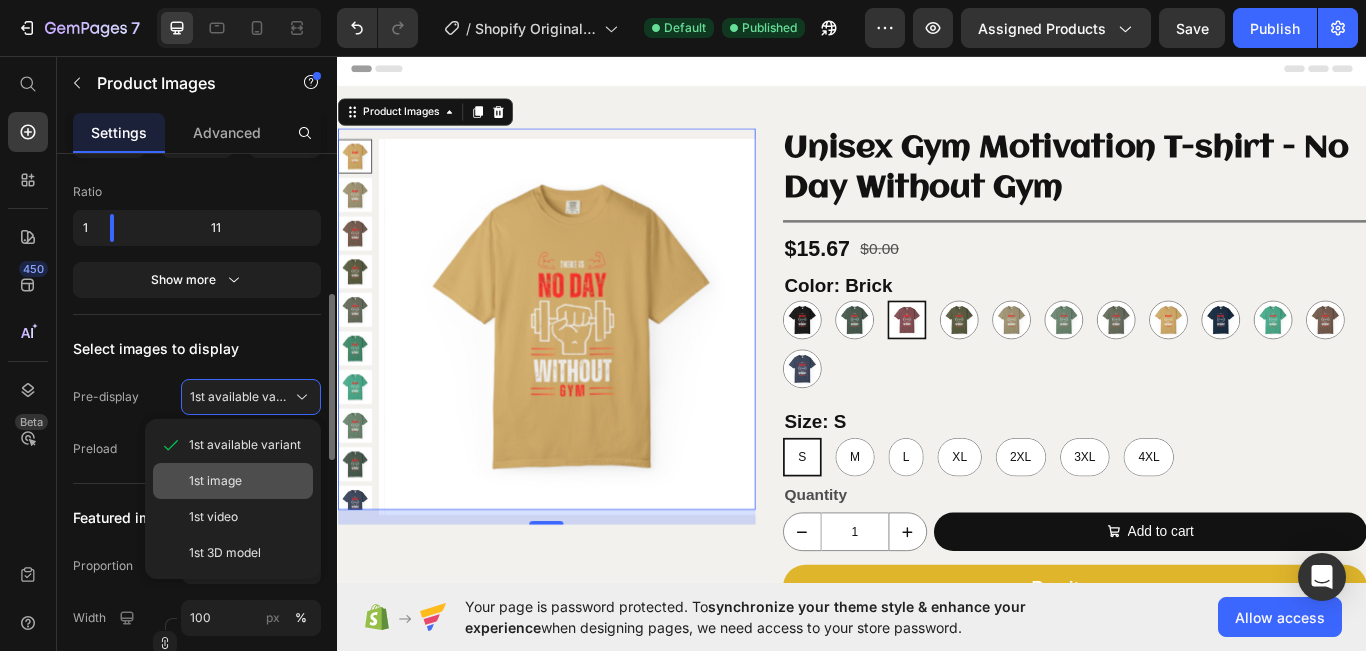 click on "1st image" 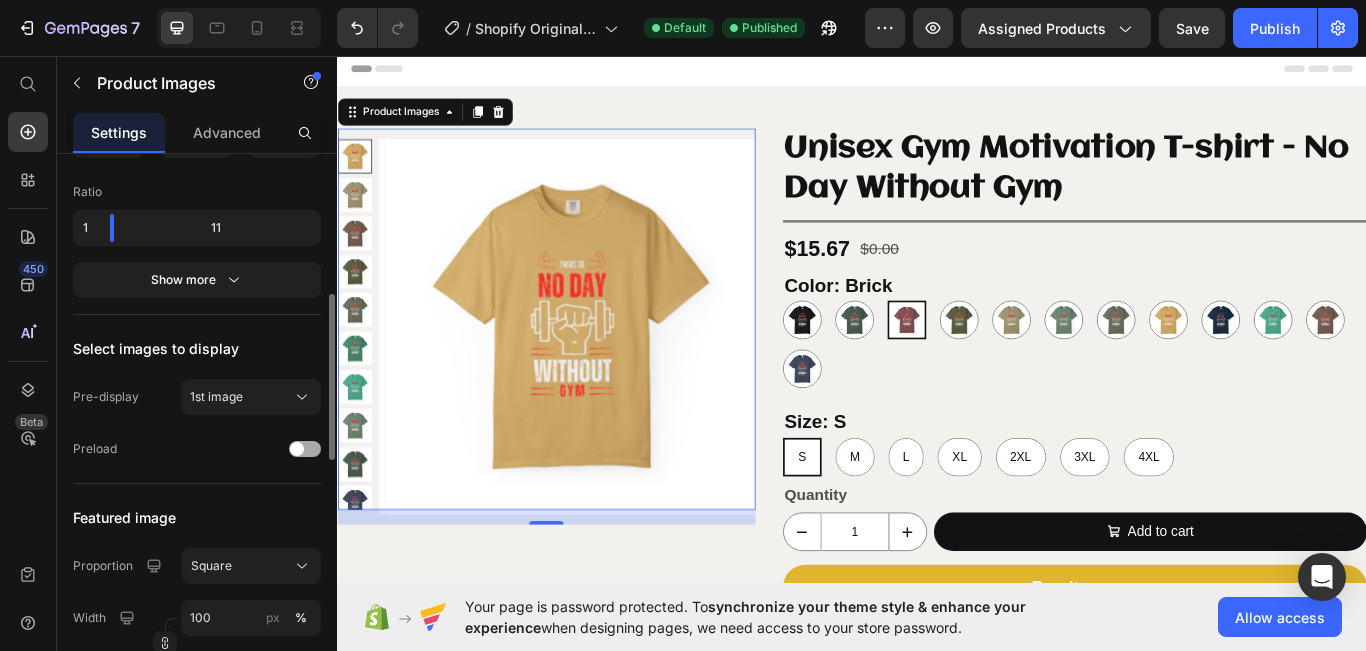 click at bounding box center (297, 449) 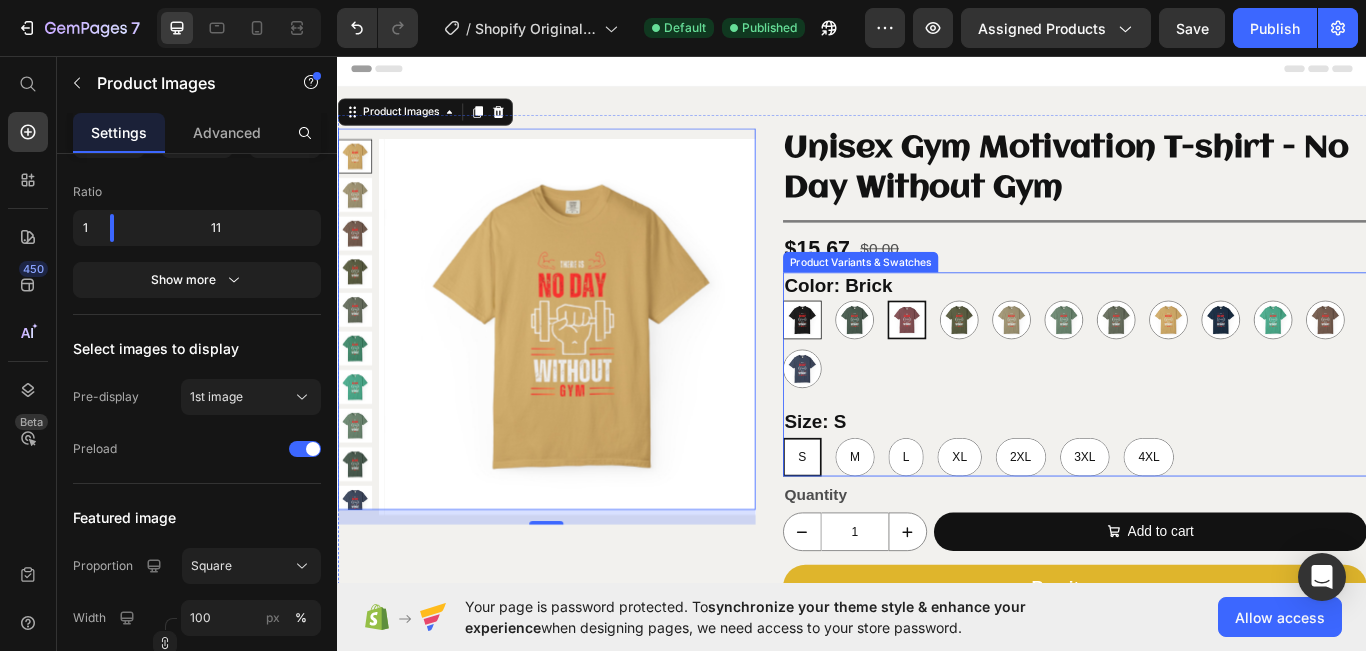 click at bounding box center [878, 363] 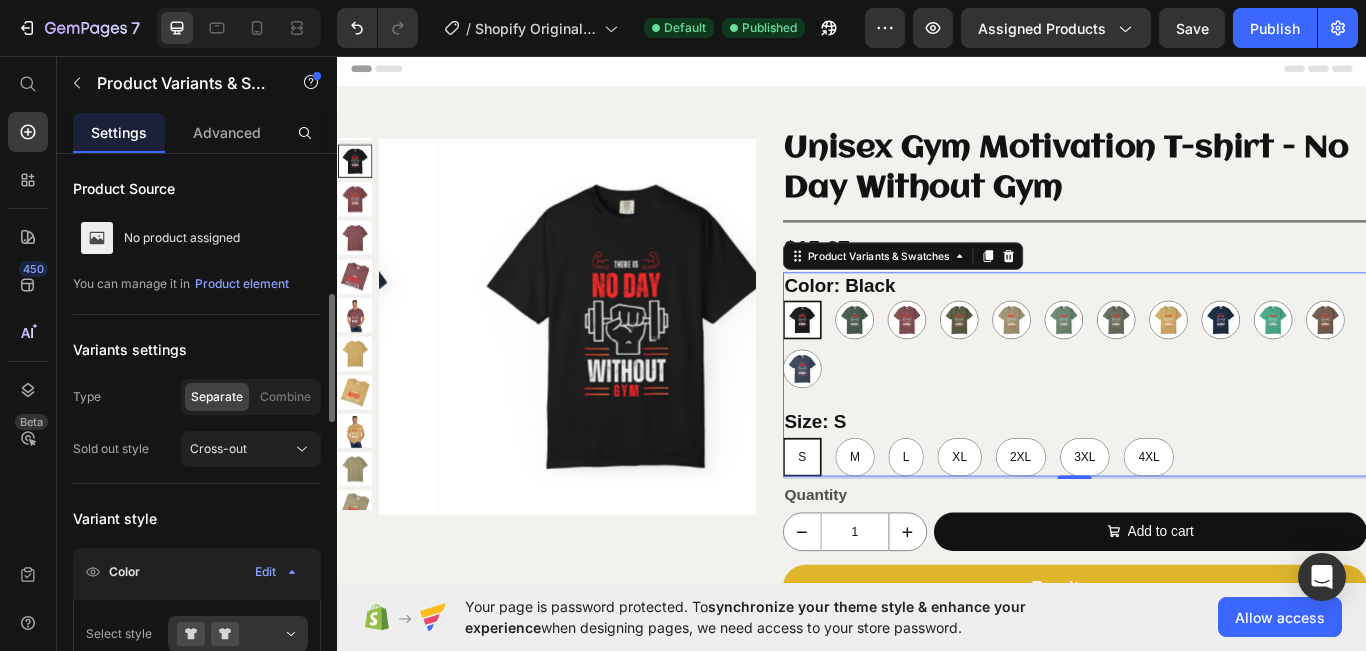 scroll, scrollTop: 117, scrollLeft: 0, axis: vertical 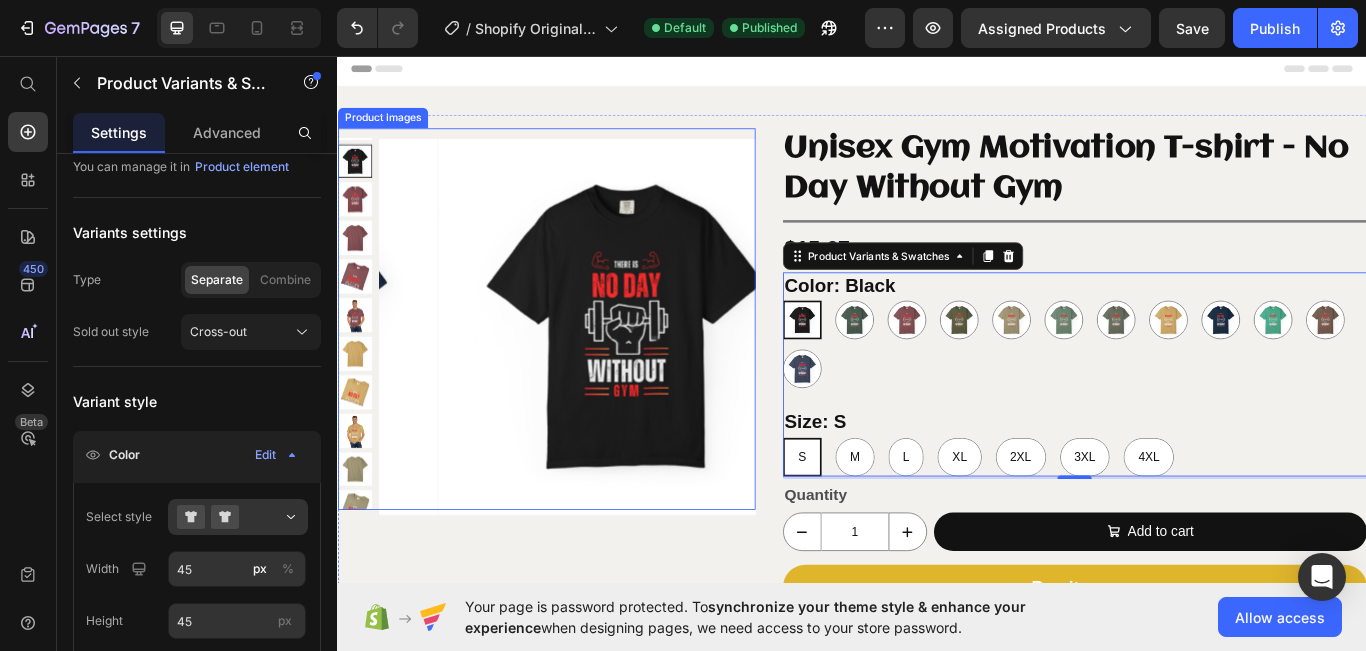 click at bounding box center (673, 371) 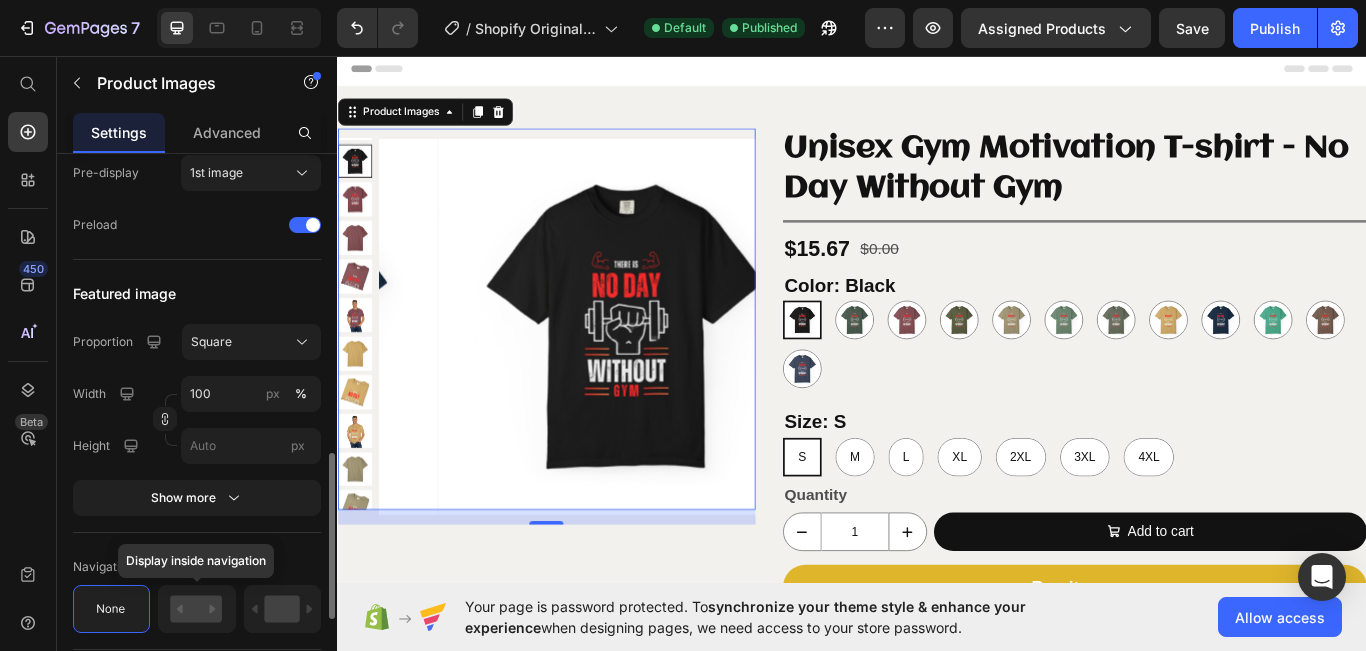 scroll, scrollTop: 763, scrollLeft: 0, axis: vertical 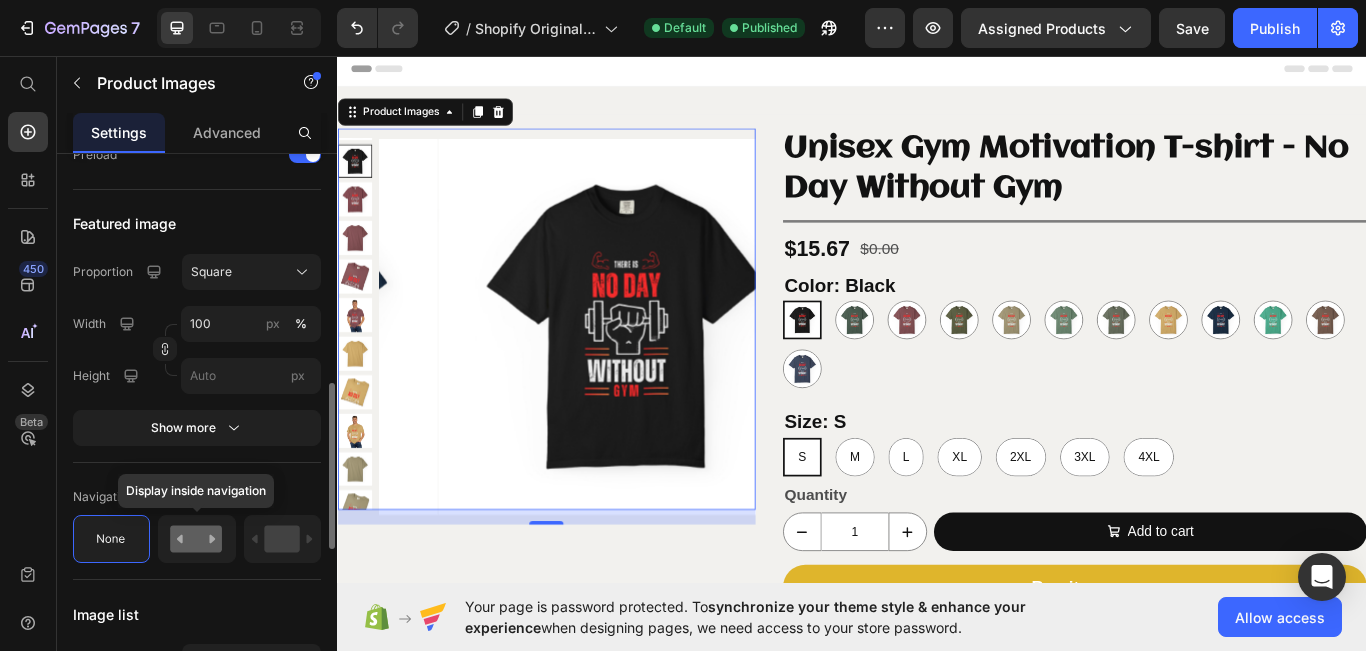 click 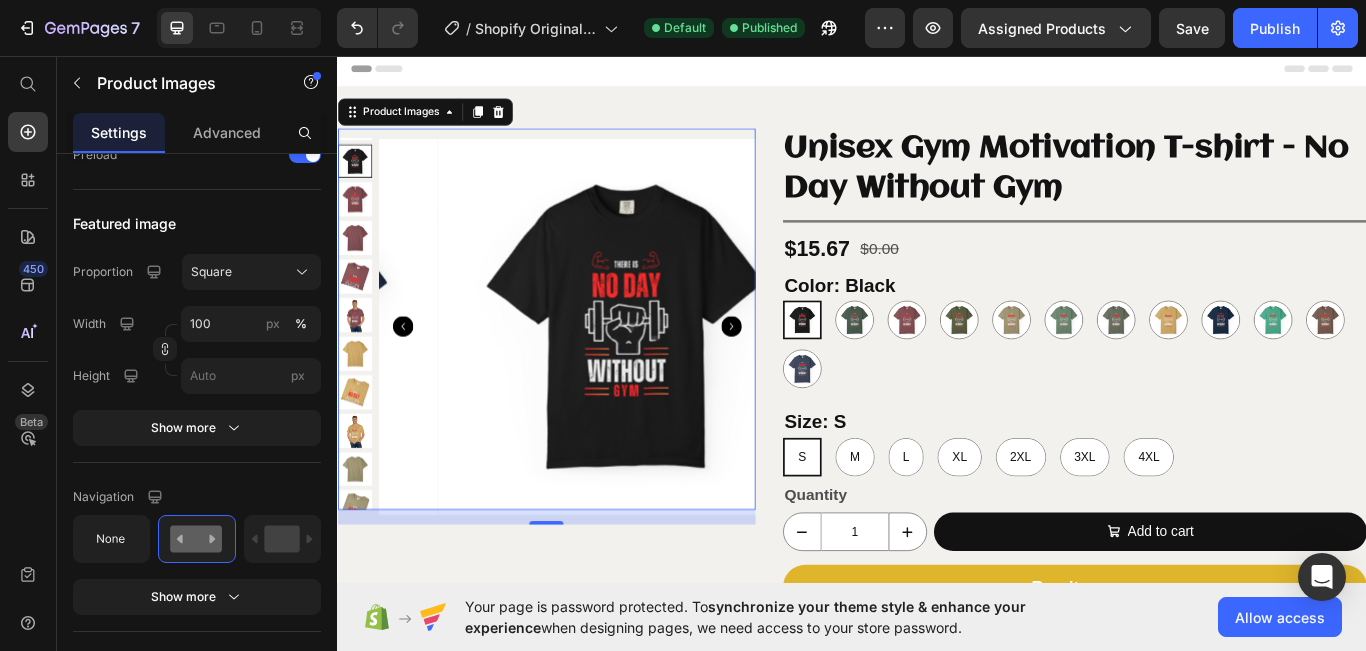 click 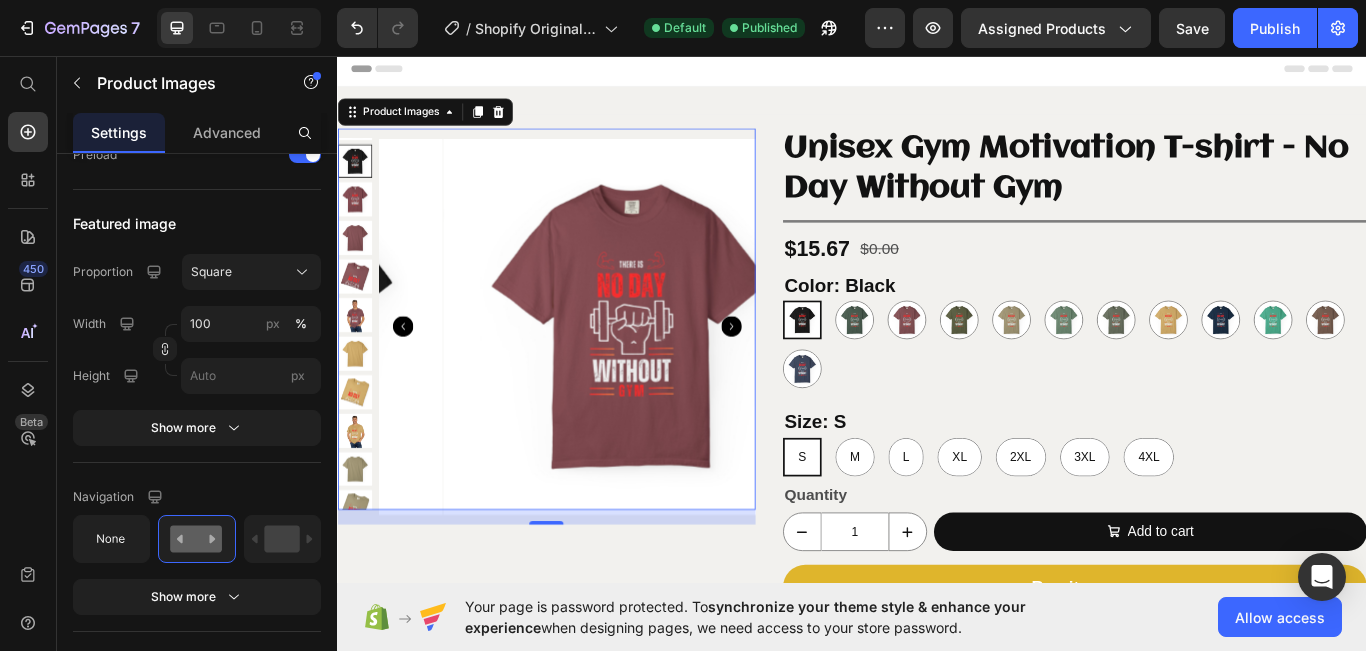 click 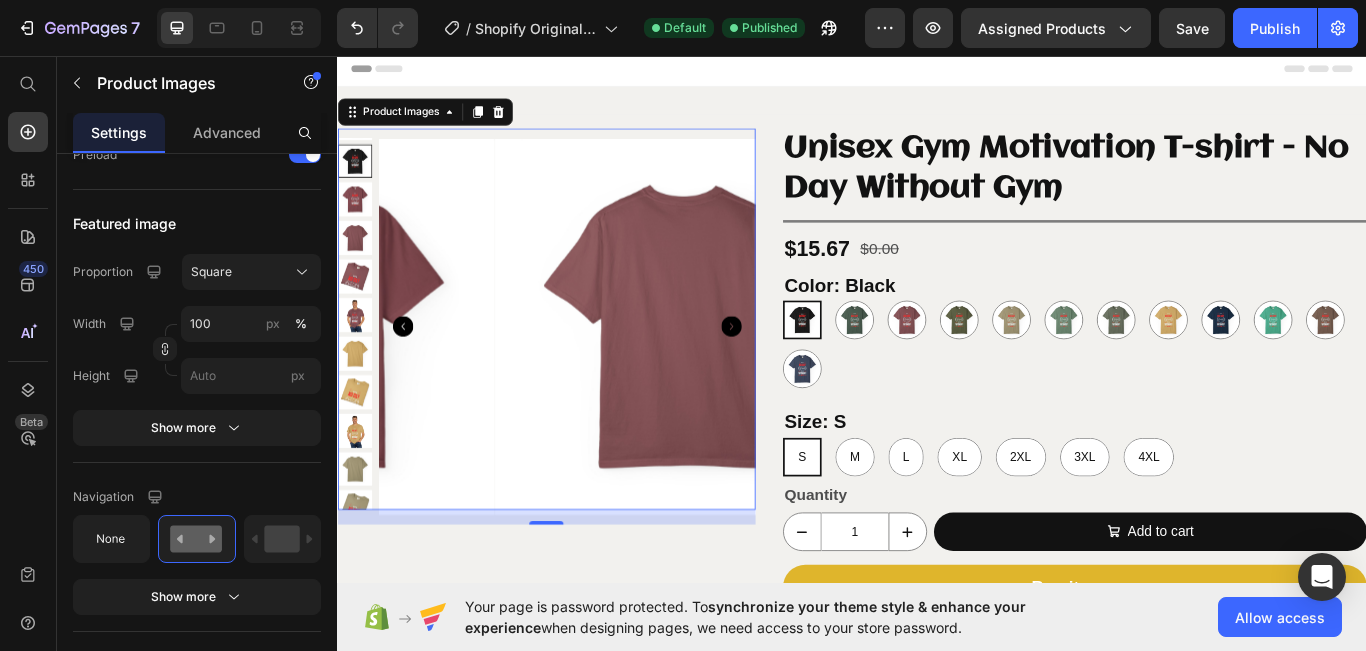 click 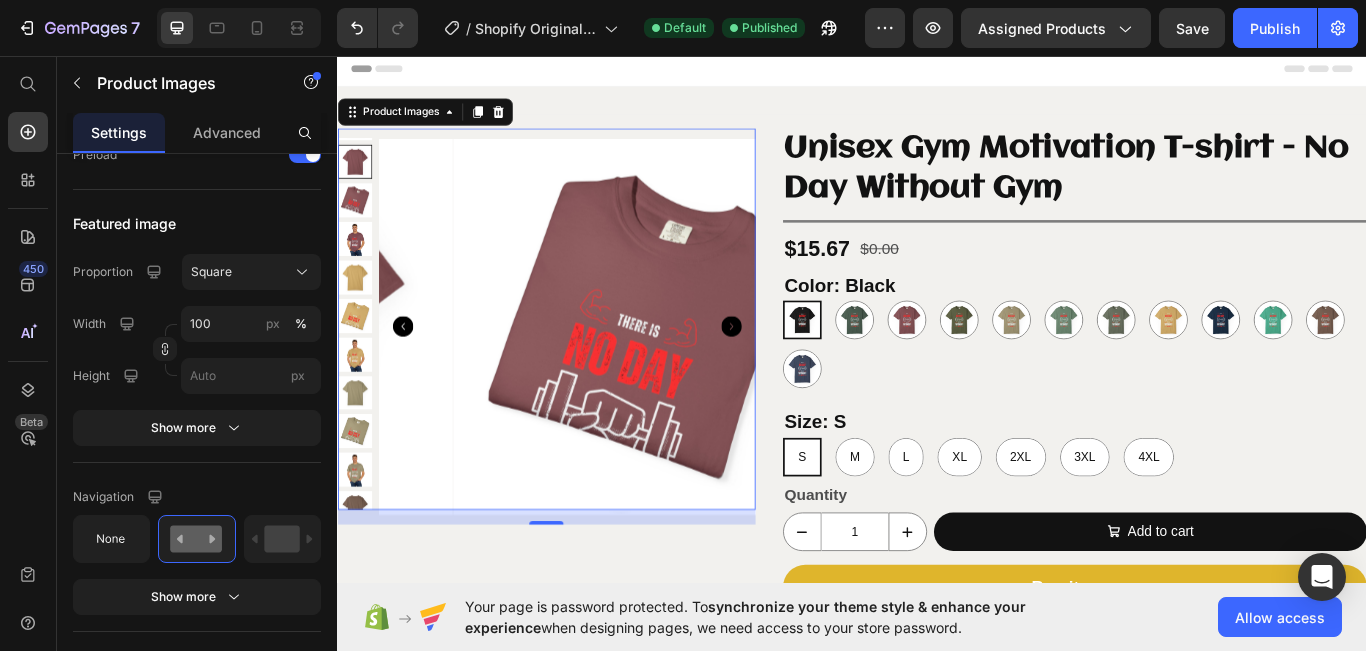 click 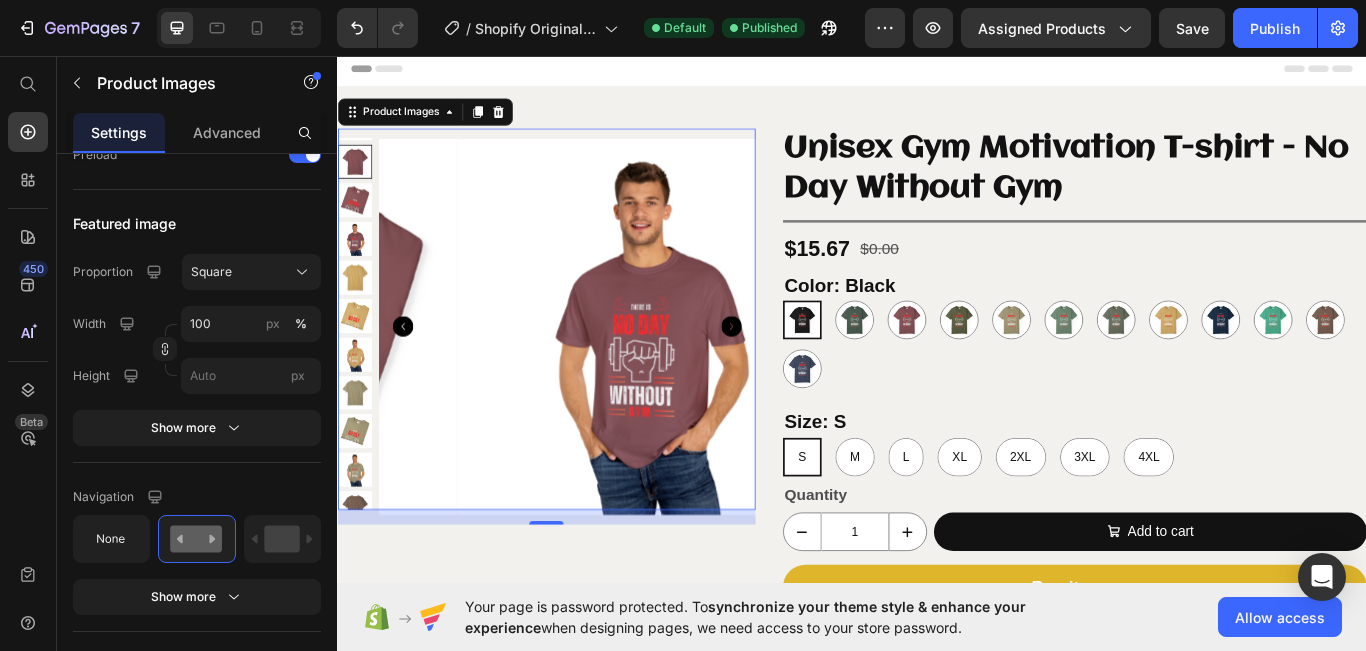 click 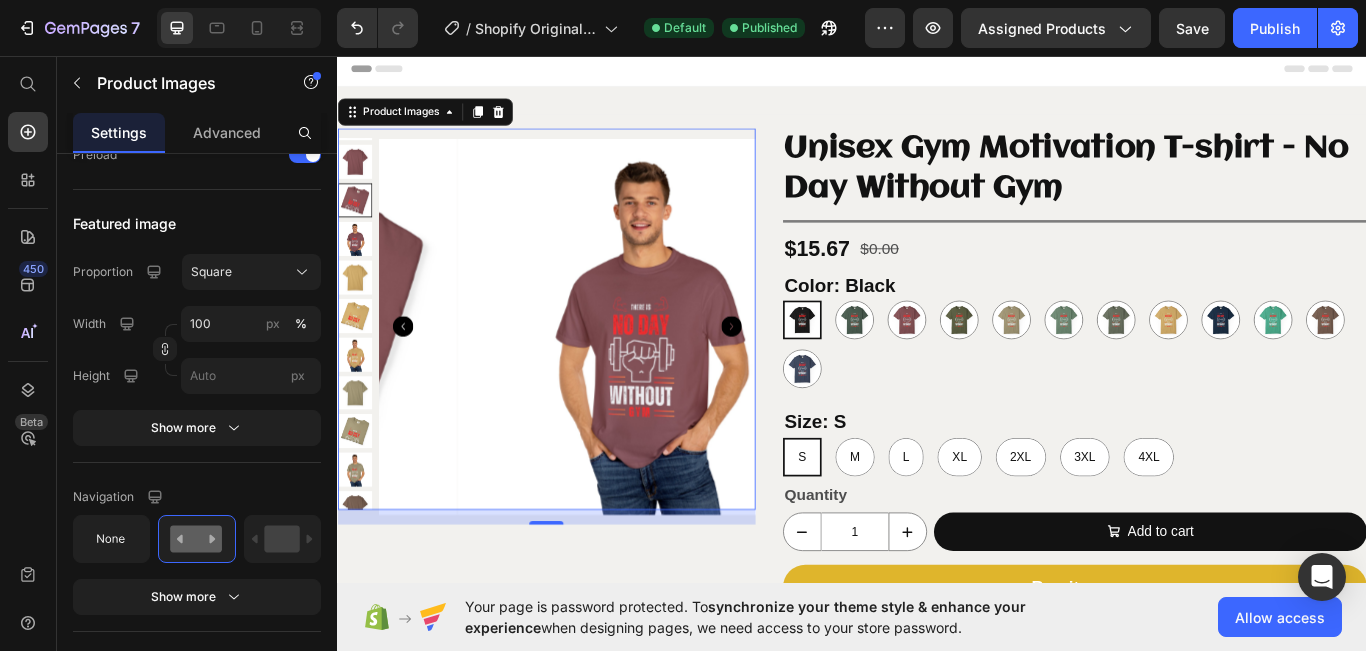 click 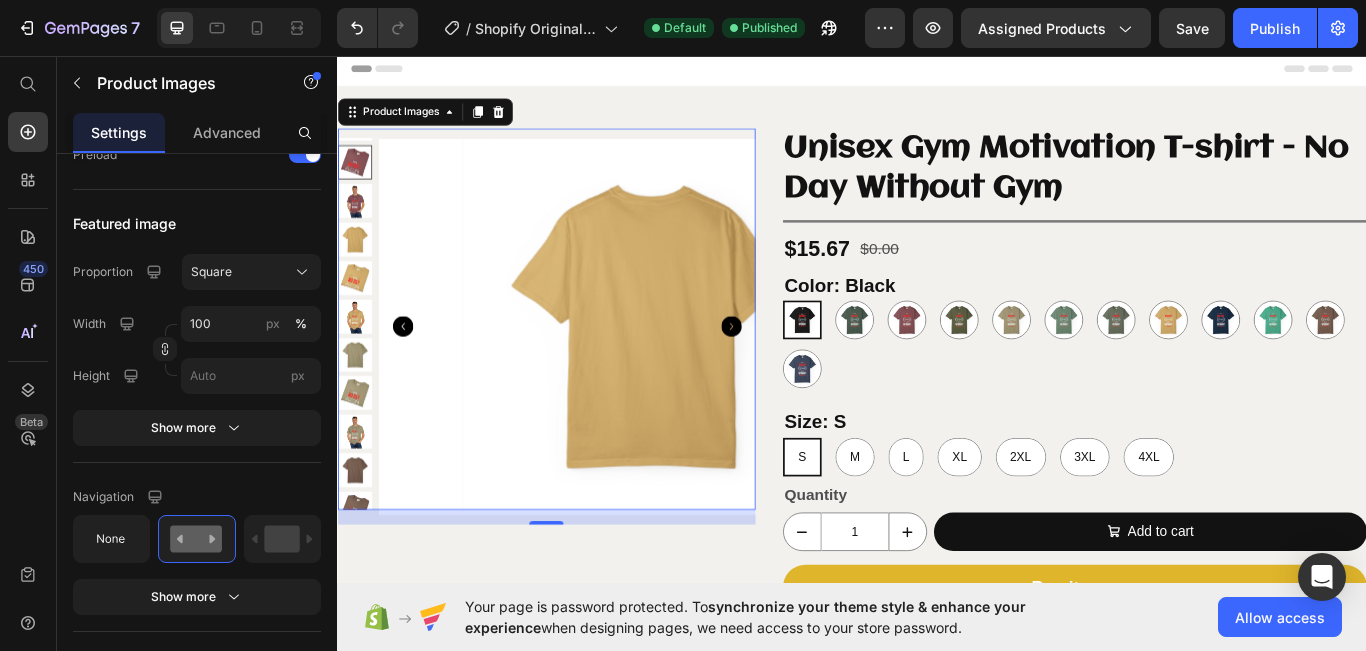 click 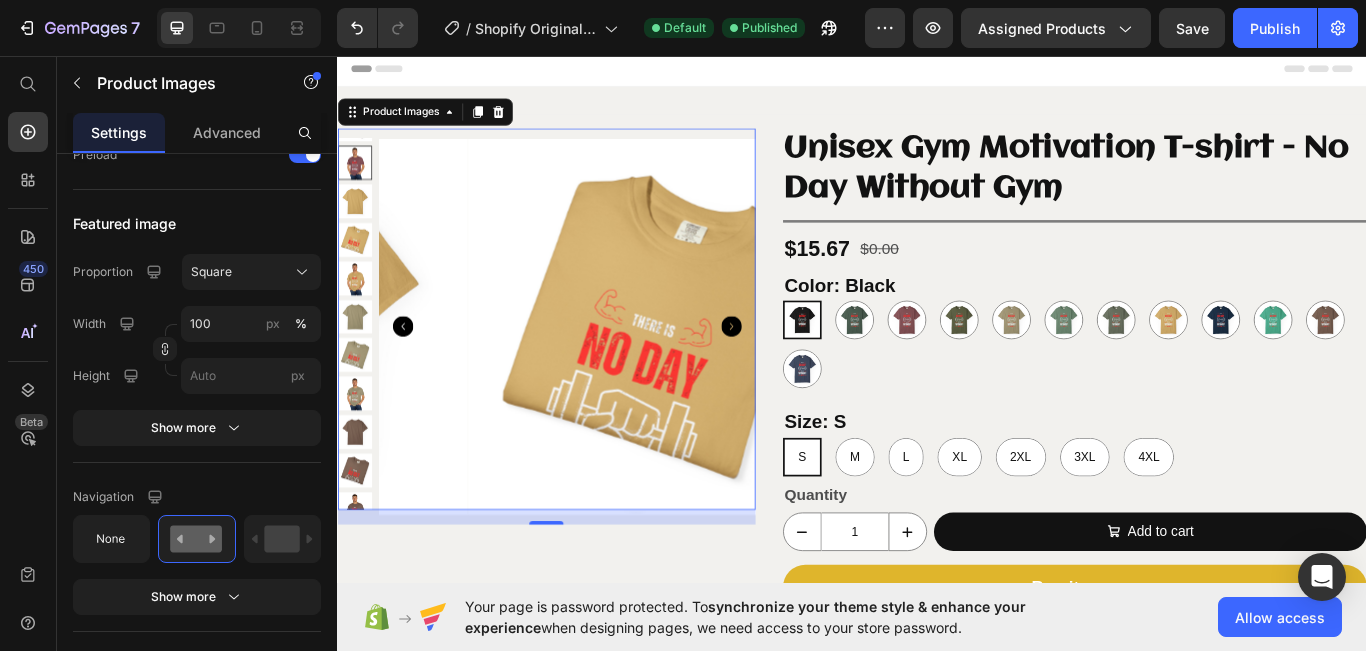 click 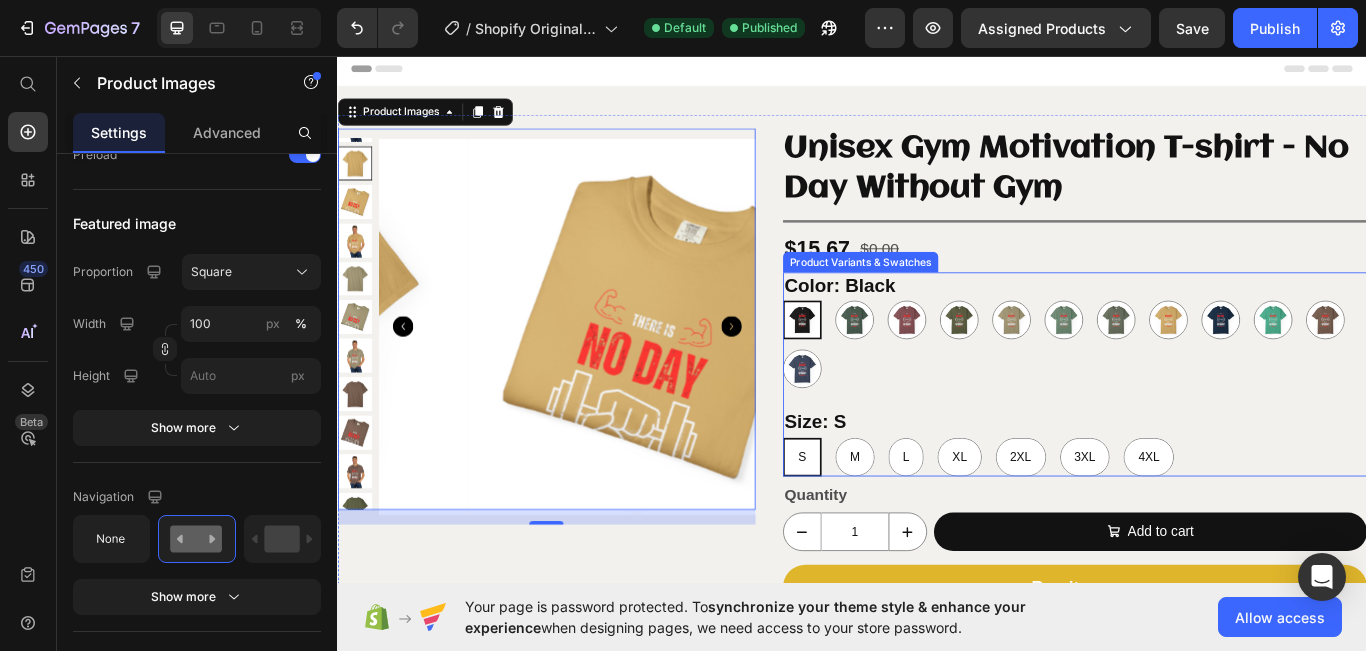 click at bounding box center [1366, 363] 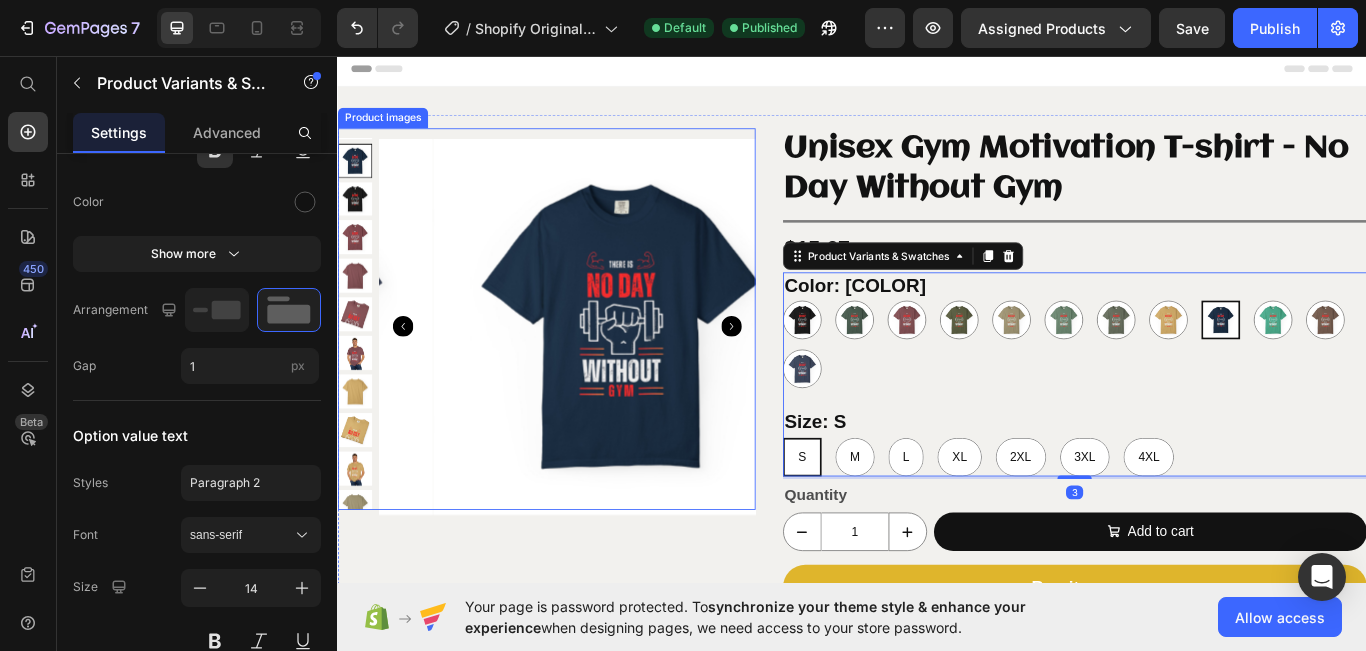 scroll, scrollTop: 0, scrollLeft: 0, axis: both 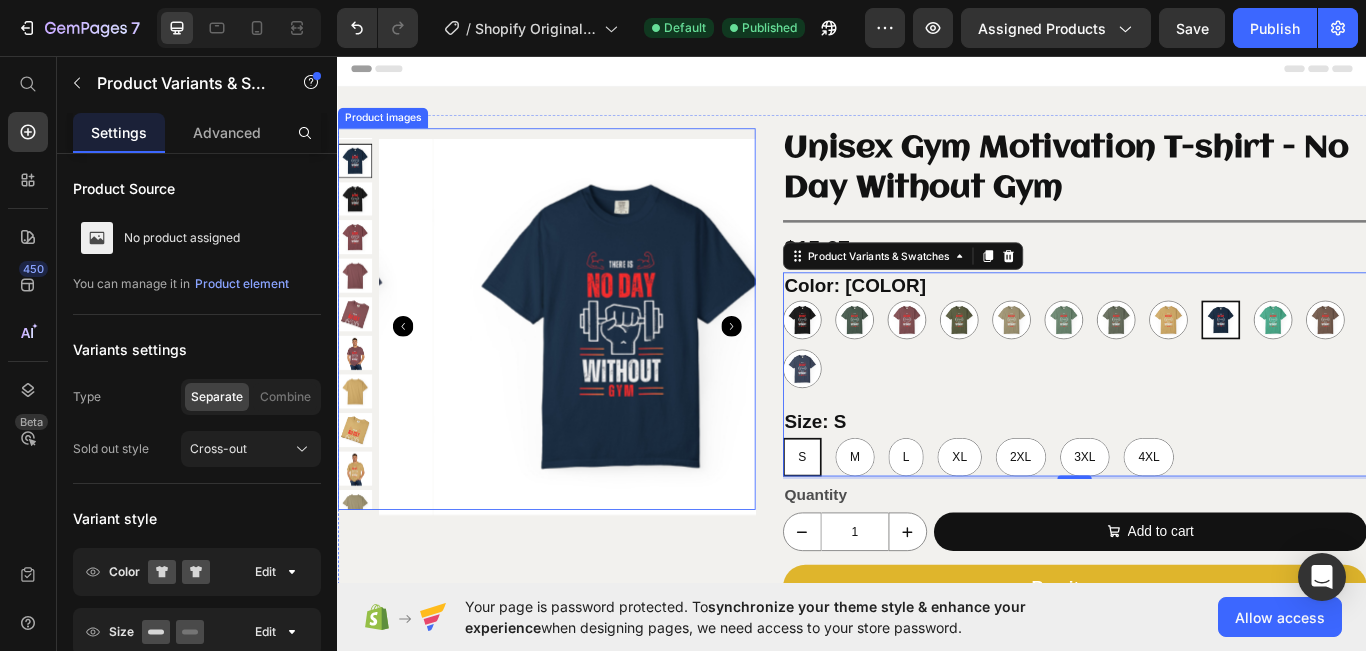 click 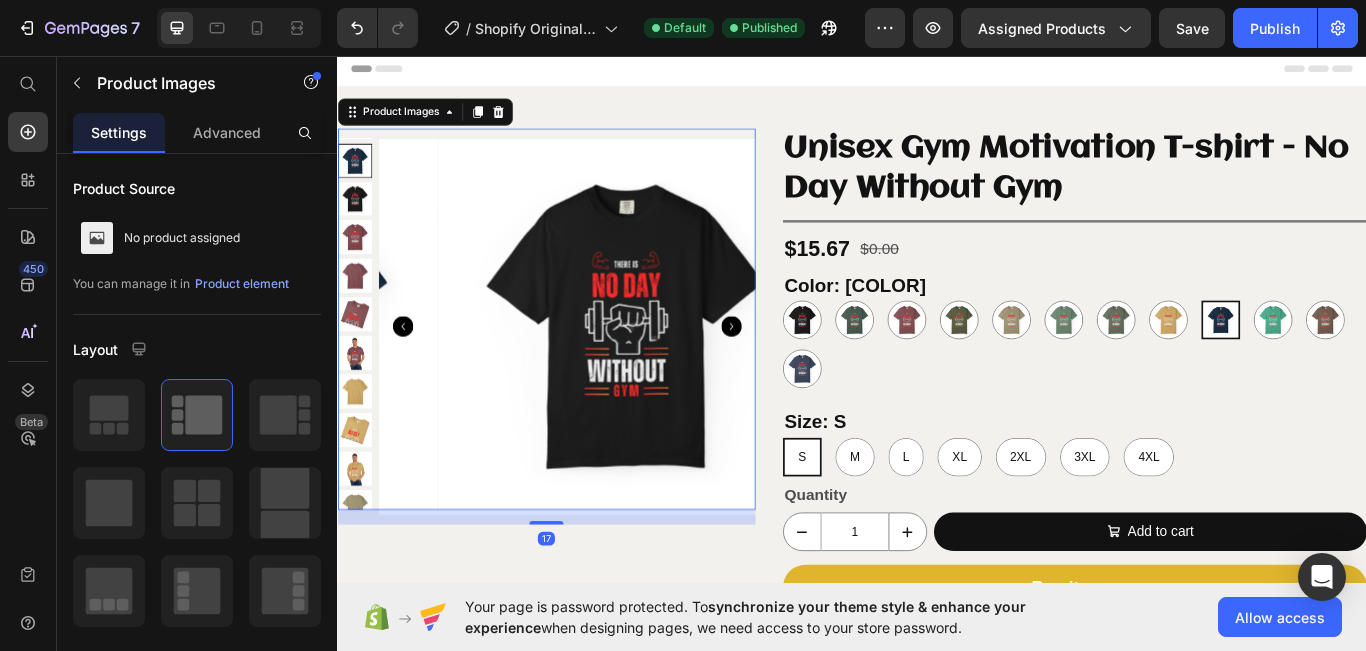 click 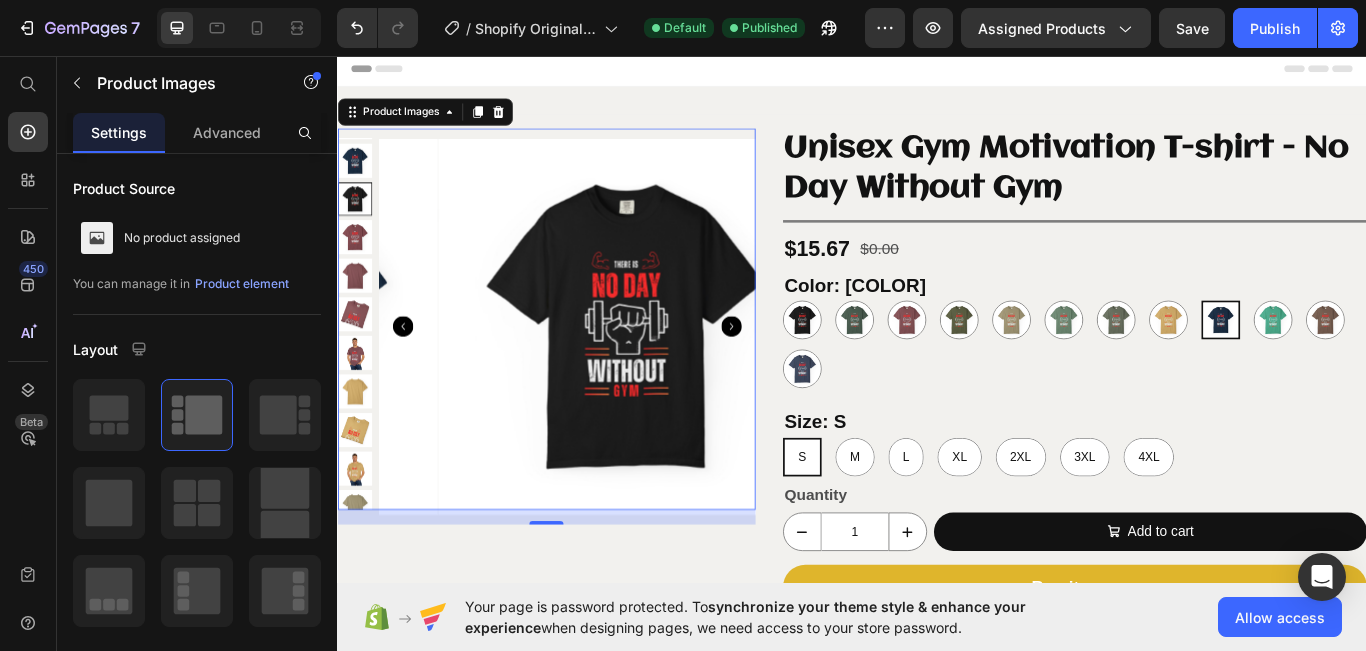 click 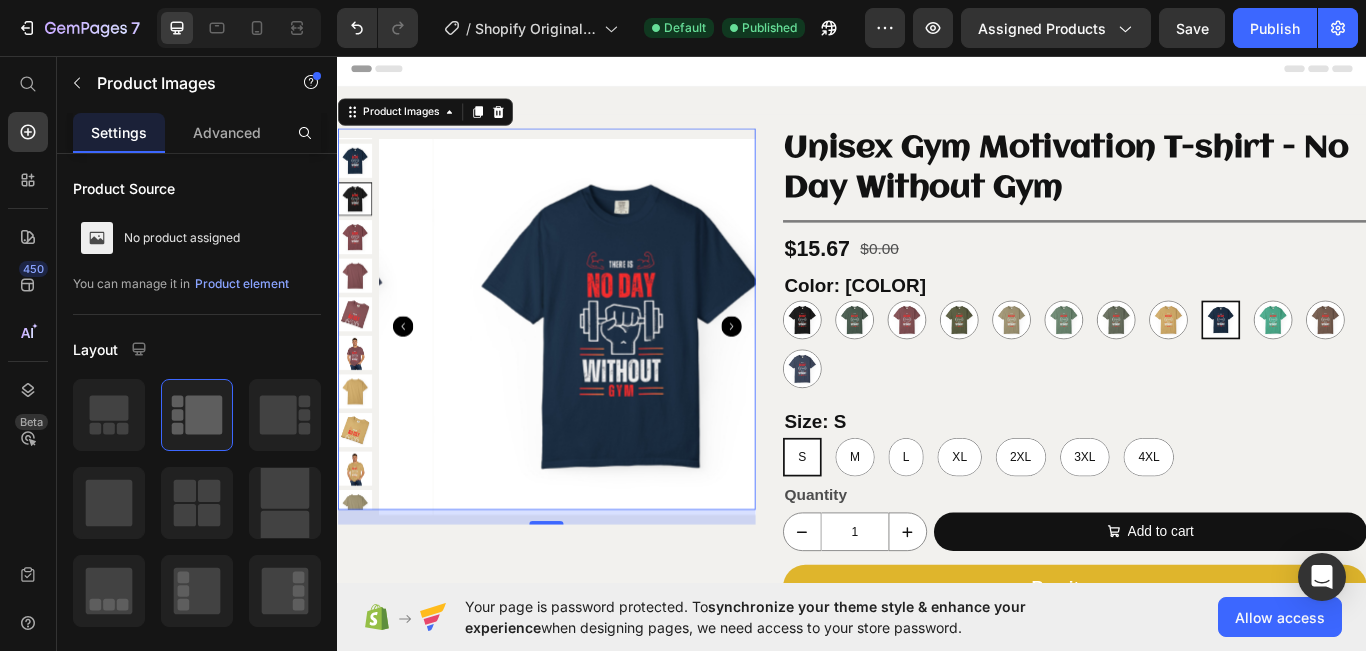 click 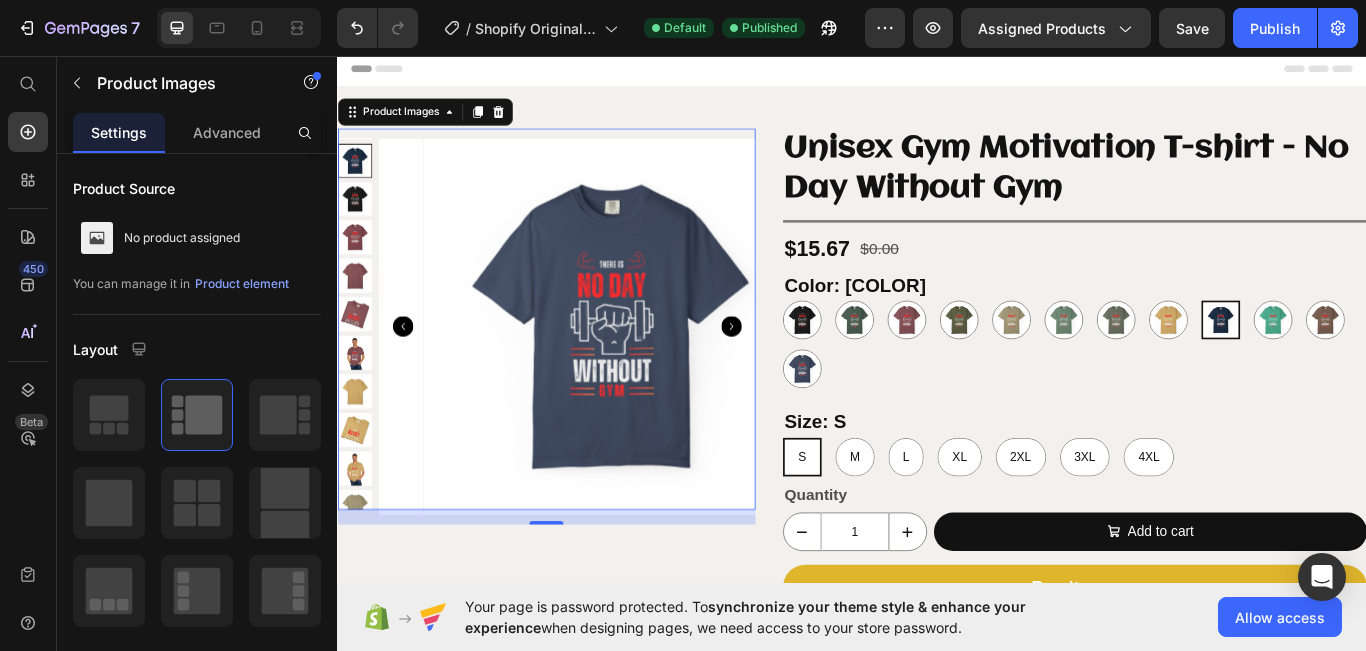 click 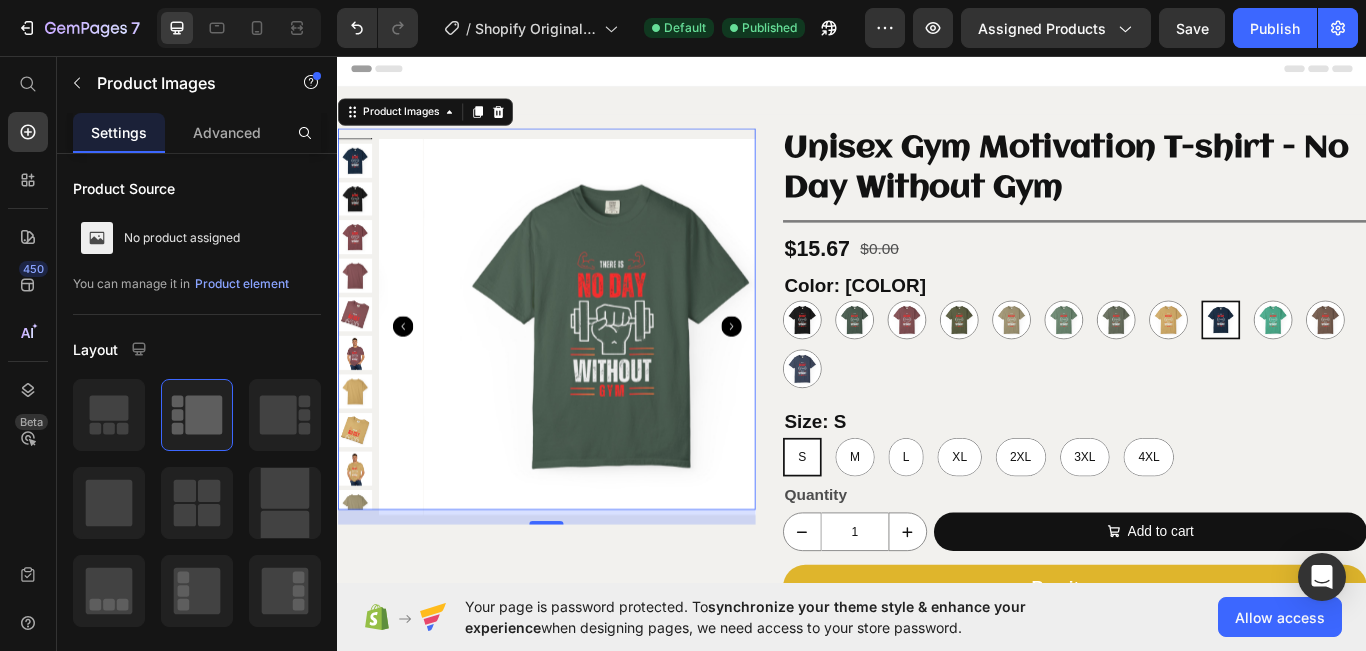 click 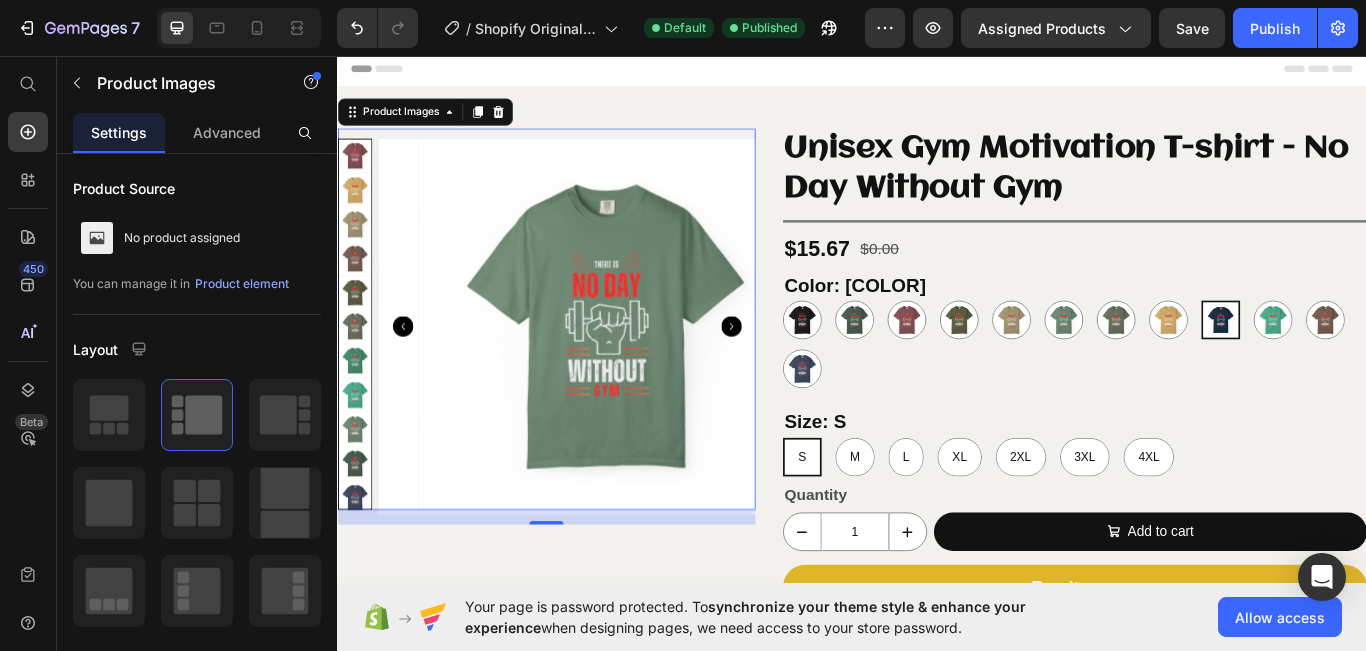 drag, startPoint x: 195, startPoint y: 418, endPoint x: 206, endPoint y: 371, distance: 48.270073 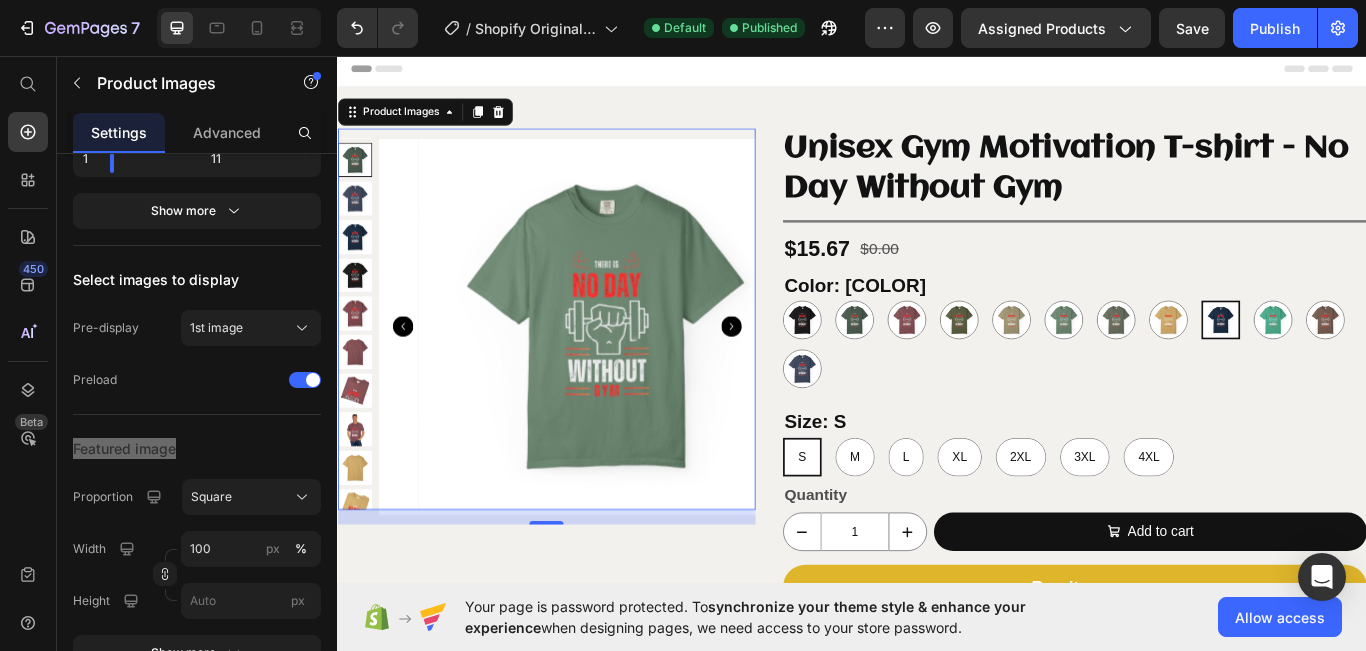 click at bounding box center [357, 446] 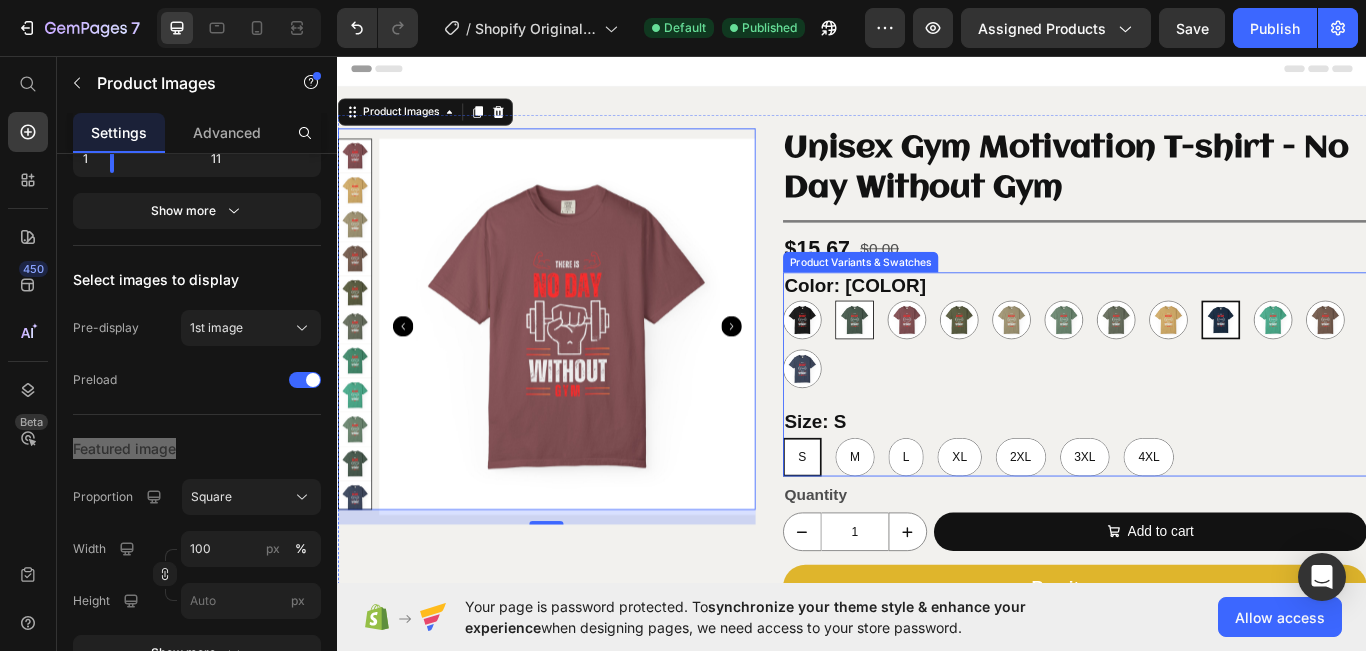 click at bounding box center [939, 363] 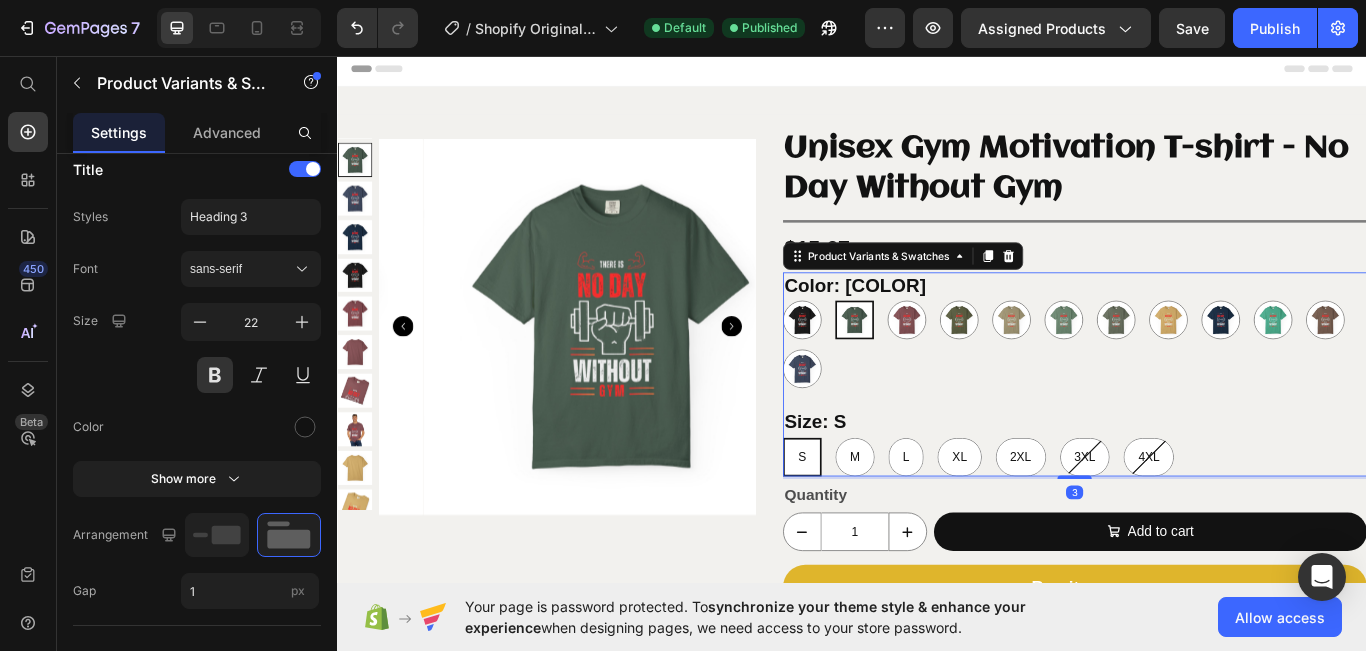 scroll, scrollTop: 0, scrollLeft: 0, axis: both 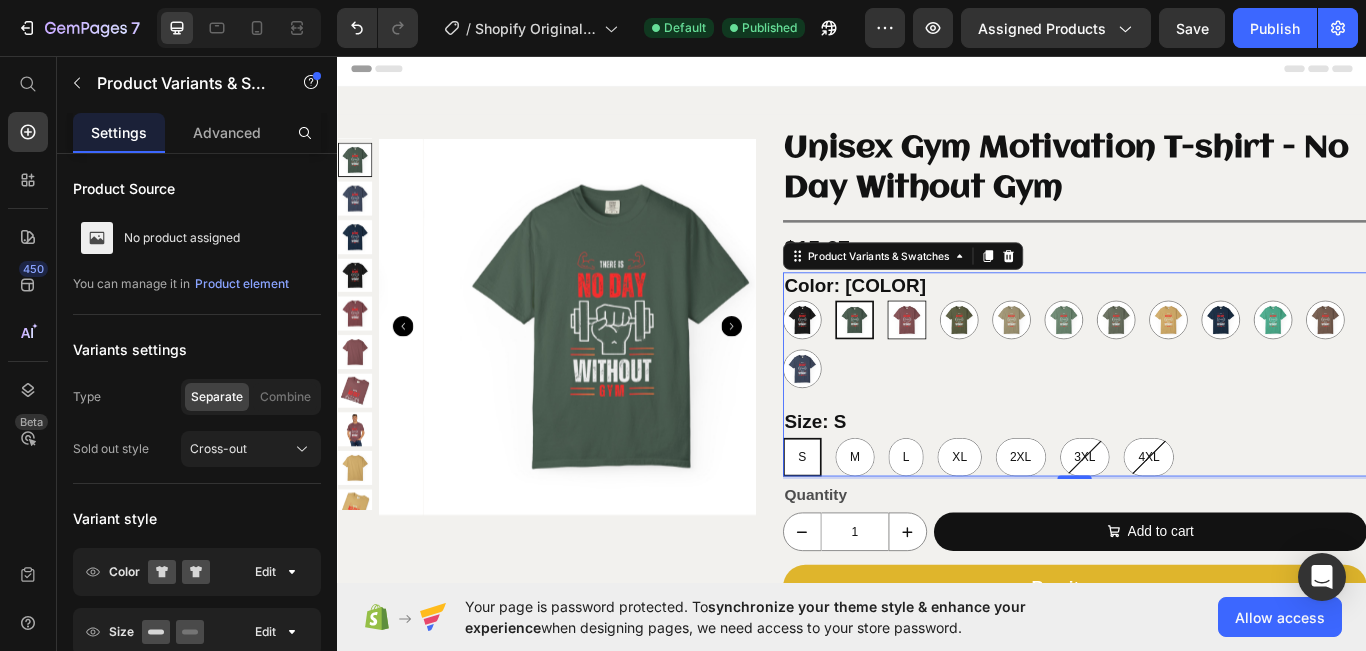click at bounding box center [1000, 363] 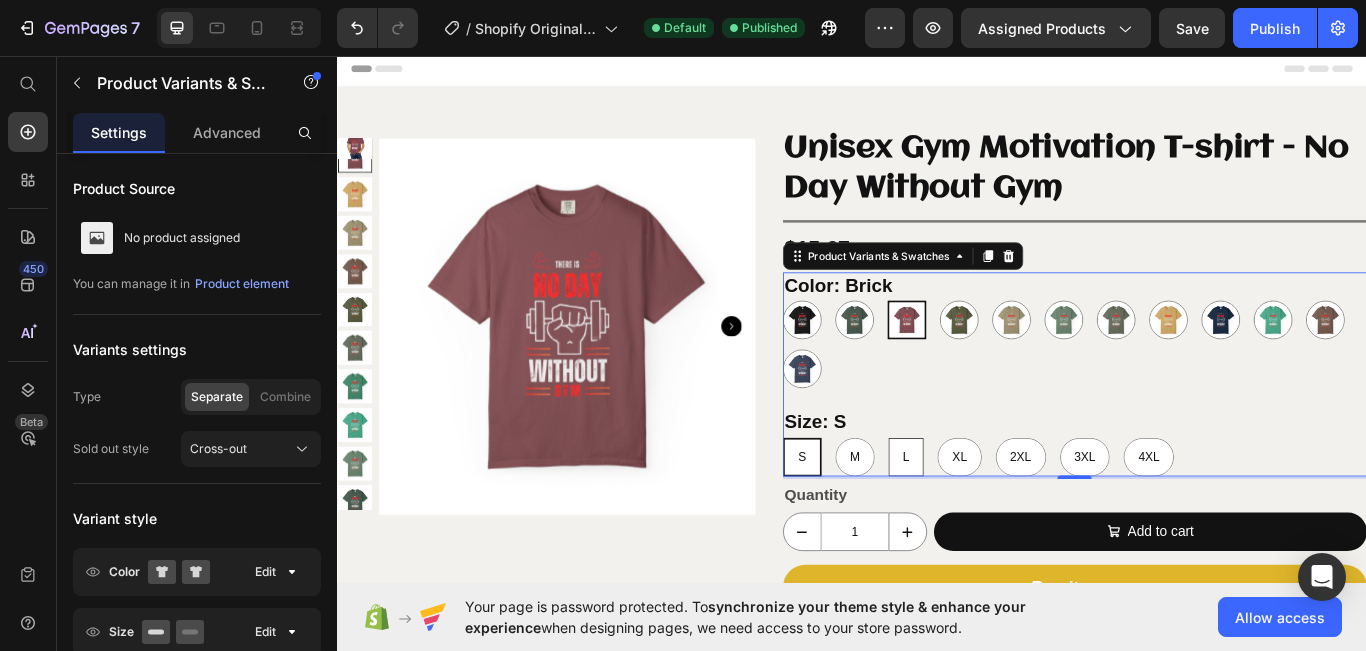 click on "L" at bounding box center [1000, 523] 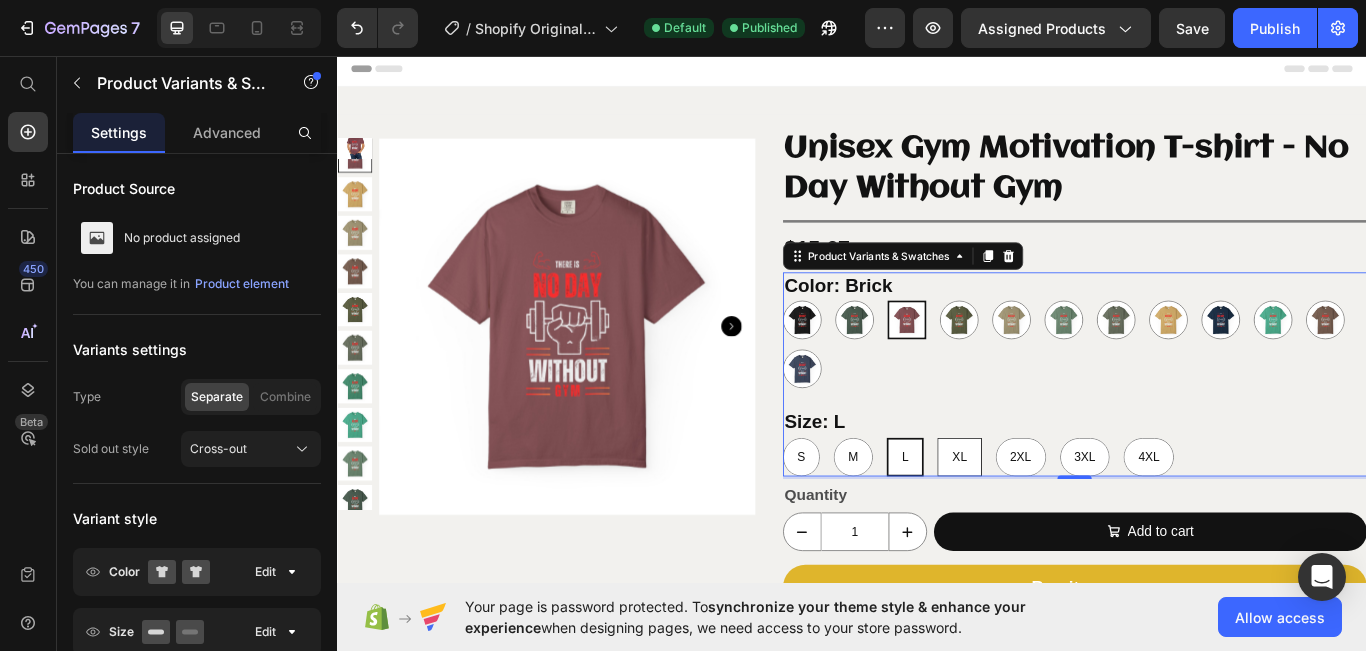 click on "XL" at bounding box center [1061, 523] 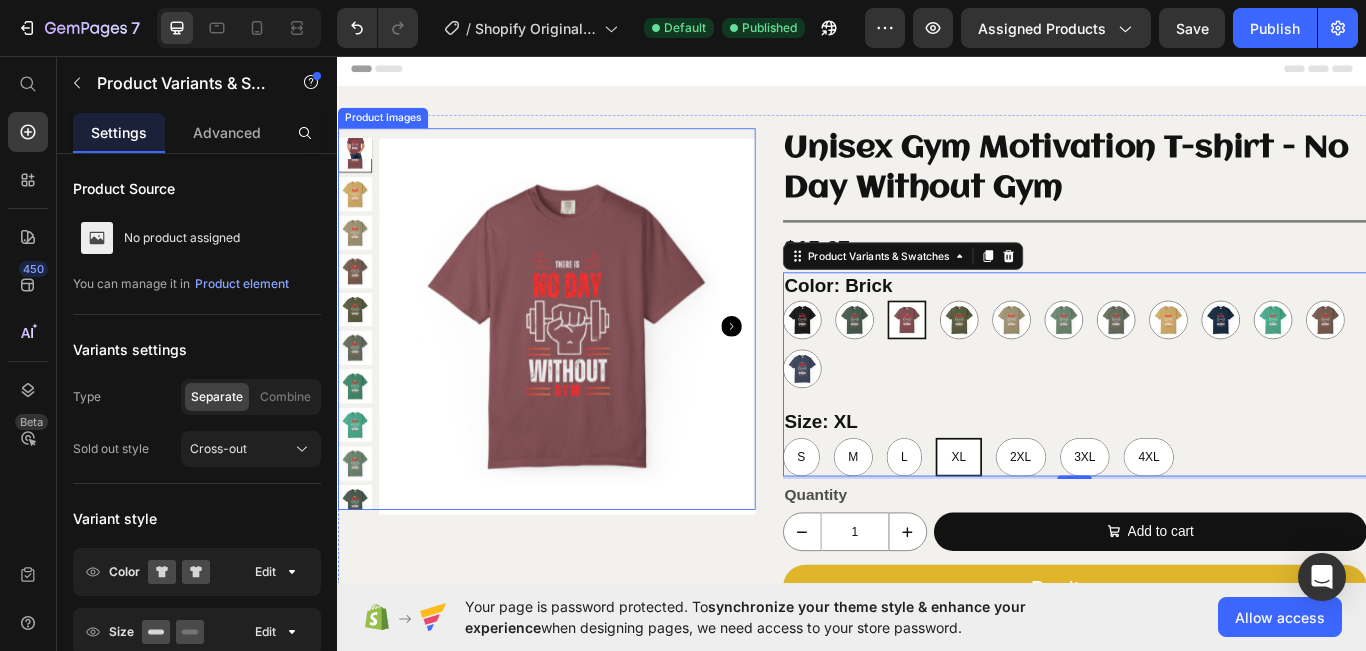 click at bounding box center [604, 371] 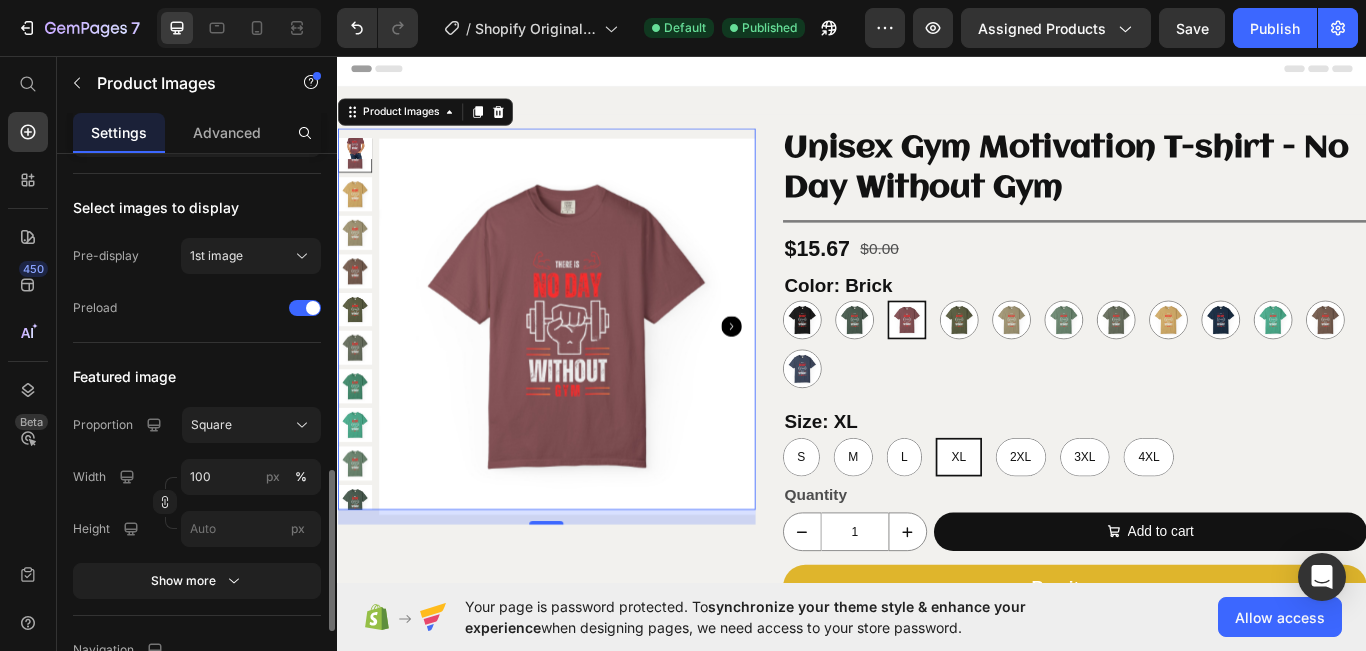 scroll, scrollTop: 717, scrollLeft: 0, axis: vertical 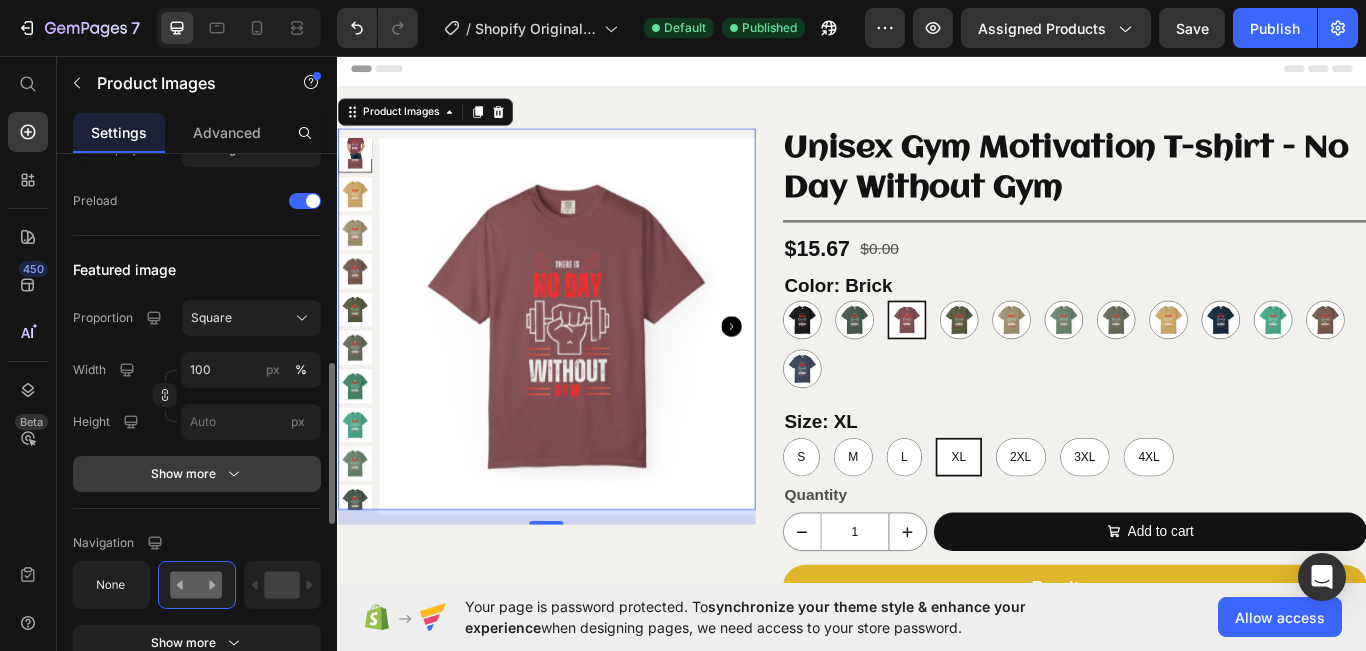 click on "Show more" at bounding box center [197, 474] 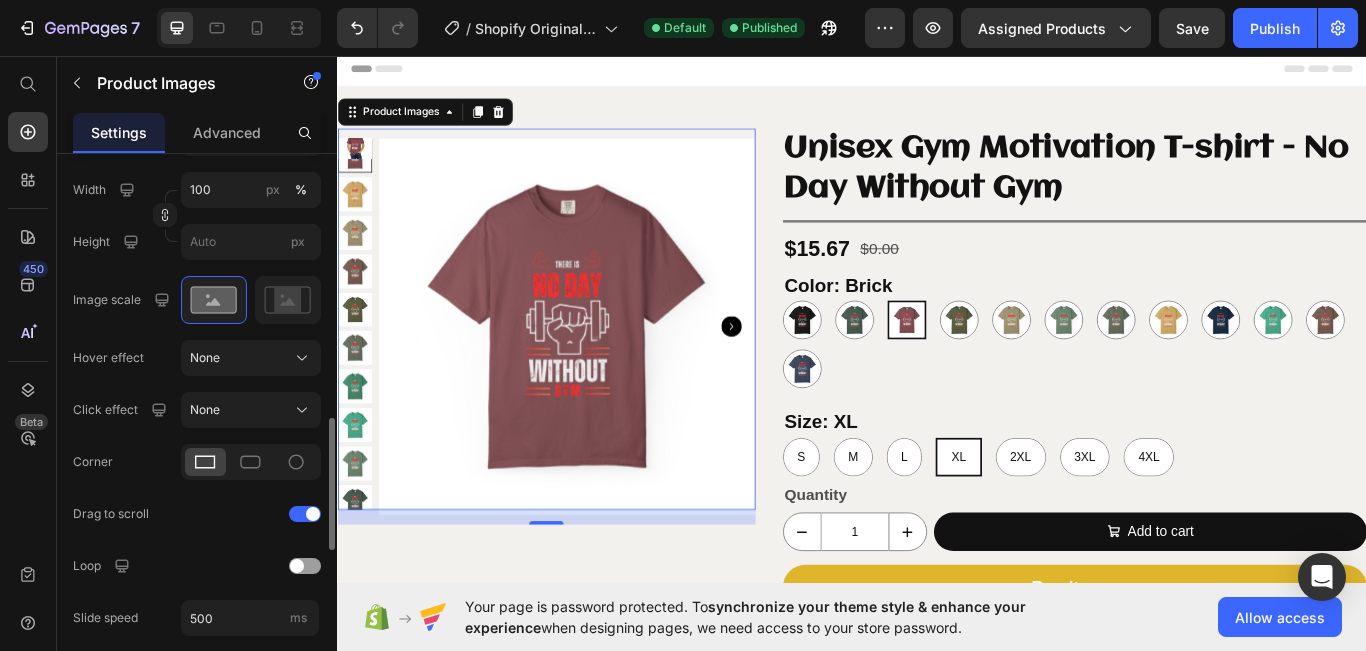 scroll, scrollTop: 938, scrollLeft: 0, axis: vertical 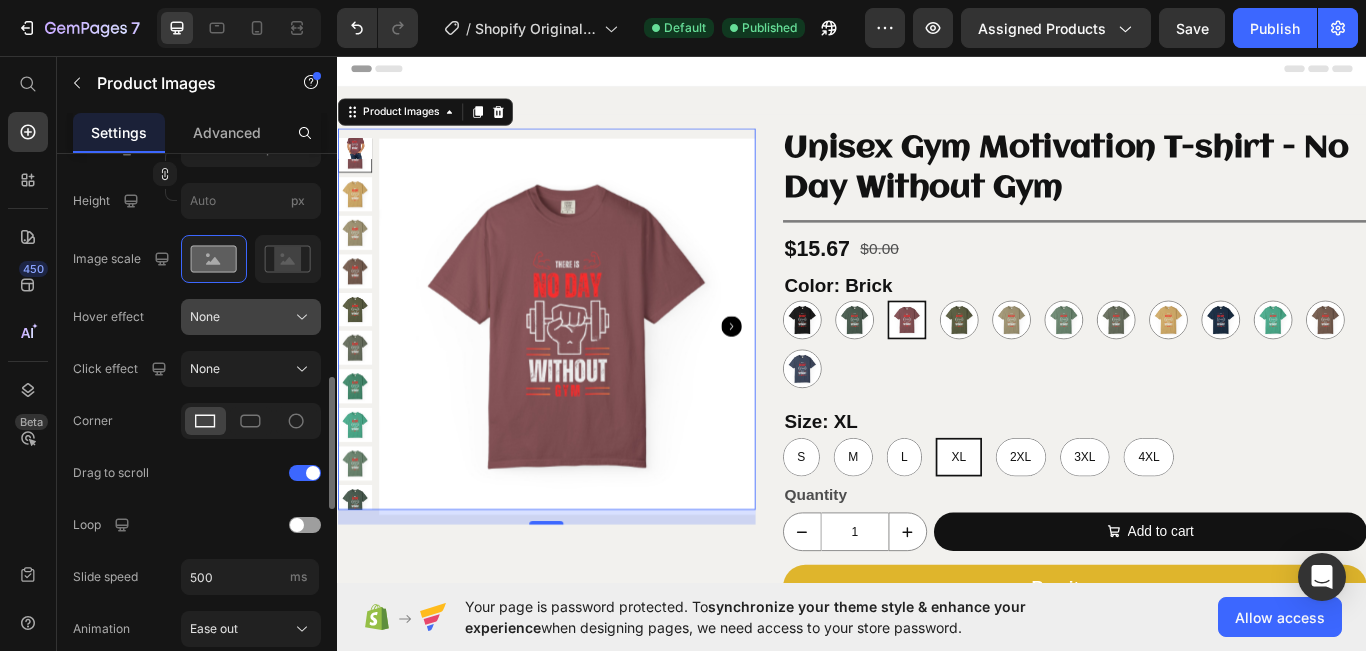 click on "None" at bounding box center (251, 317) 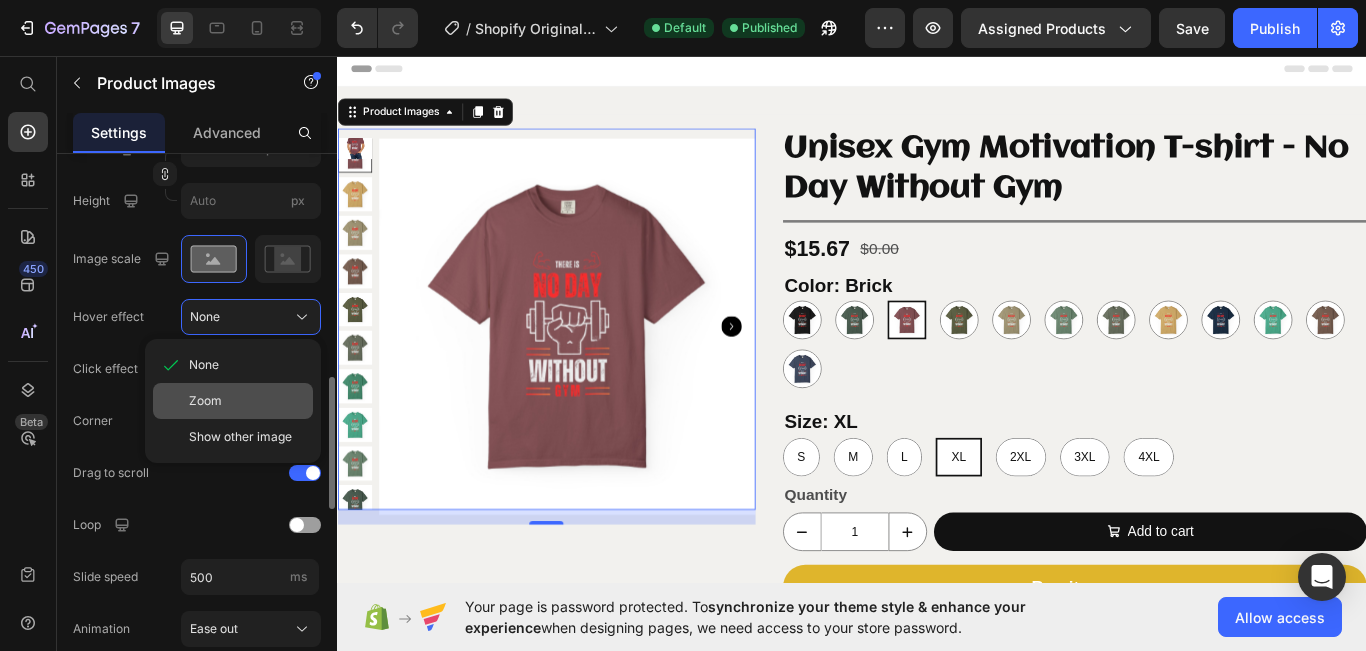click on "Zoom" at bounding box center (247, 401) 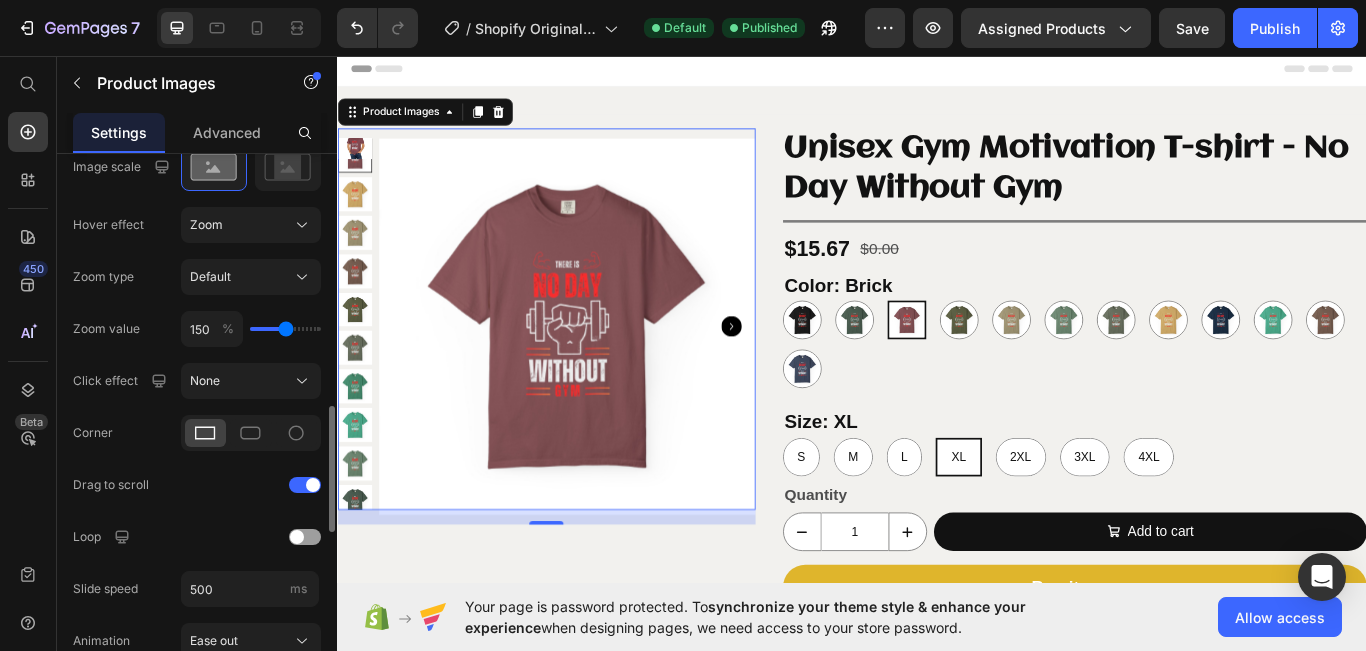 scroll, scrollTop: 1045, scrollLeft: 0, axis: vertical 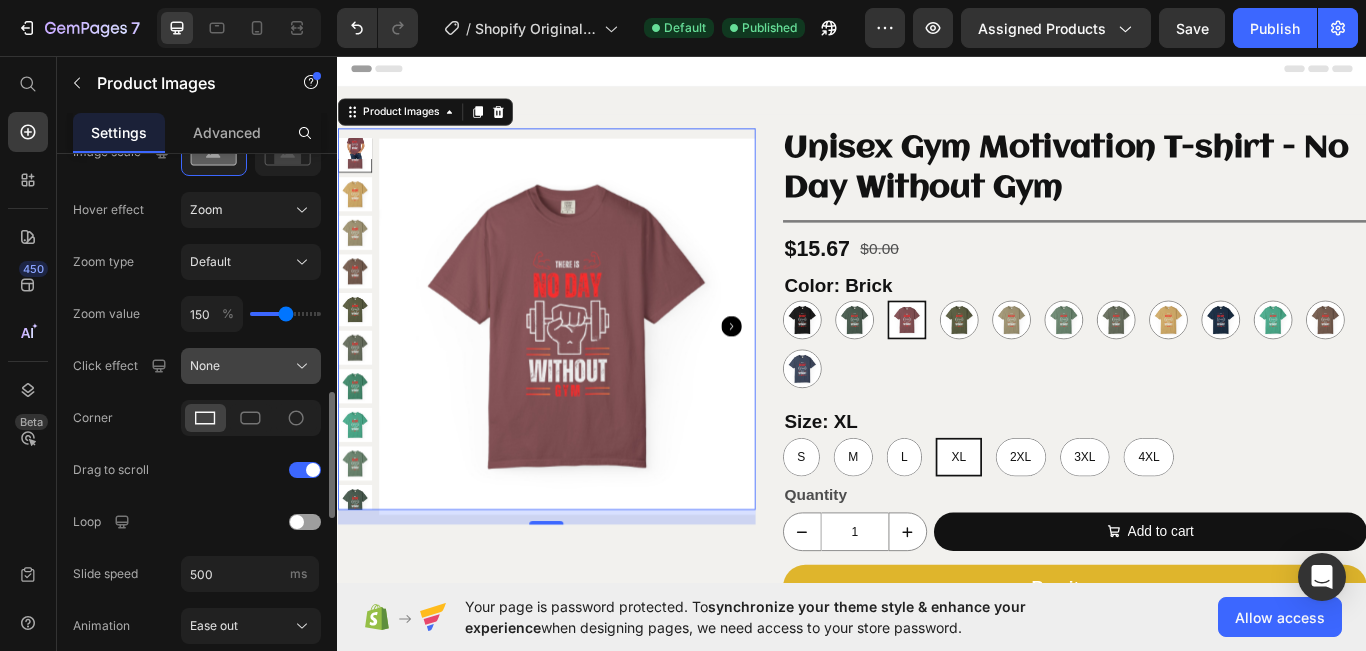 click on "None" at bounding box center (251, 366) 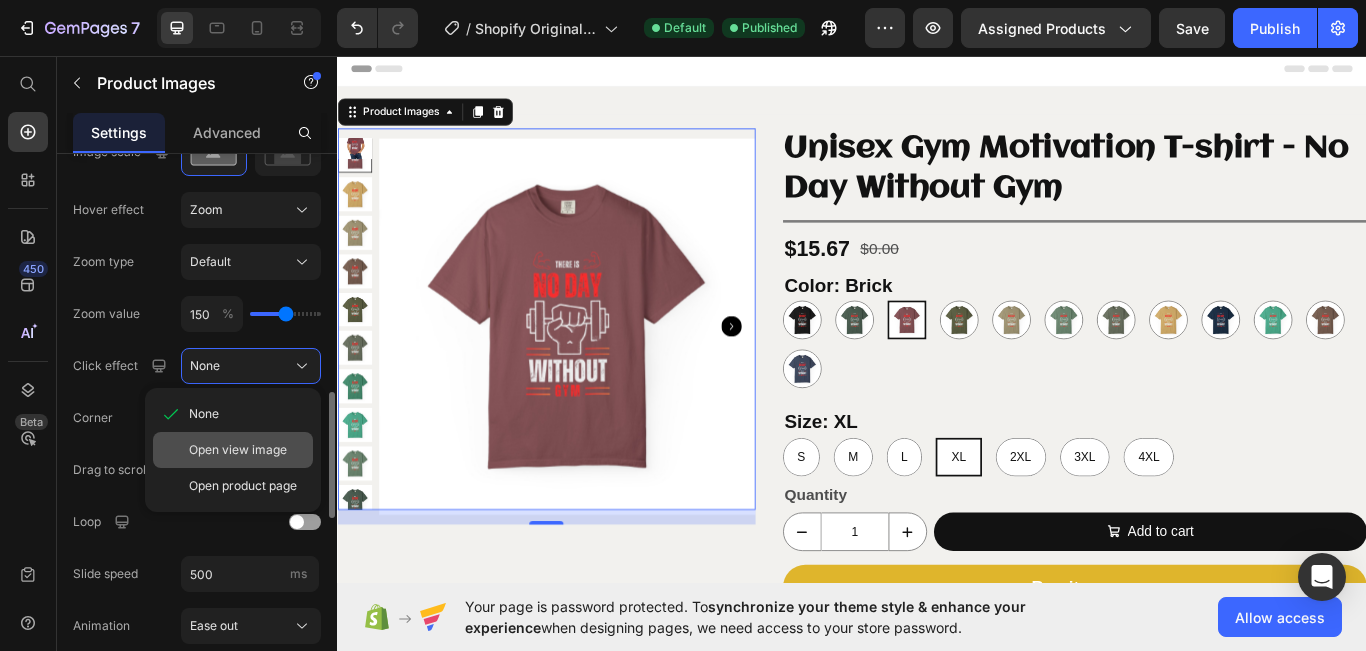 click on "Open view image" at bounding box center (238, 450) 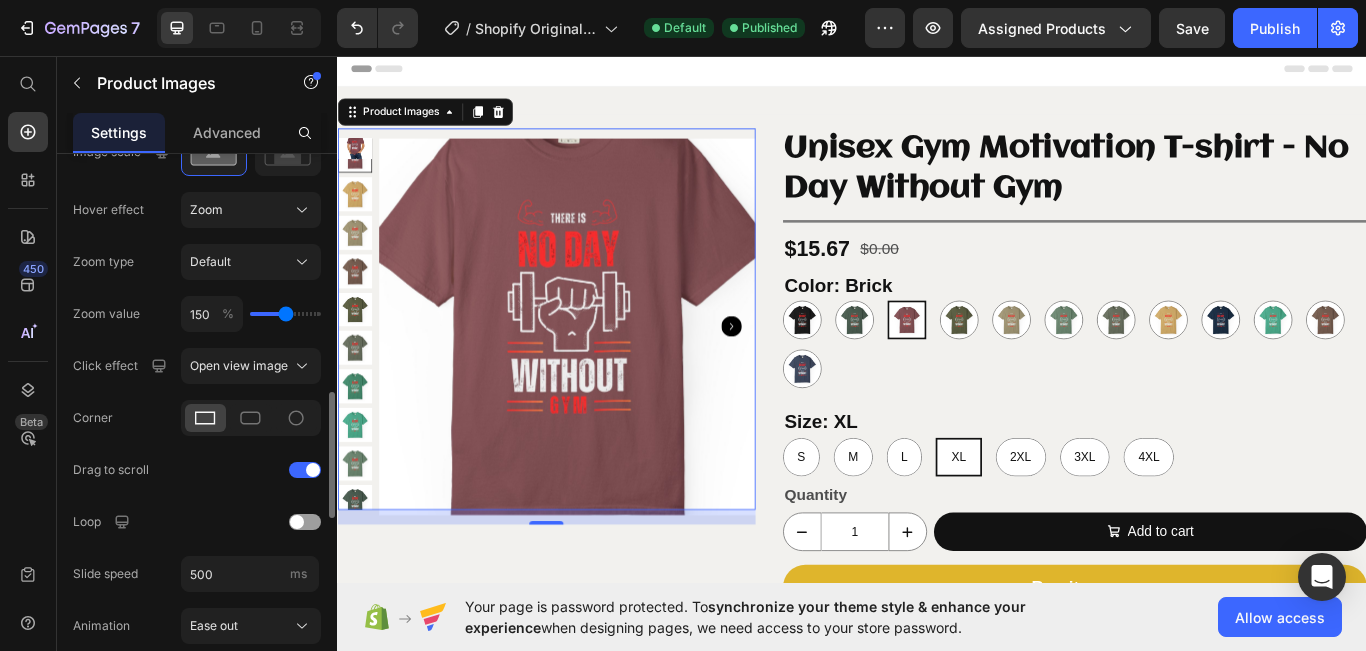 click at bounding box center (604, 371) 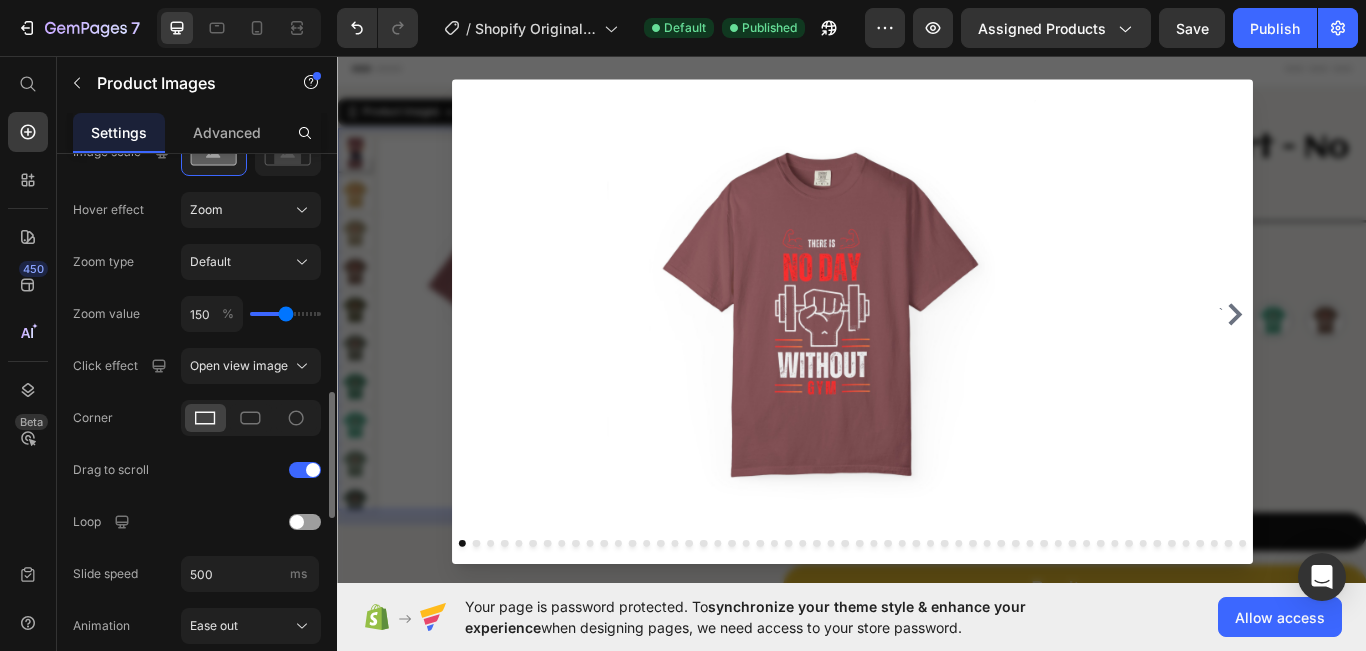 click 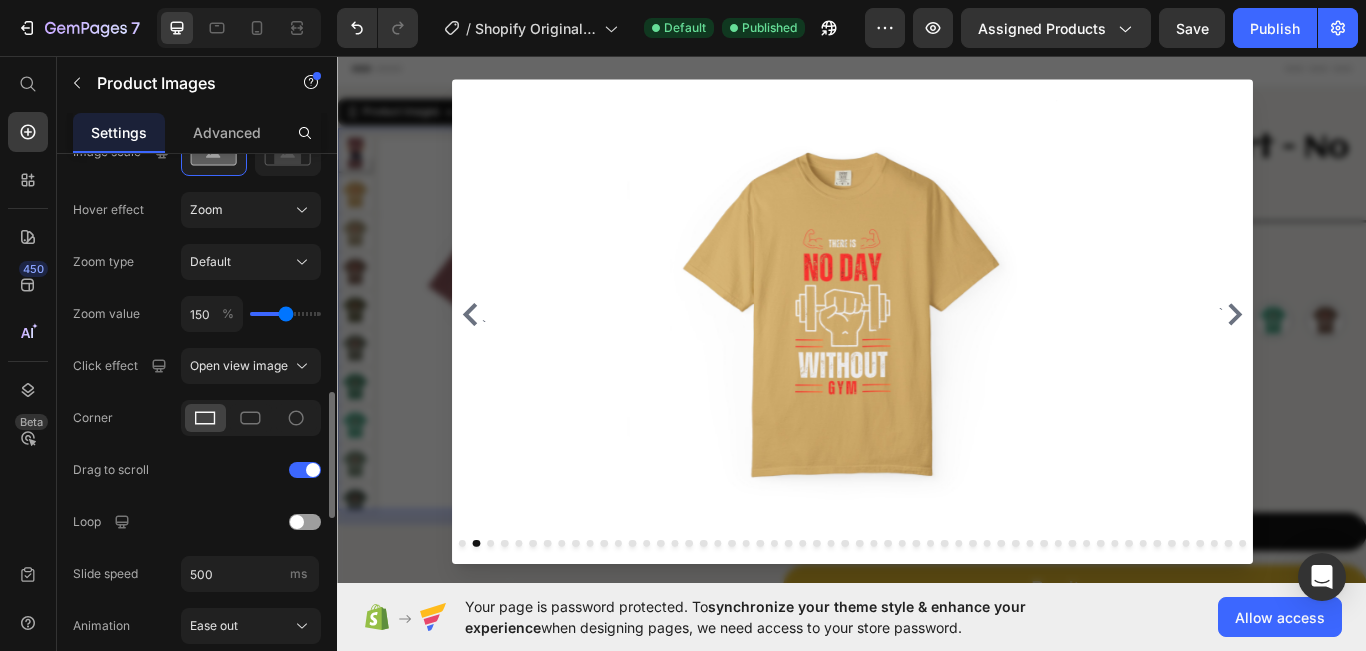 click 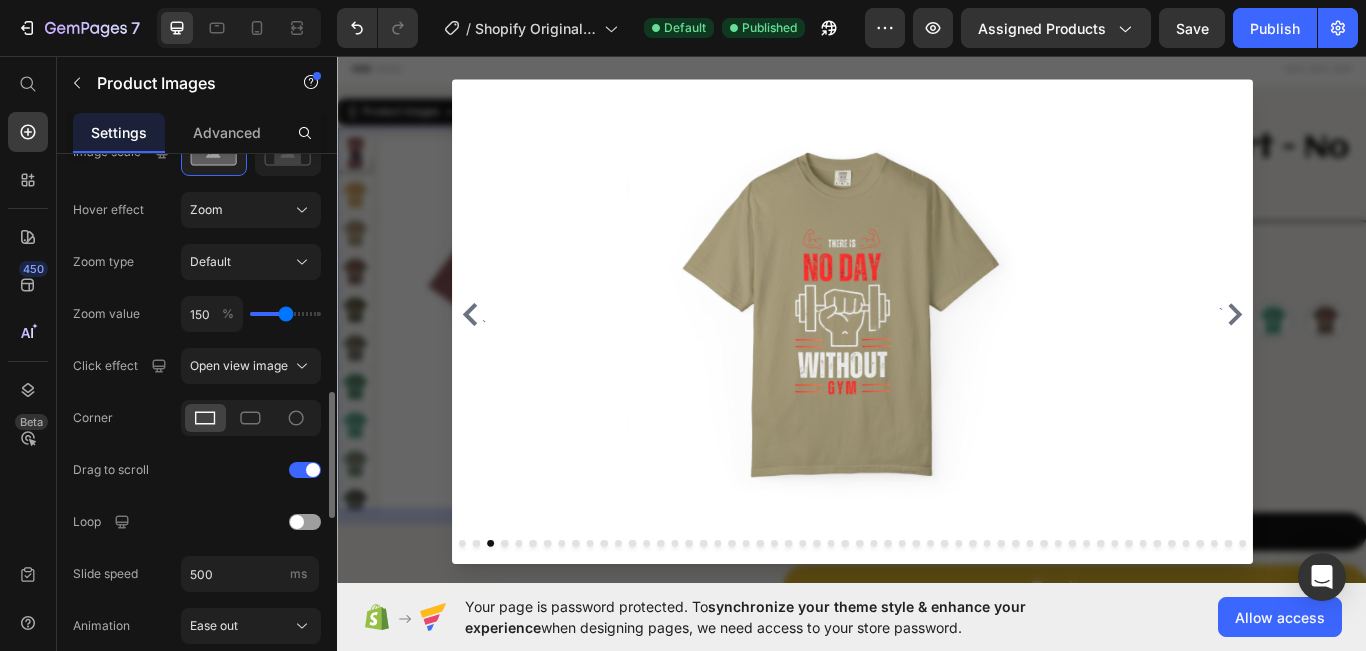 click 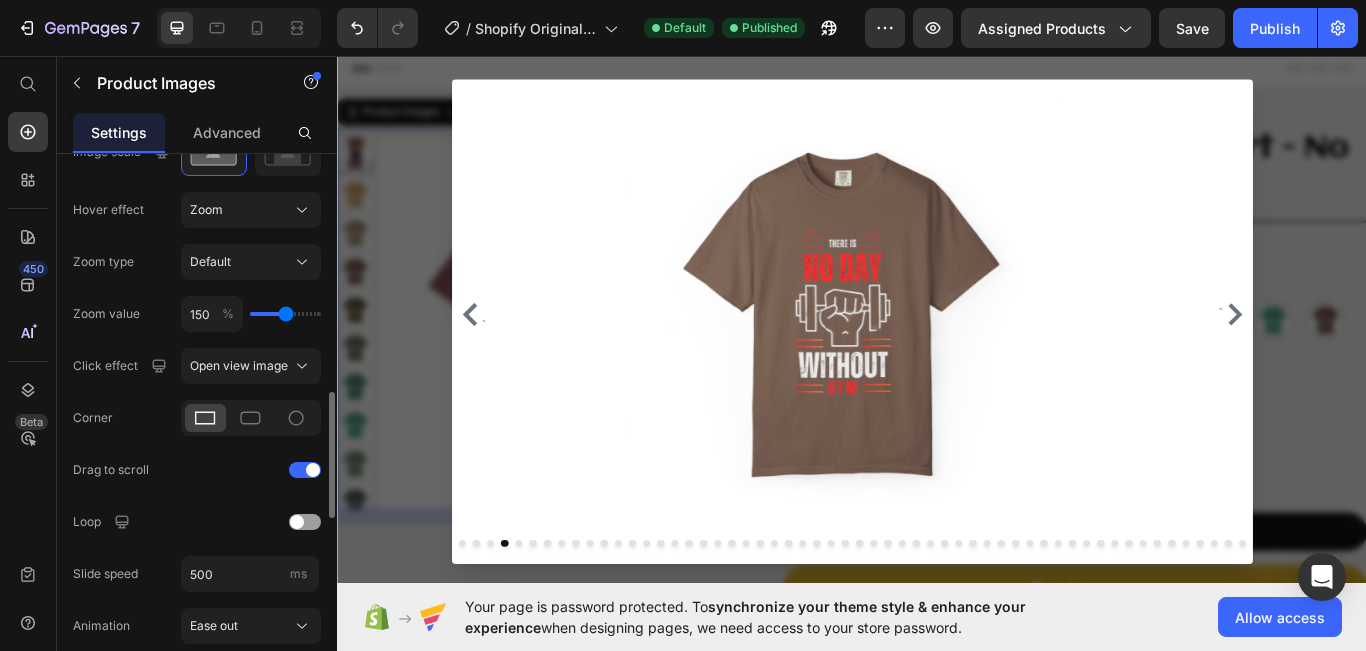 click 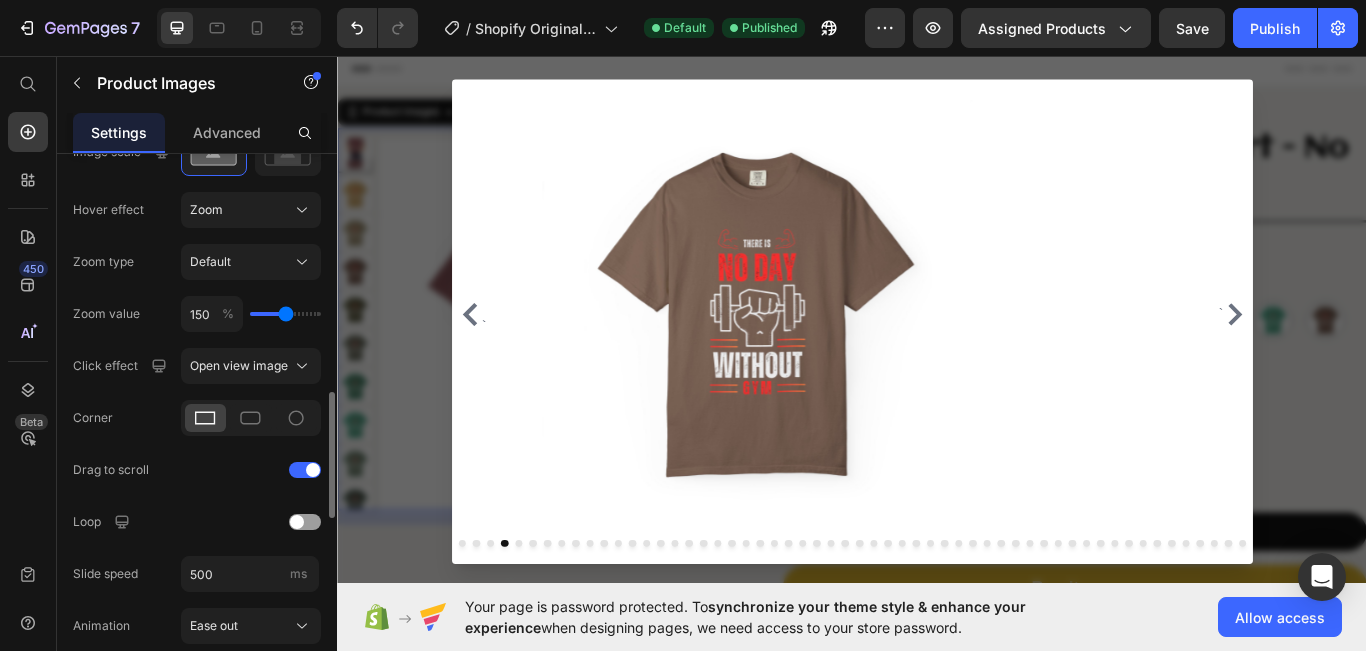 click at bounding box center (937, 364) 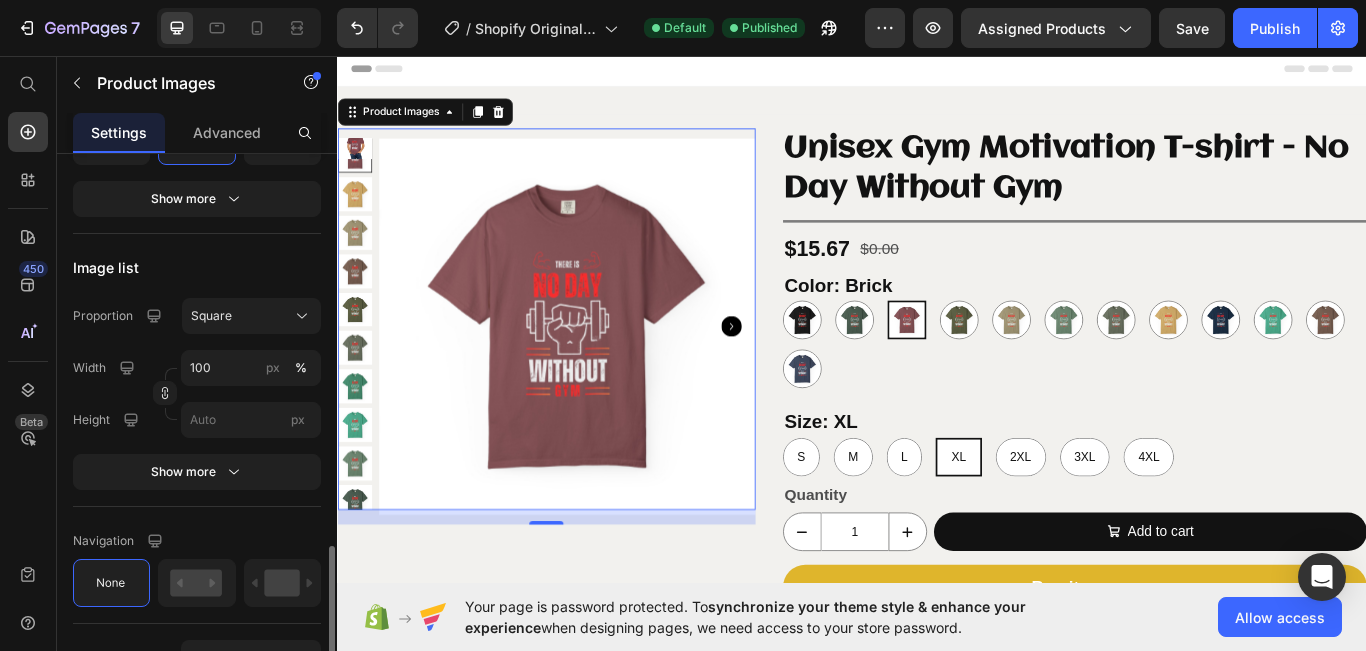 scroll, scrollTop: 1699, scrollLeft: 0, axis: vertical 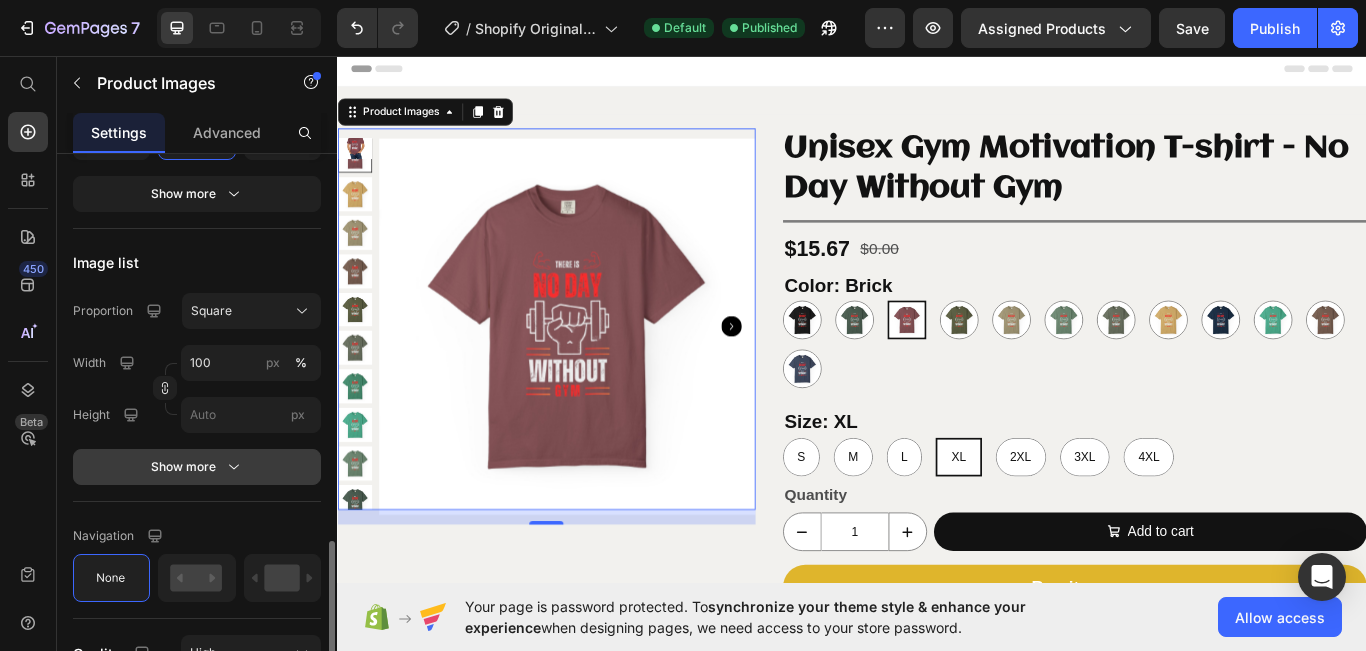 click 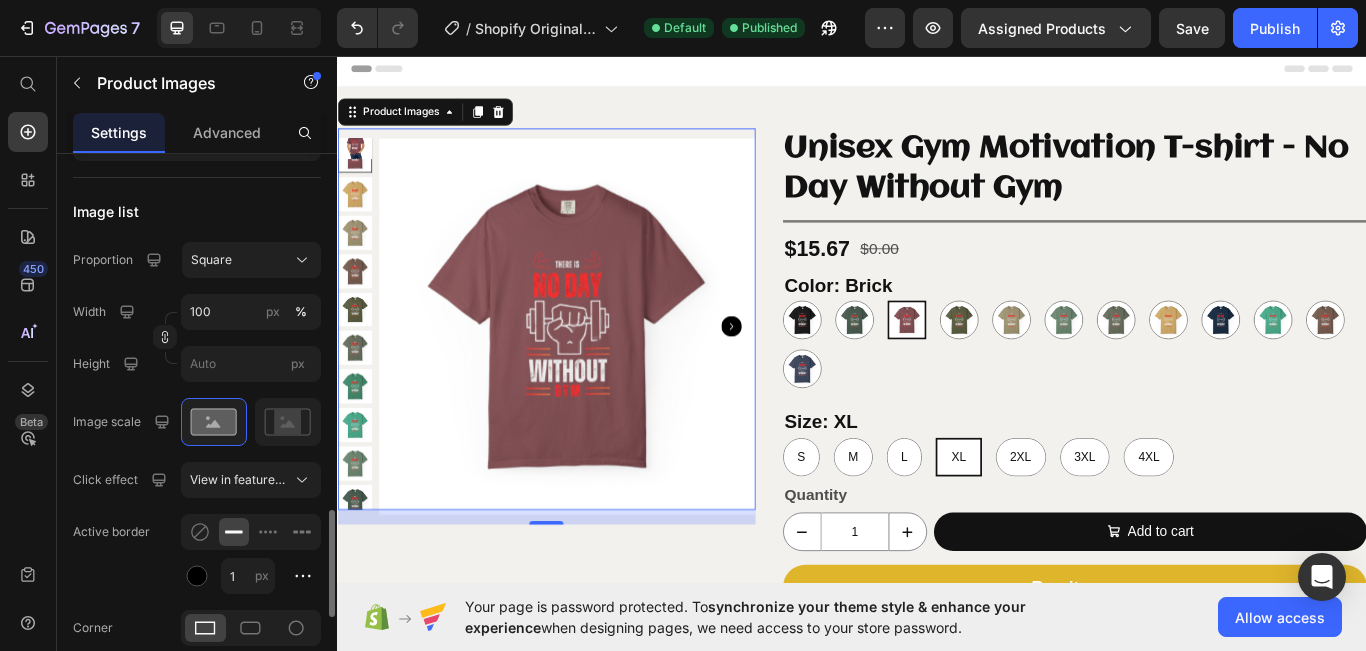 scroll, scrollTop: 1763, scrollLeft: 0, axis: vertical 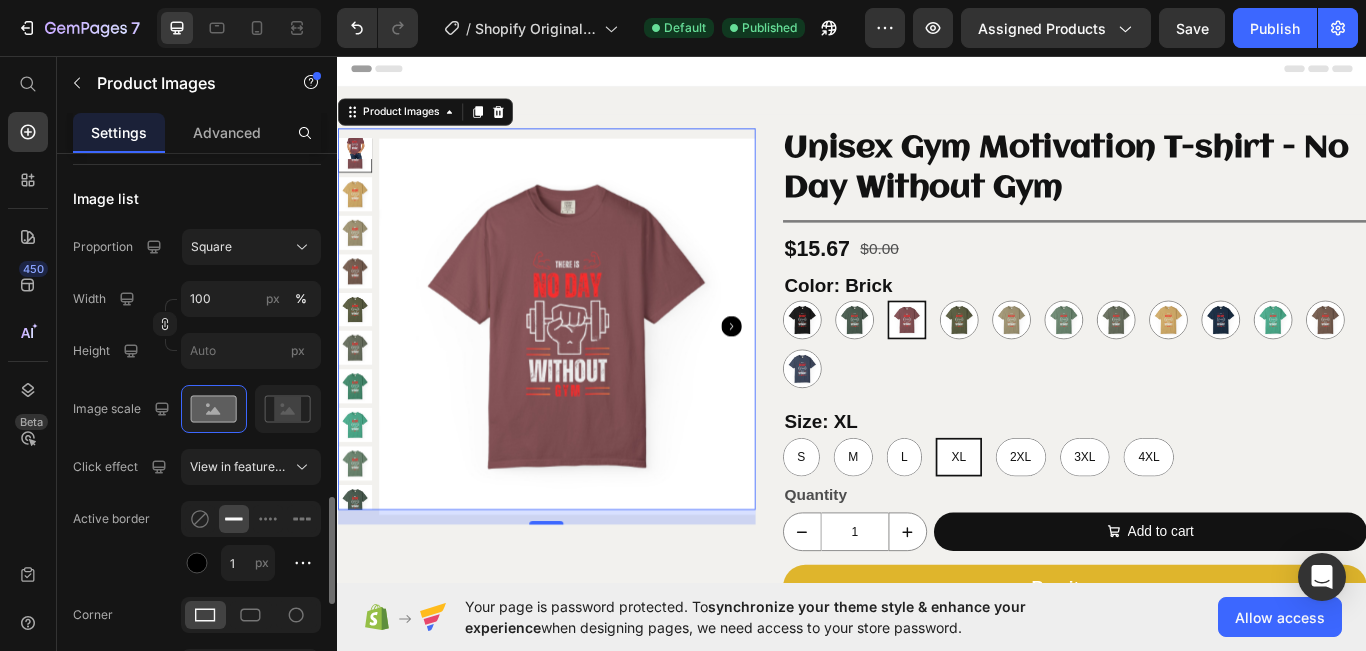 click on "View in featured image" at bounding box center [239, 467] 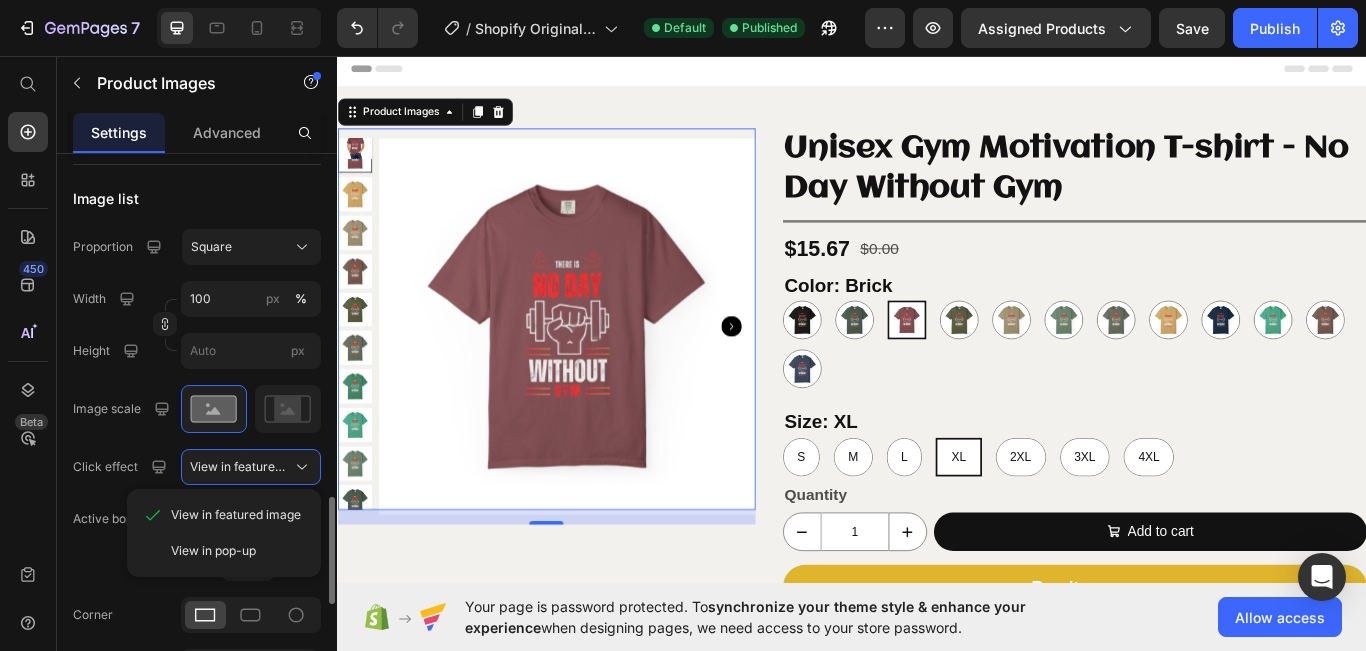 click on "View in featured image" at bounding box center (239, 467) 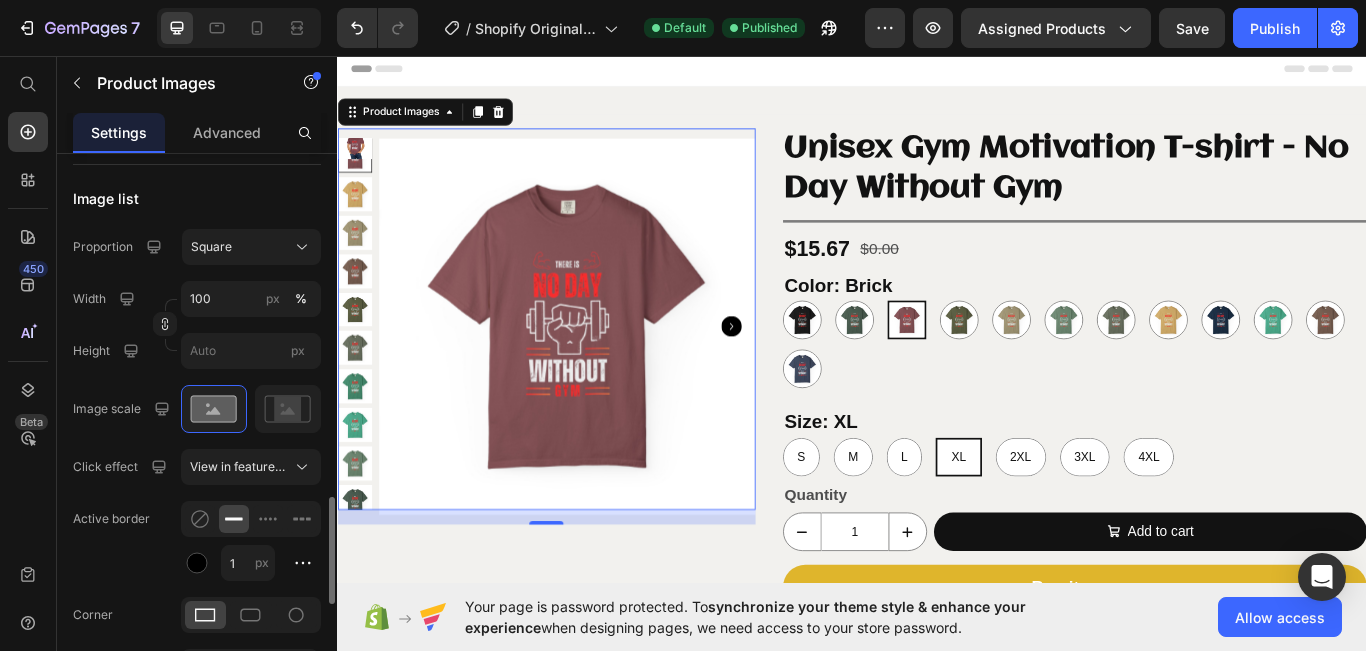 click on "View in featured image" at bounding box center [239, 467] 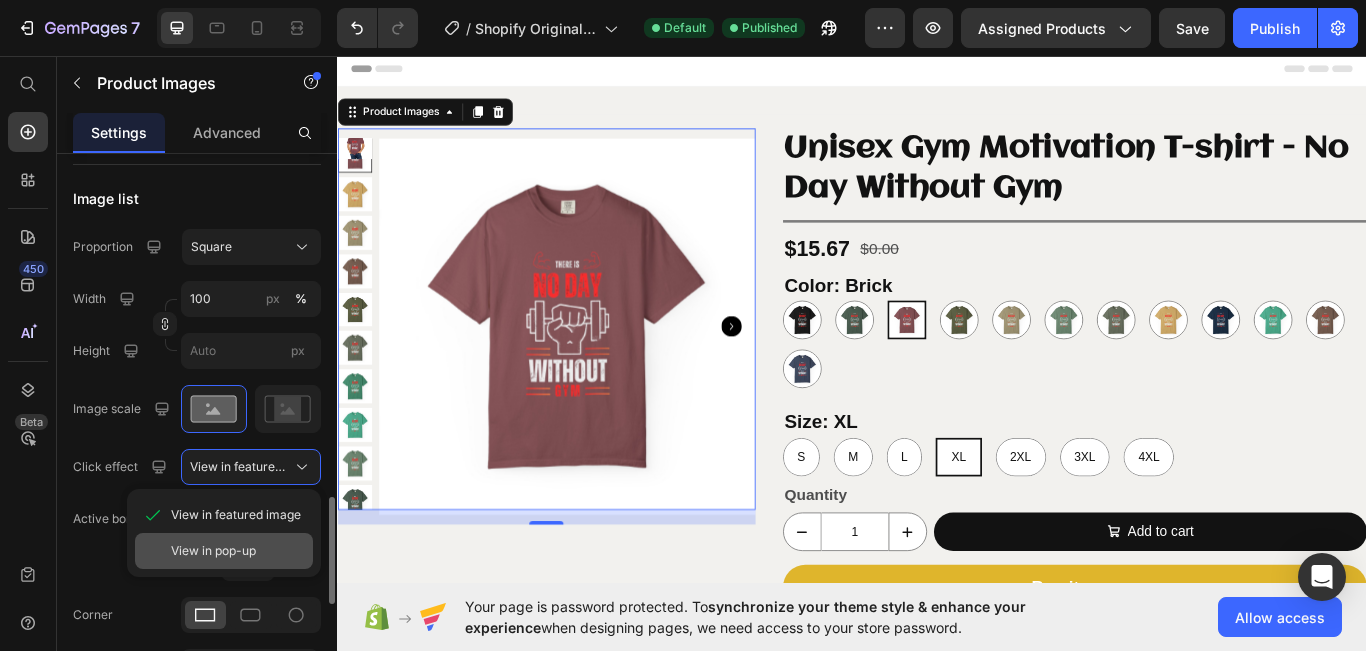 click on "View in pop-up" 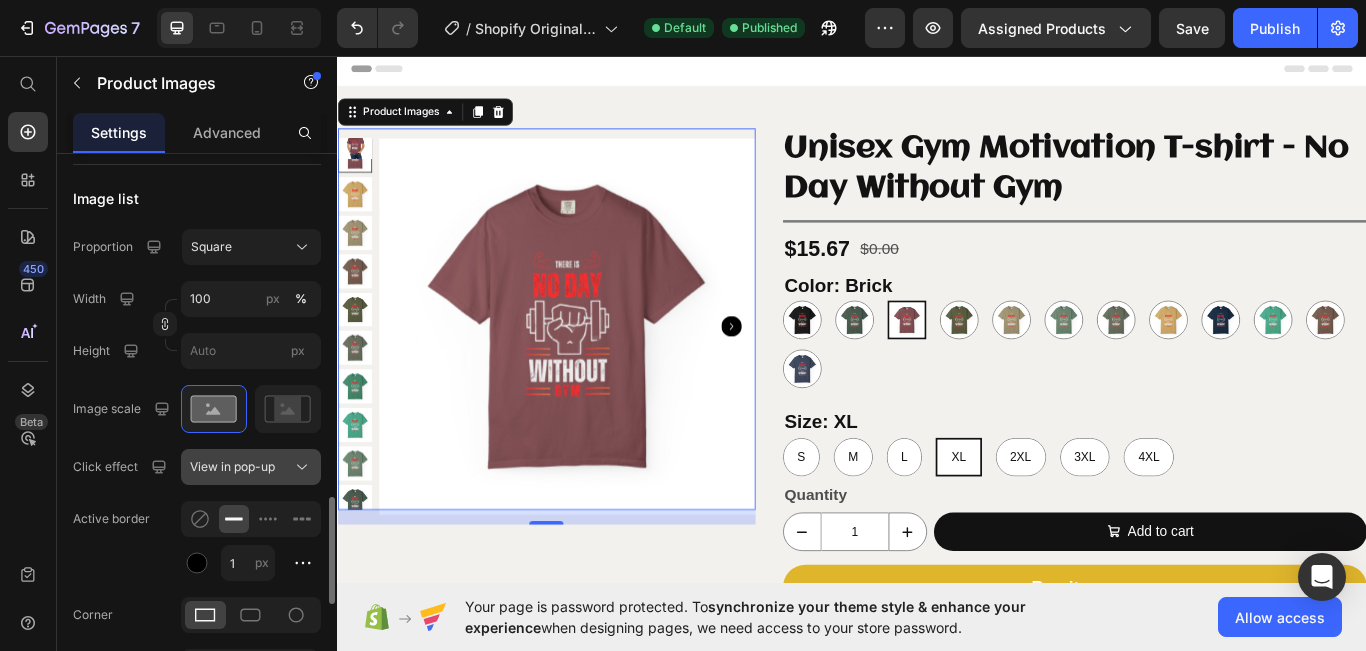 click on "View in pop-up" at bounding box center (232, 467) 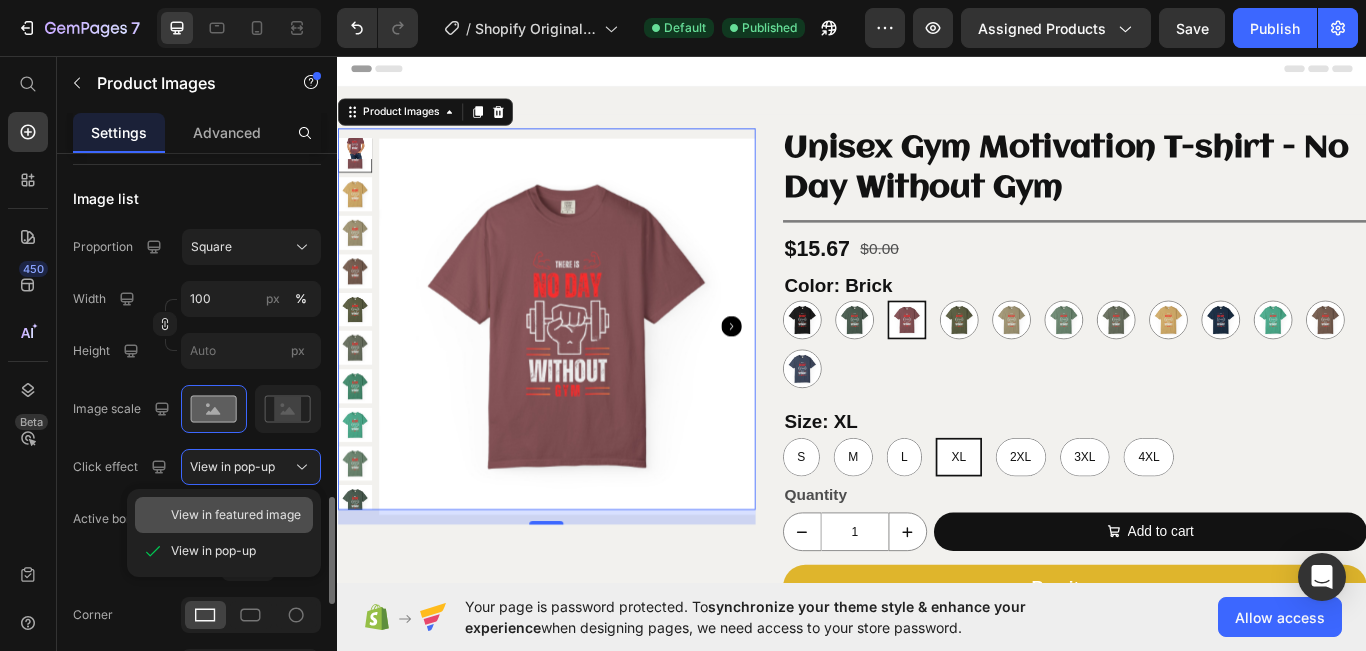 drag, startPoint x: 221, startPoint y: 507, endPoint x: 23, endPoint y: 468, distance: 201.80437 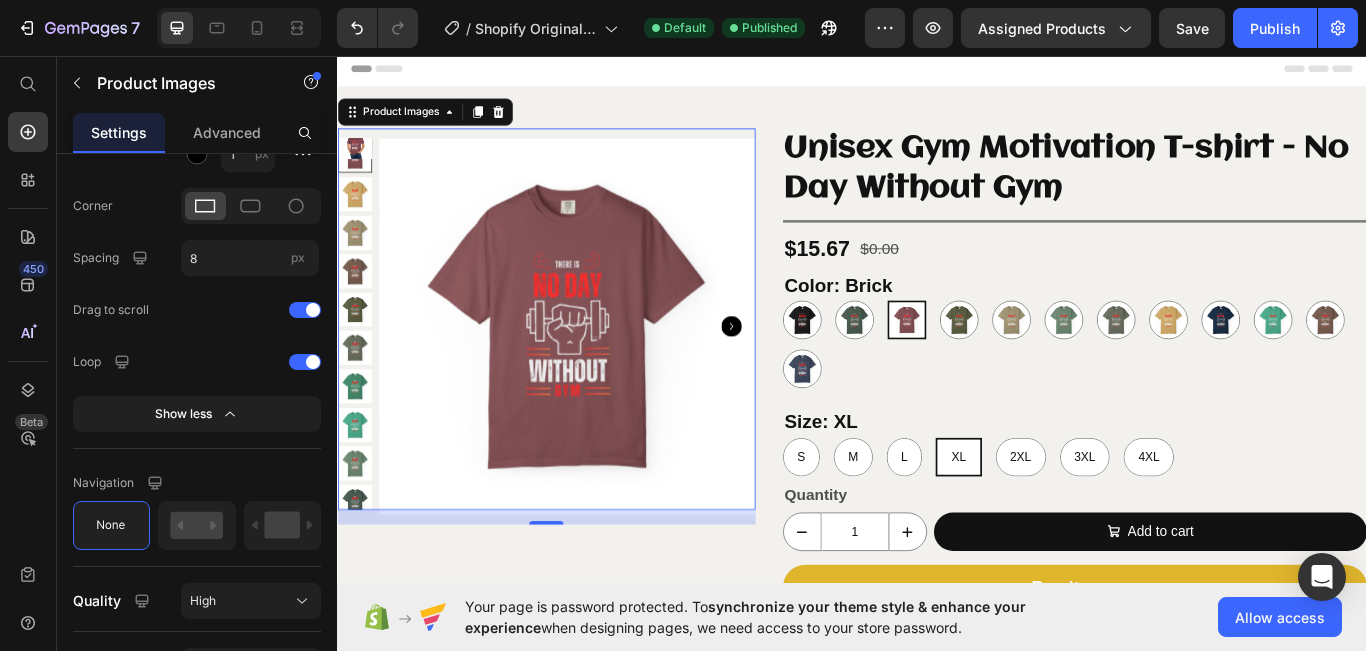 scroll, scrollTop: 2296, scrollLeft: 0, axis: vertical 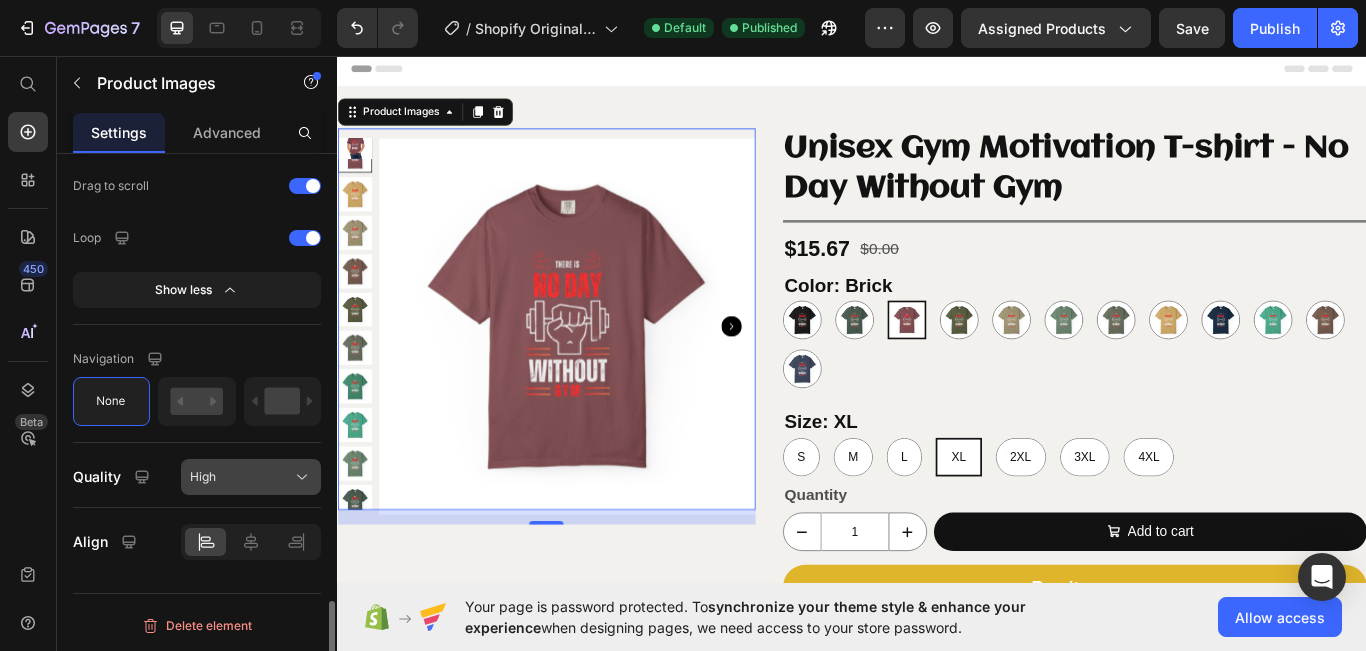 click on "High" 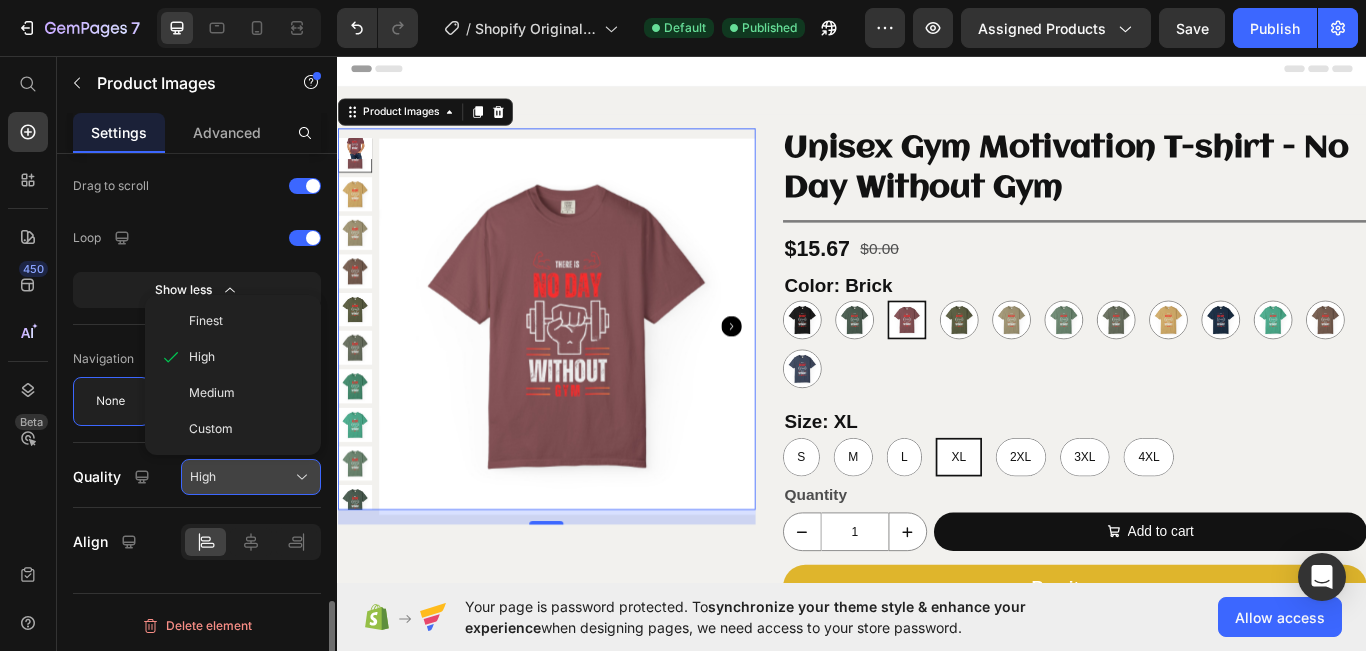 click on "High" 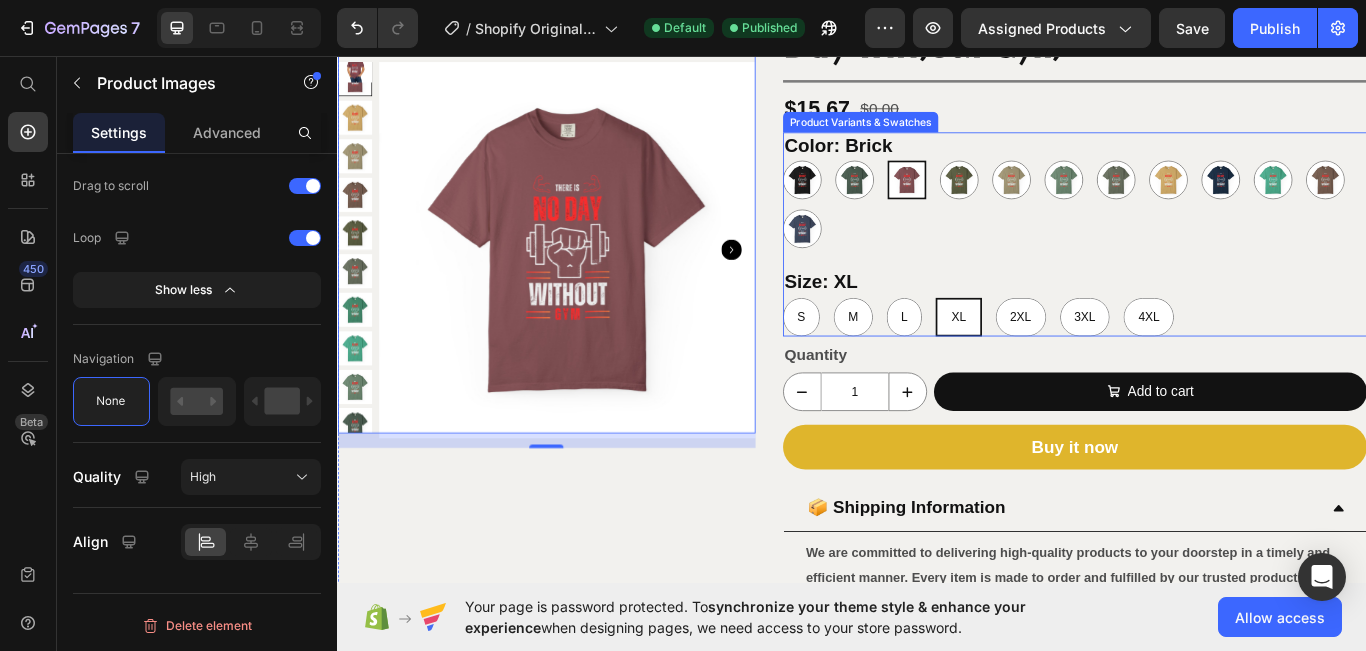 scroll, scrollTop: 0, scrollLeft: 0, axis: both 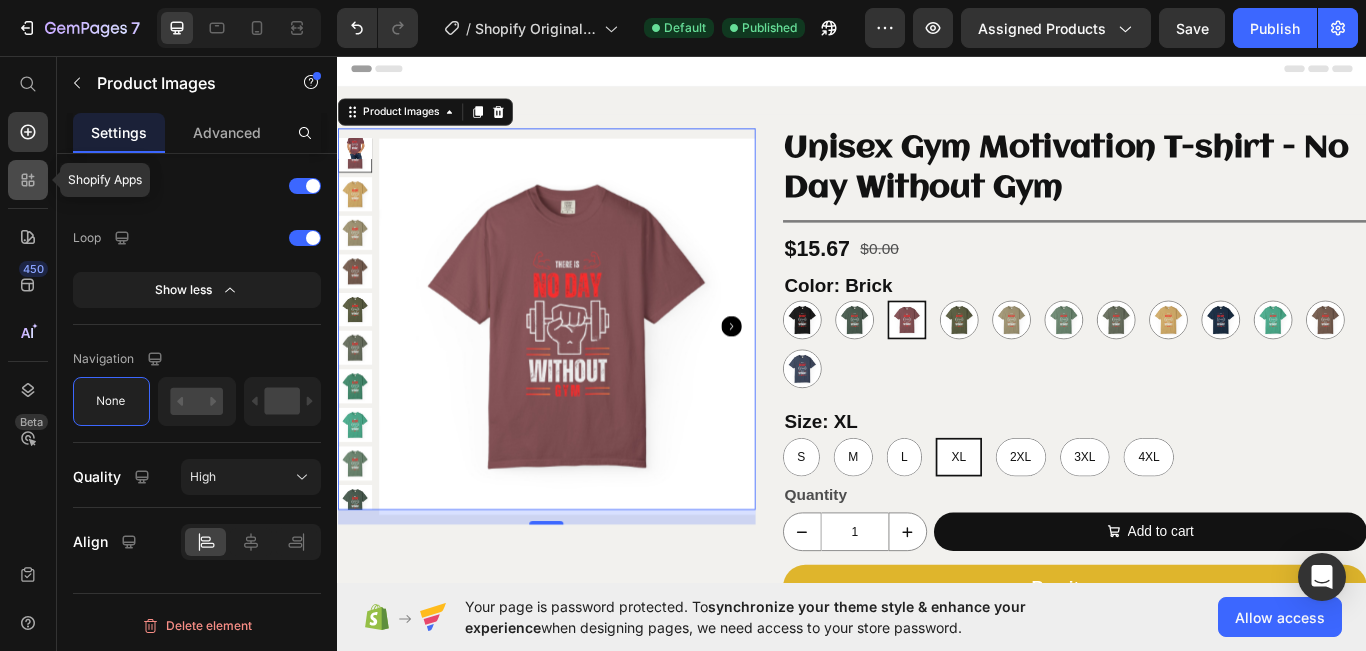 click 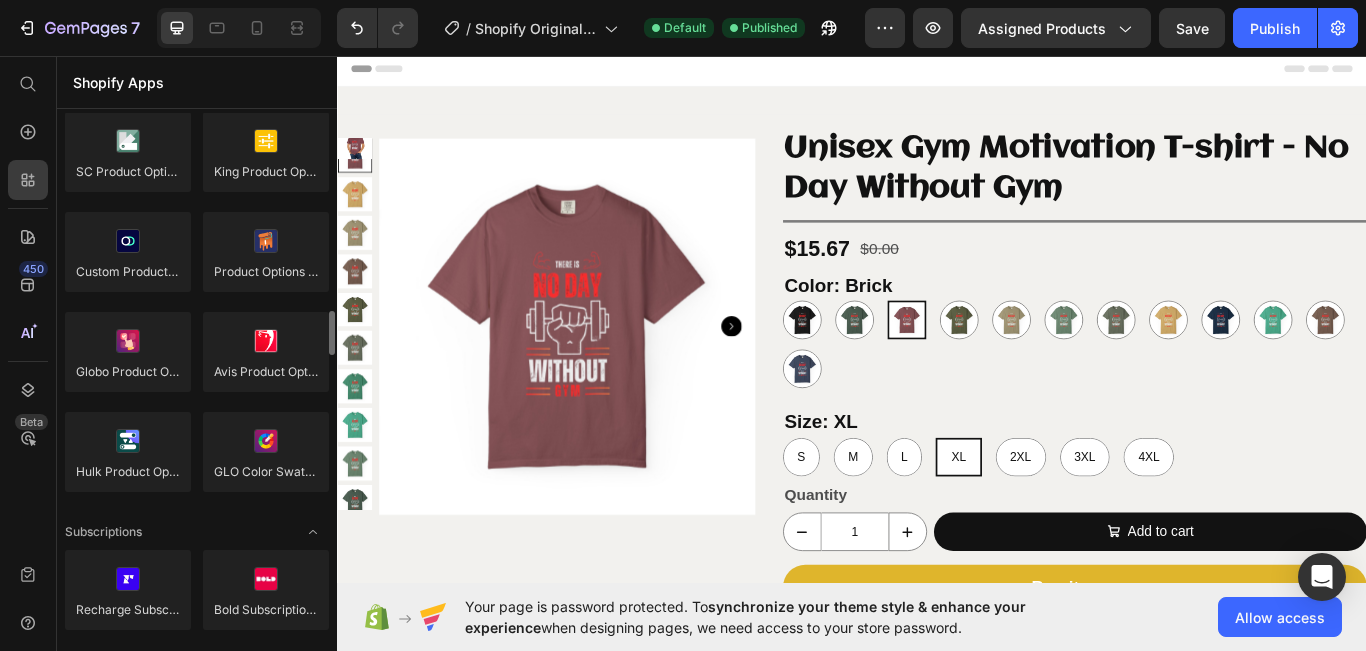 scroll, scrollTop: 2360, scrollLeft: 0, axis: vertical 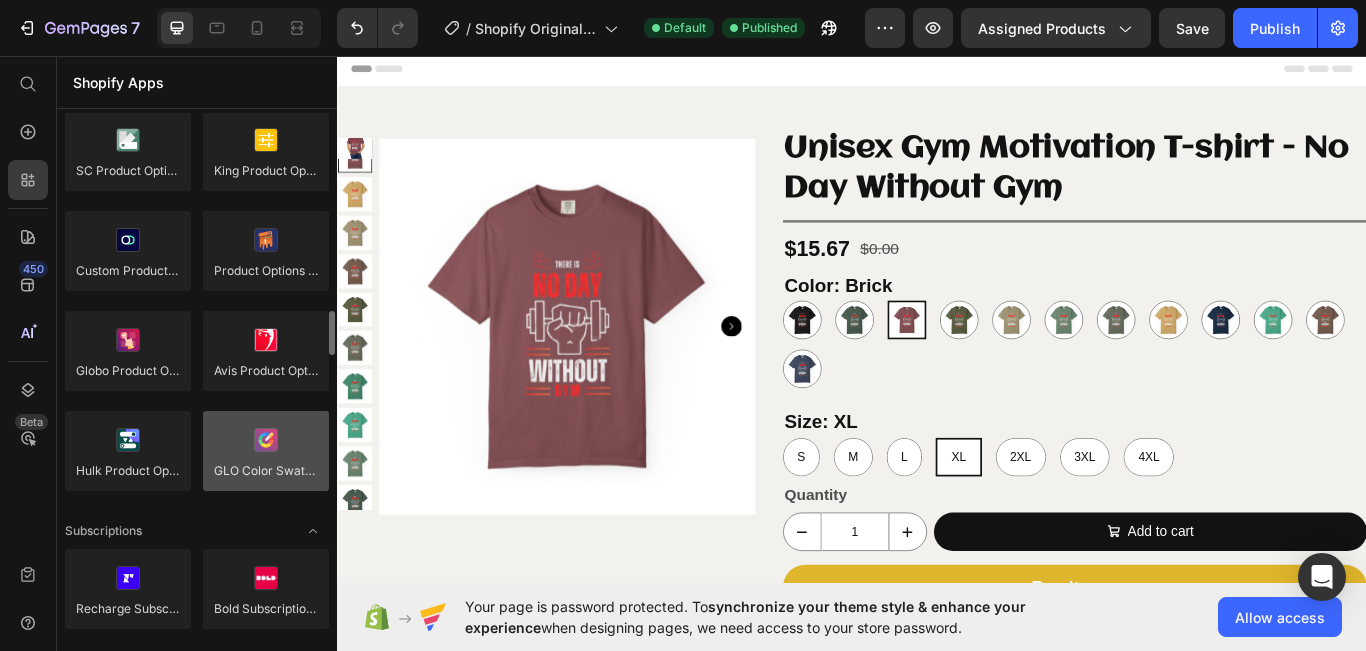 click at bounding box center [266, 451] 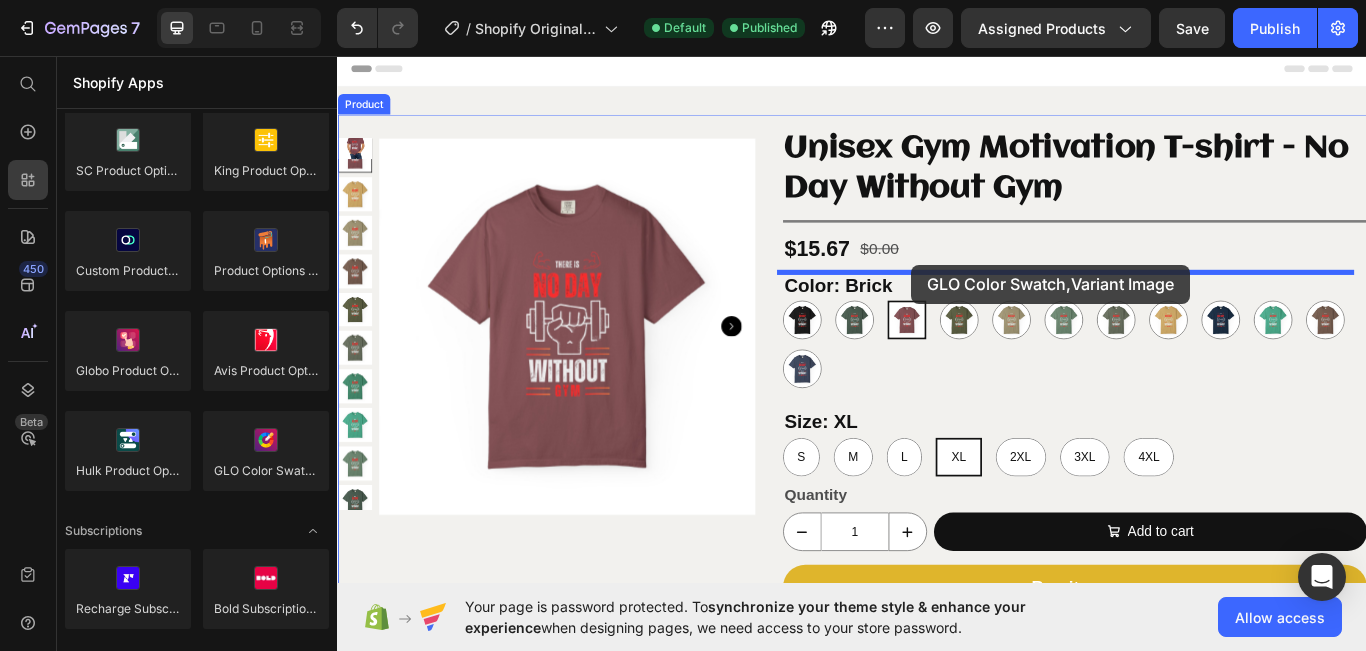 drag, startPoint x: 613, startPoint y: 520, endPoint x: 1006, endPoint y: 300, distance: 450.3876 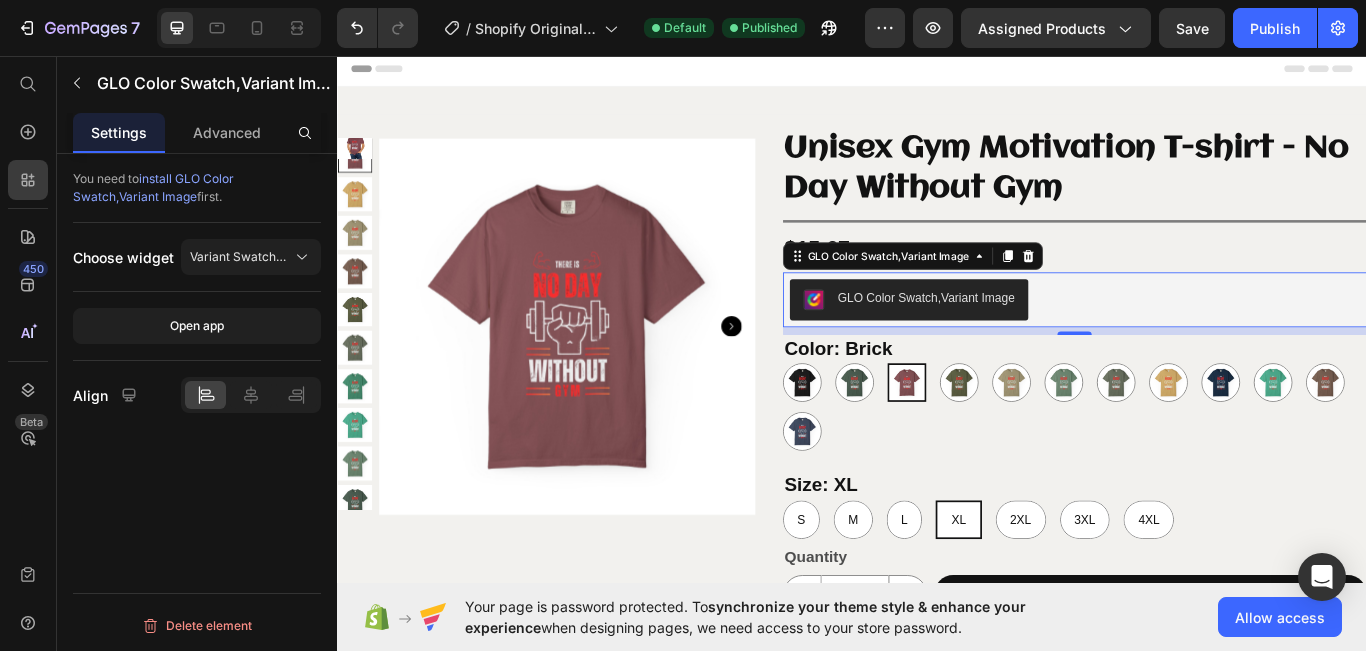 scroll, scrollTop: 0, scrollLeft: 0, axis: both 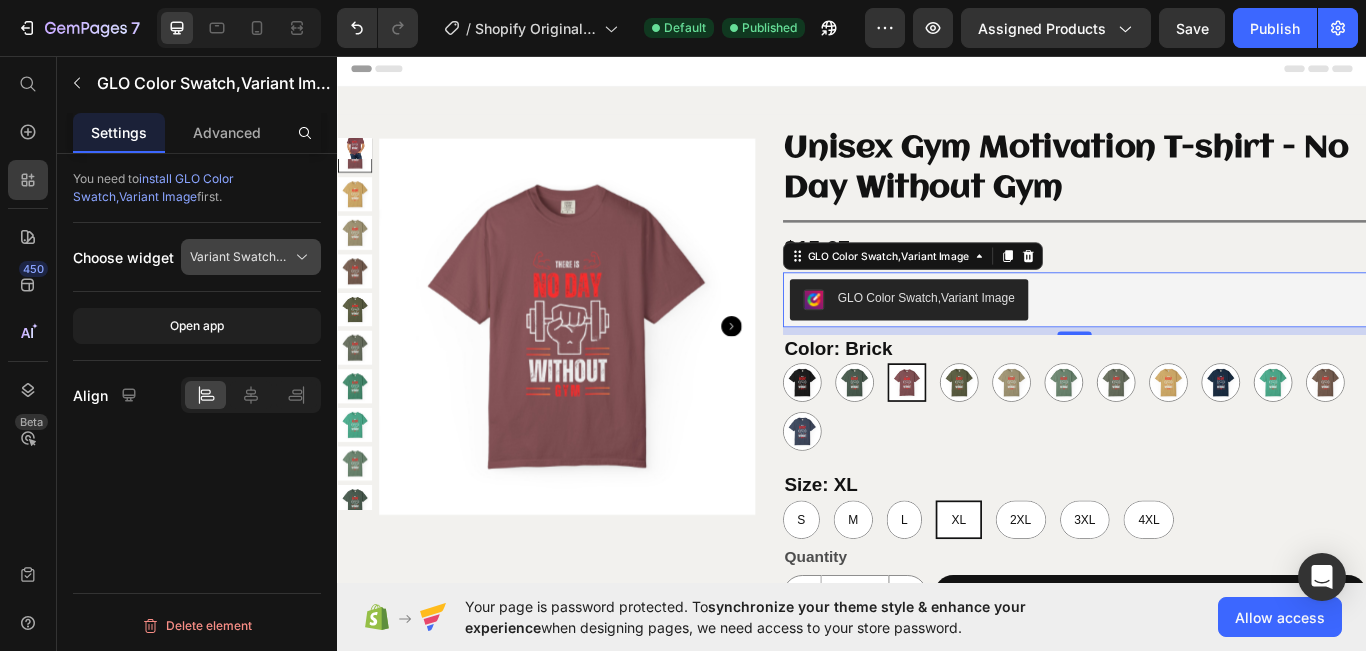 click on "Variant Swatches" at bounding box center (251, 257) 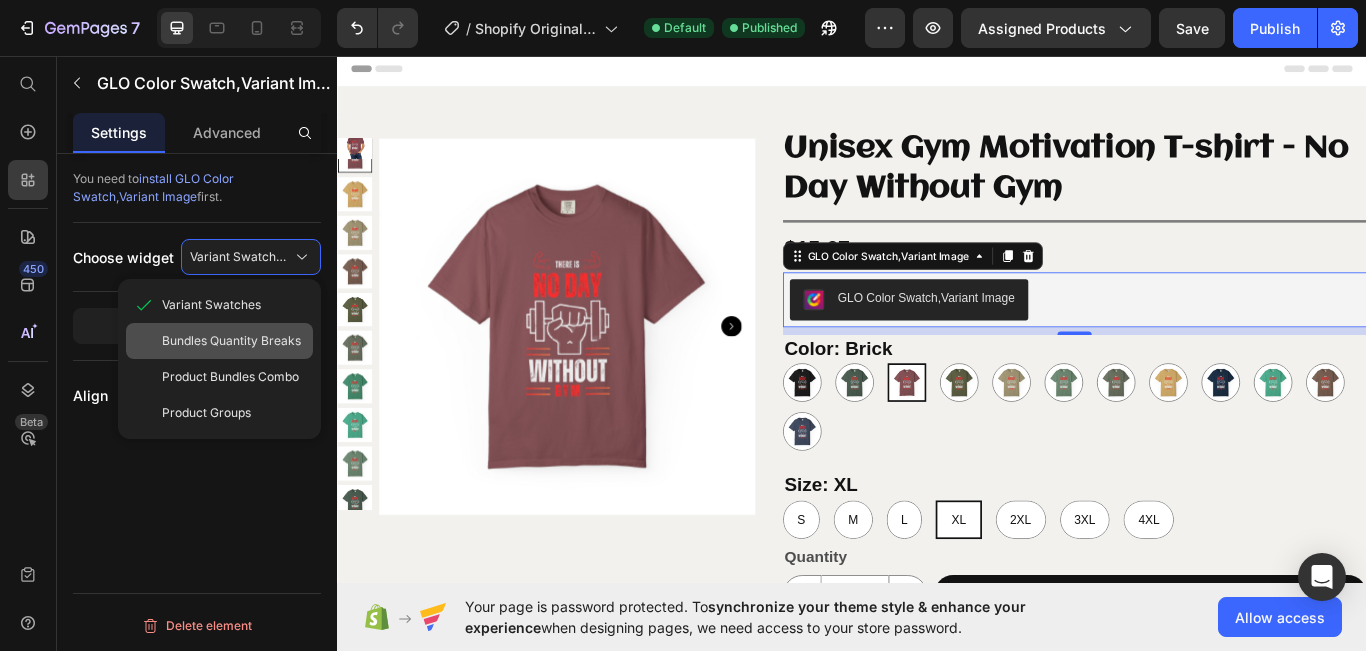 click on "Bundles Quantity Breaks" at bounding box center (231, 341) 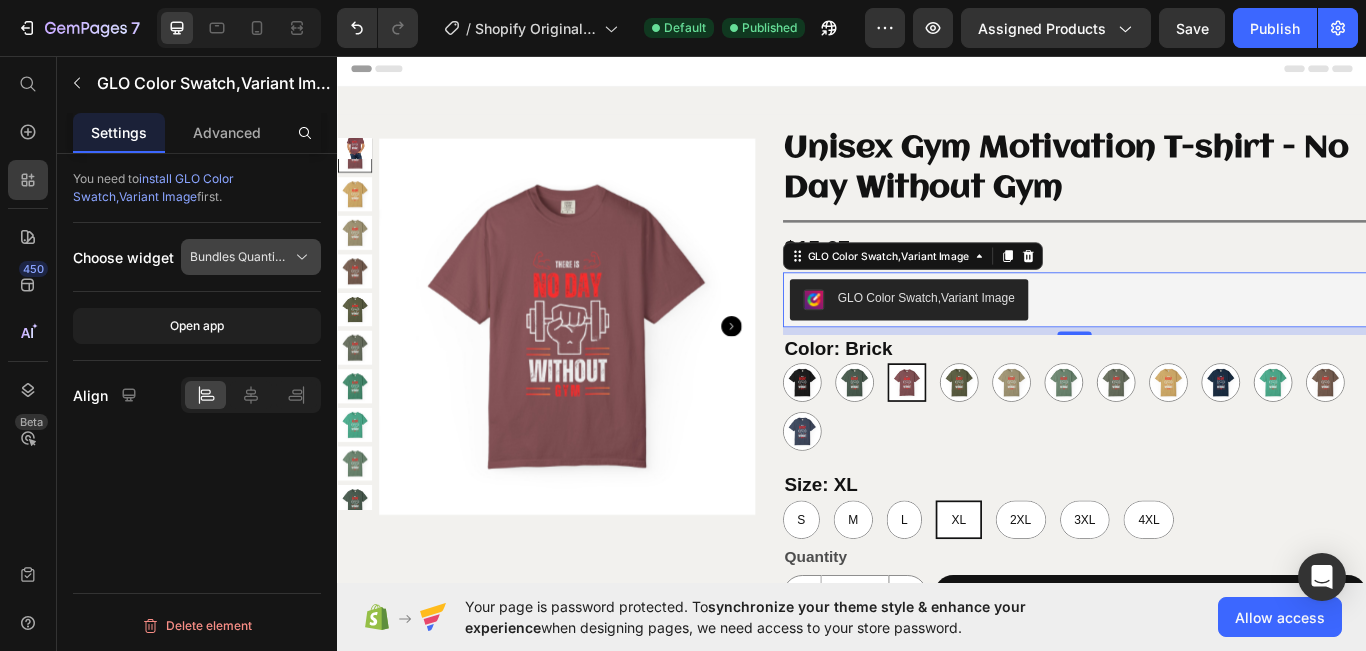 click 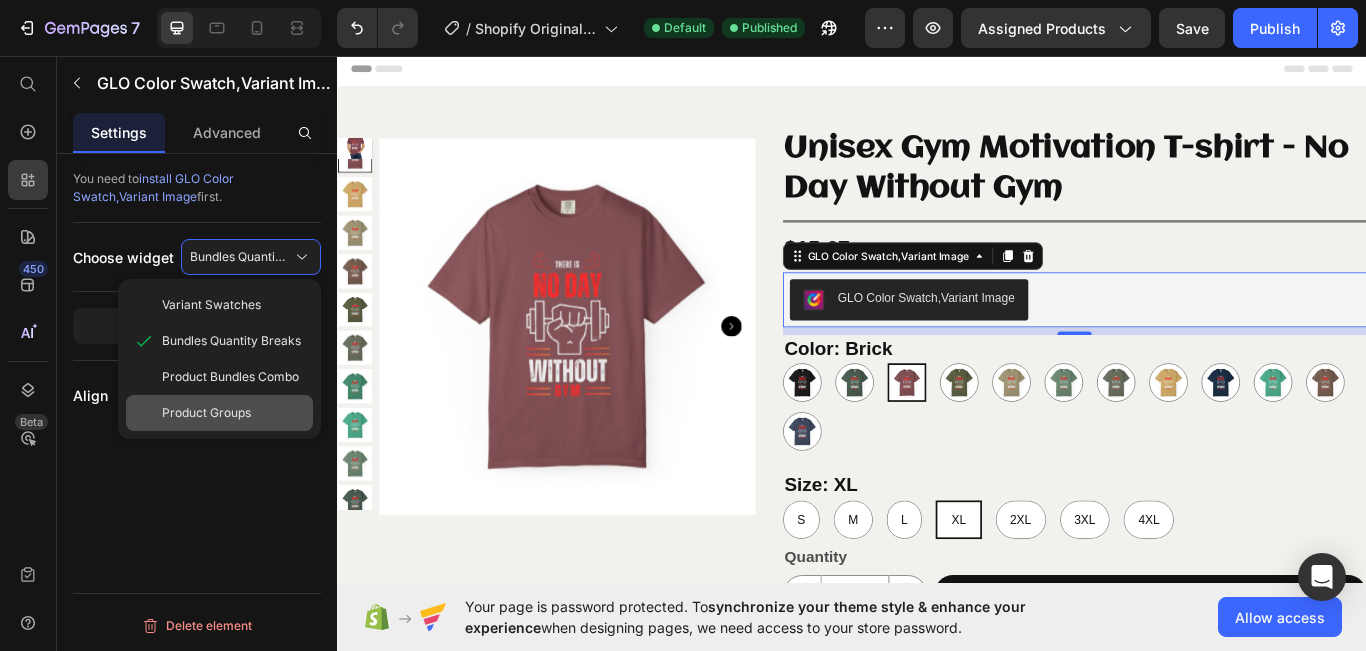 click on "Product Groups" at bounding box center (206, 413) 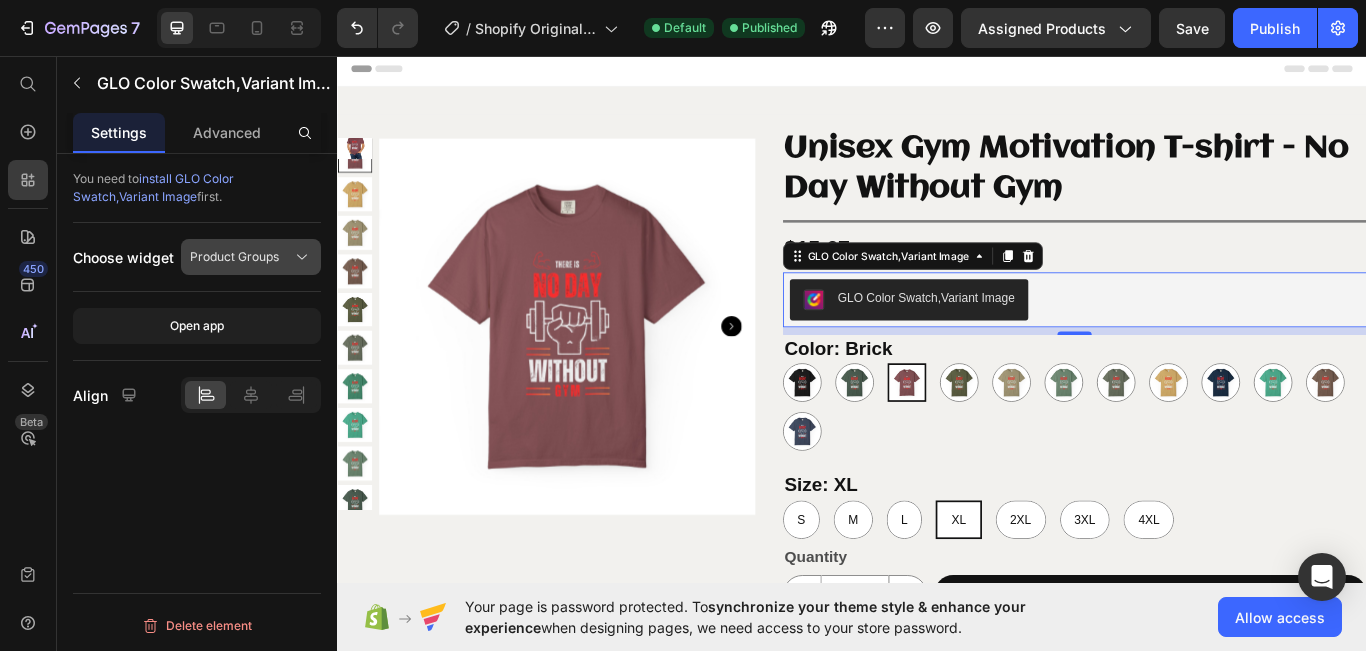 click on "Product Groups" 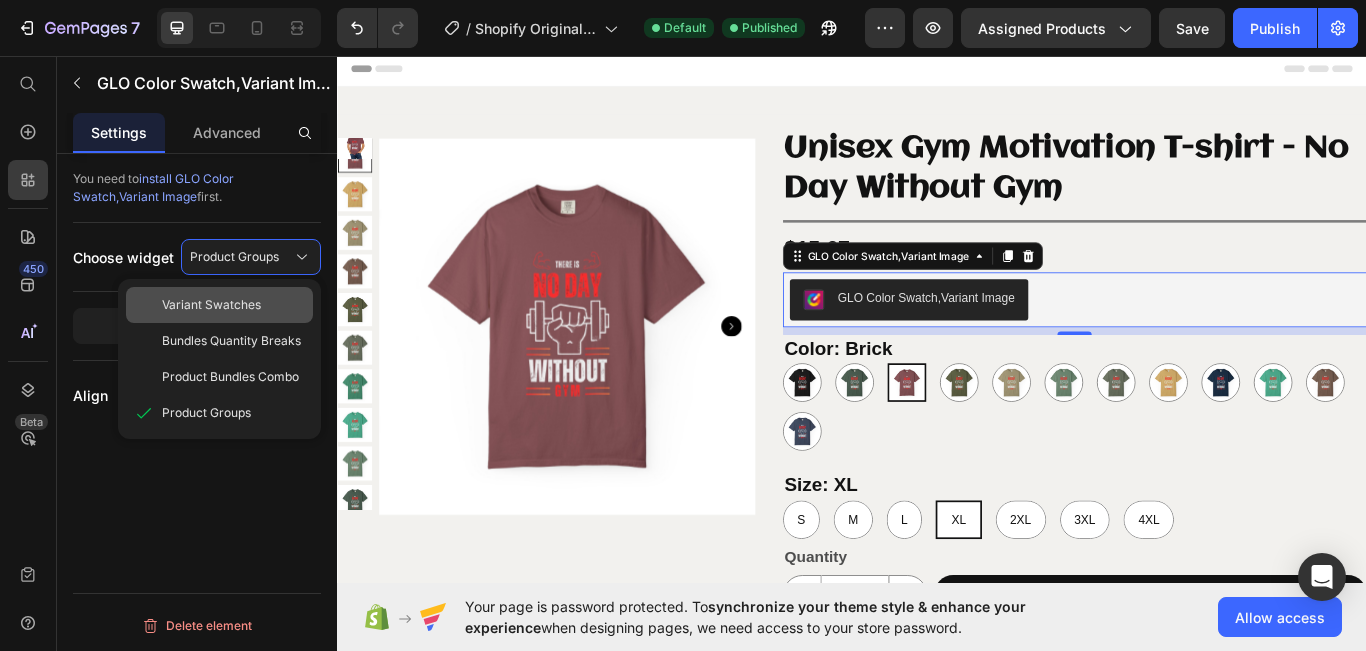 click on "Variant Swatches" at bounding box center (233, 305) 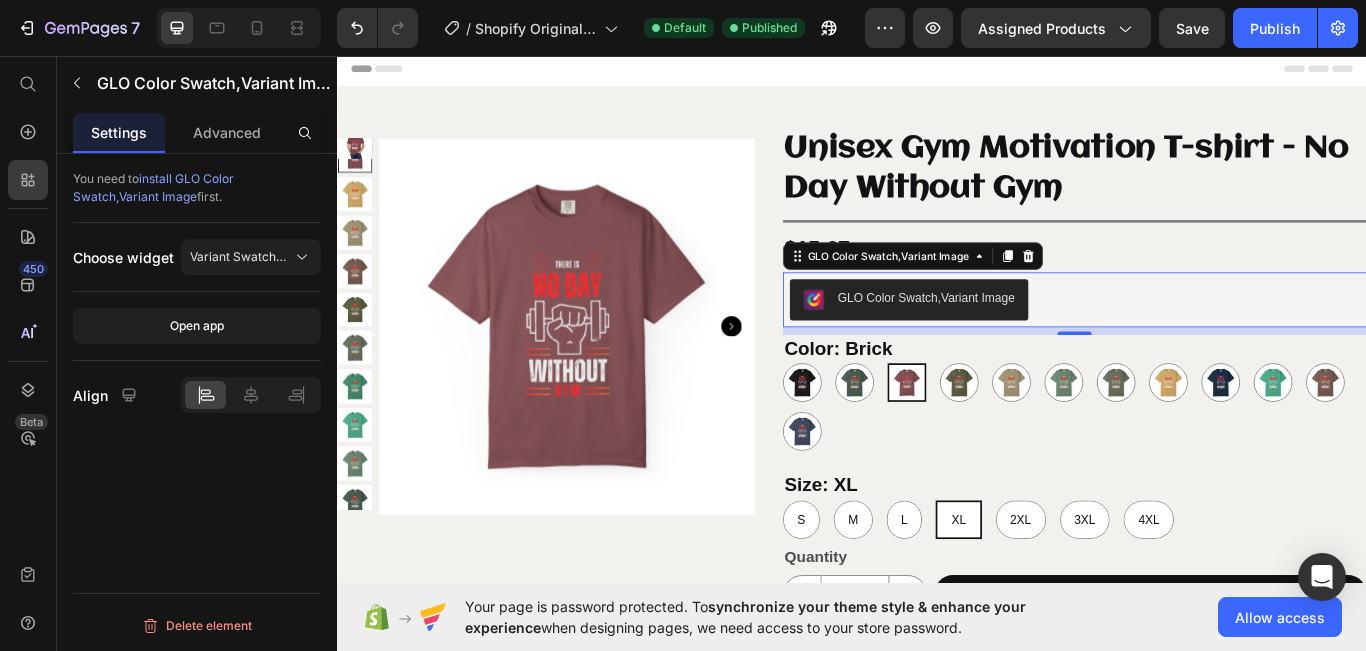 click on "GLO Color Swatch,Variant Image" at bounding box center (1023, 338) 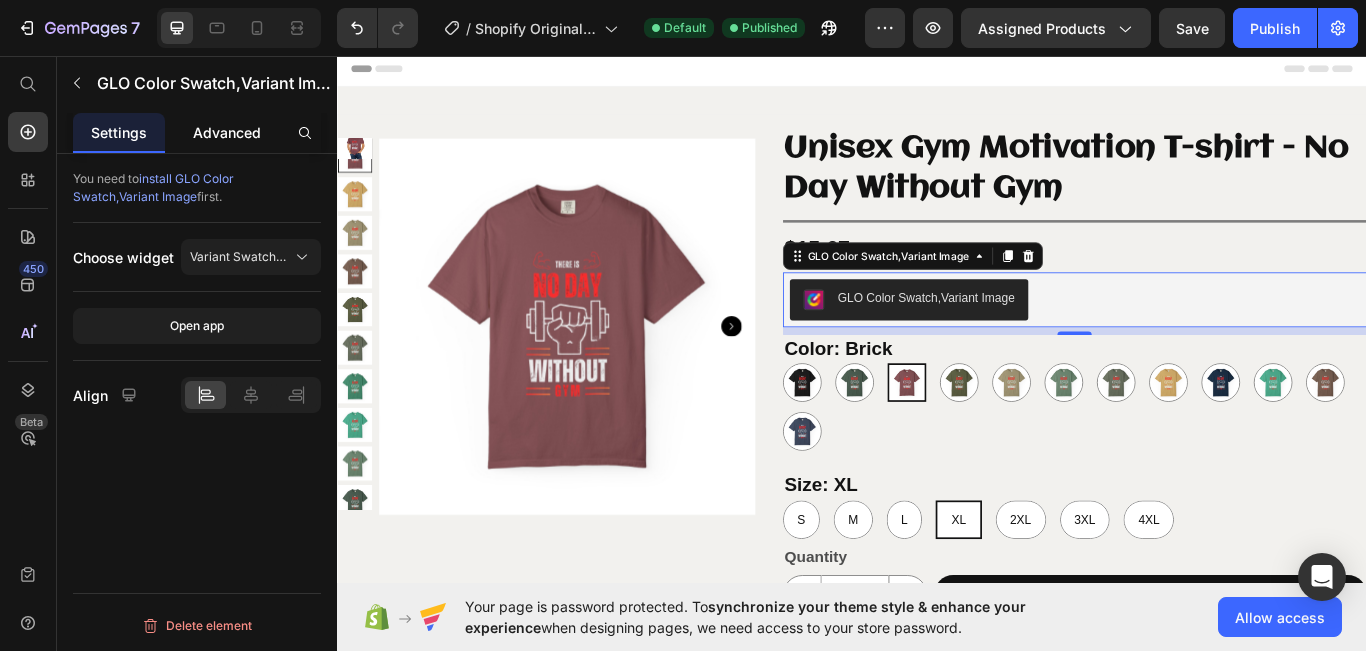click on "Advanced" 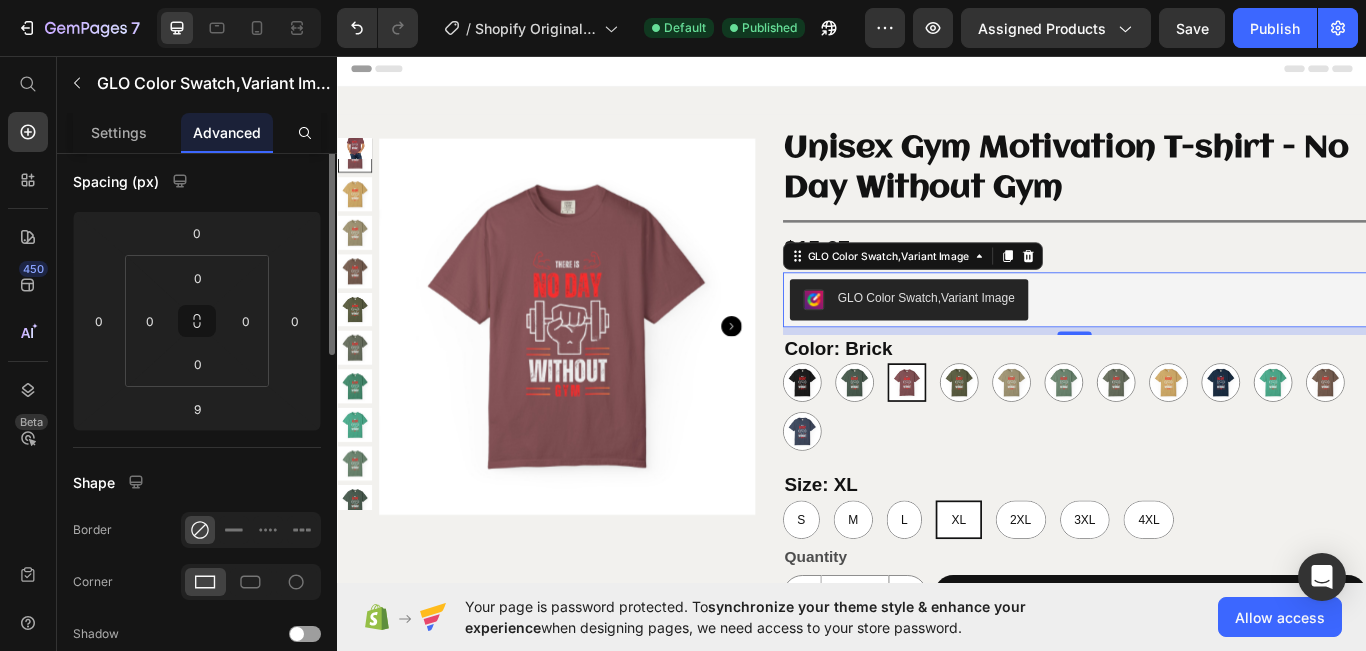 scroll, scrollTop: 0, scrollLeft: 0, axis: both 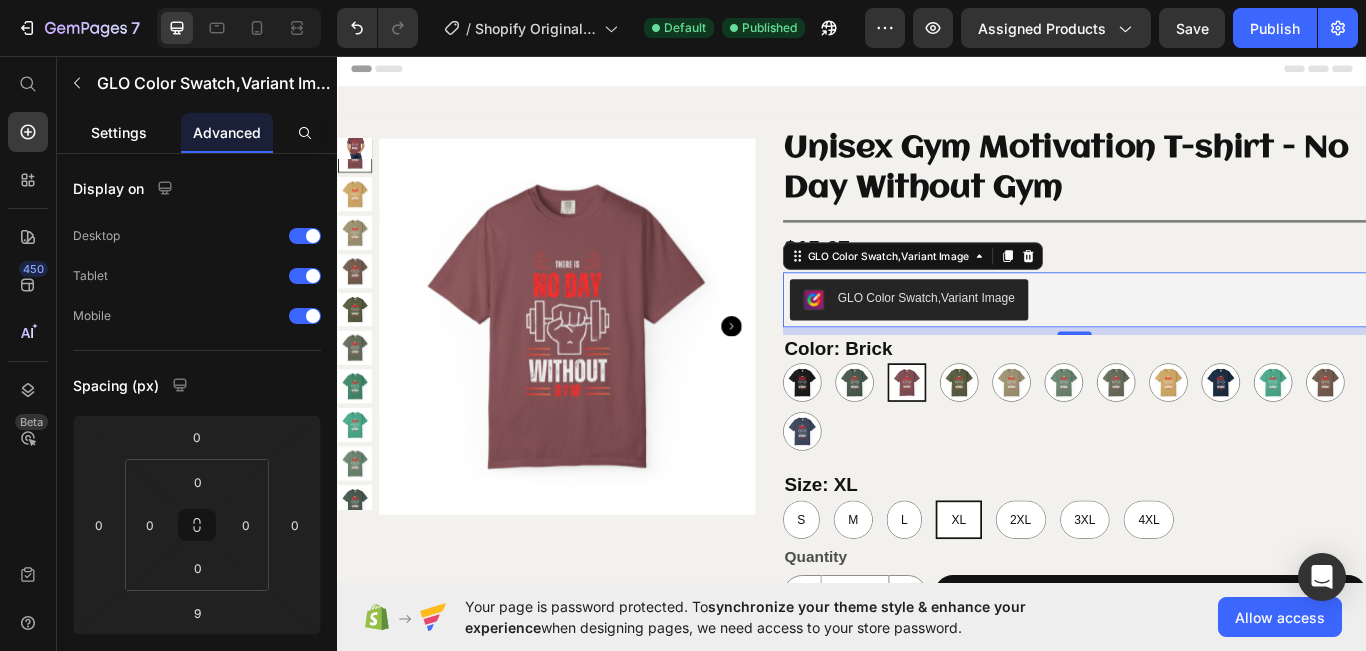 click on "Settings" at bounding box center (119, 132) 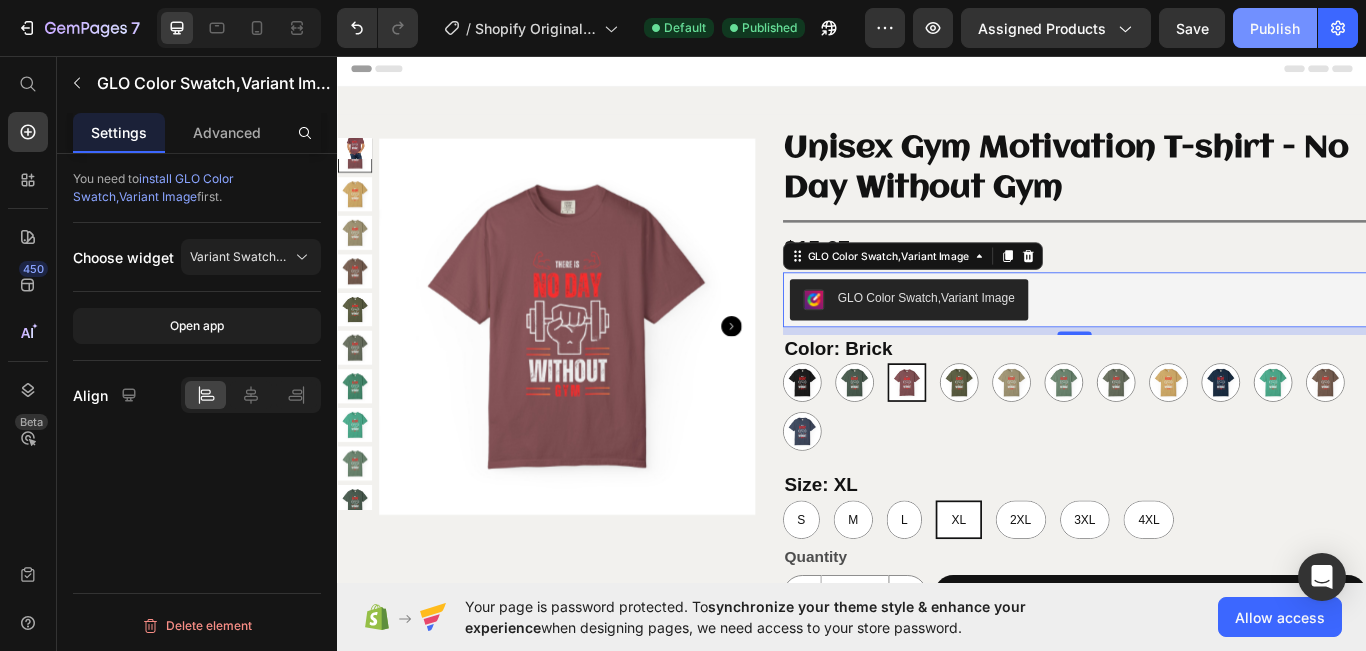 click on "Publish" at bounding box center (1275, 28) 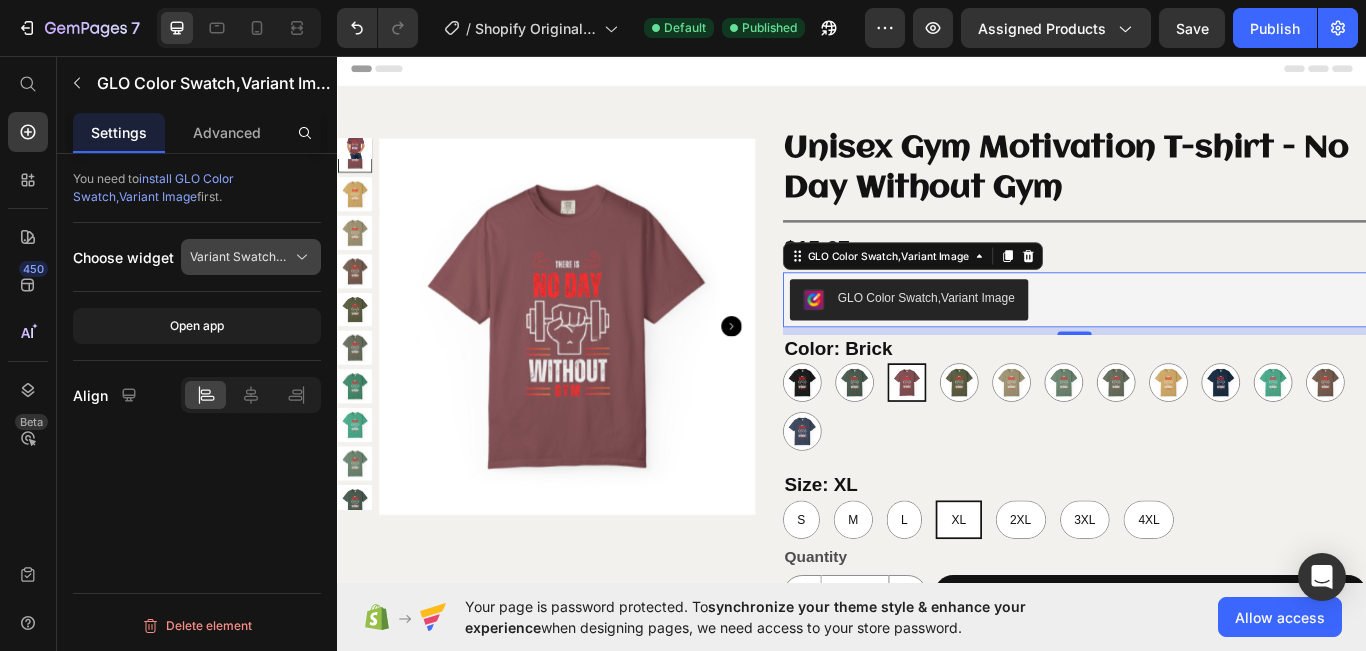 click on "Variant Swatches" at bounding box center (239, 257) 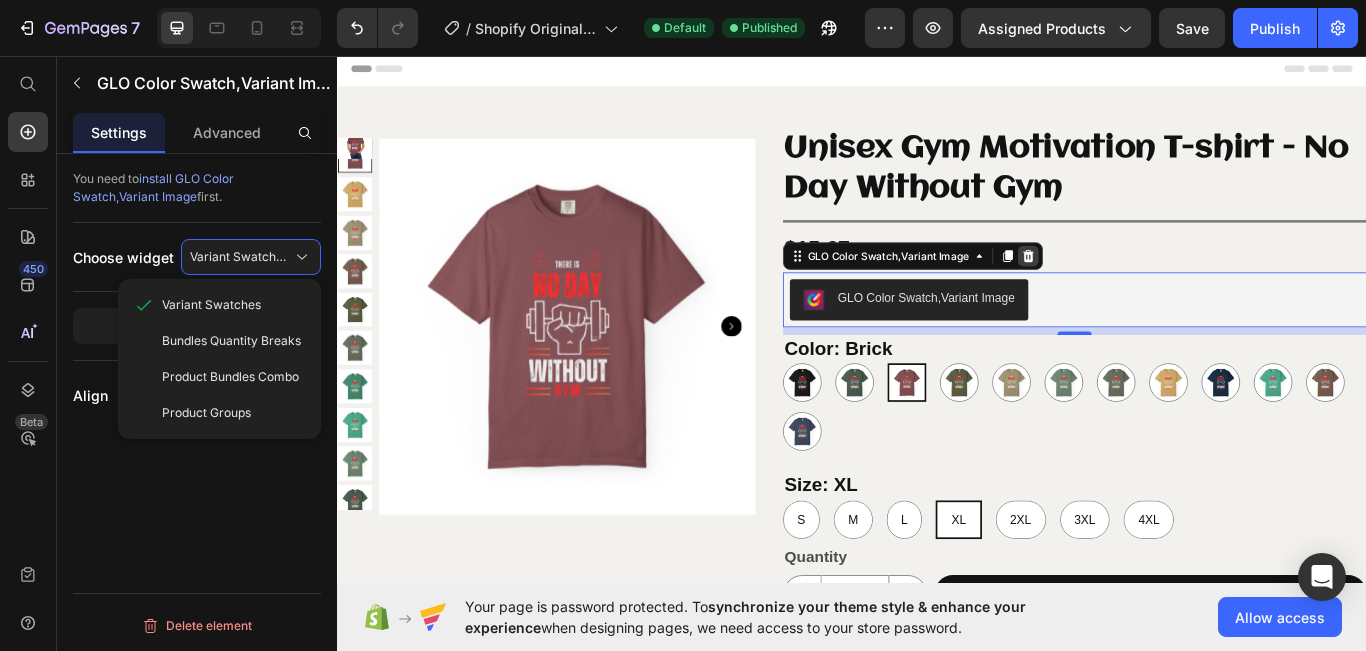 click 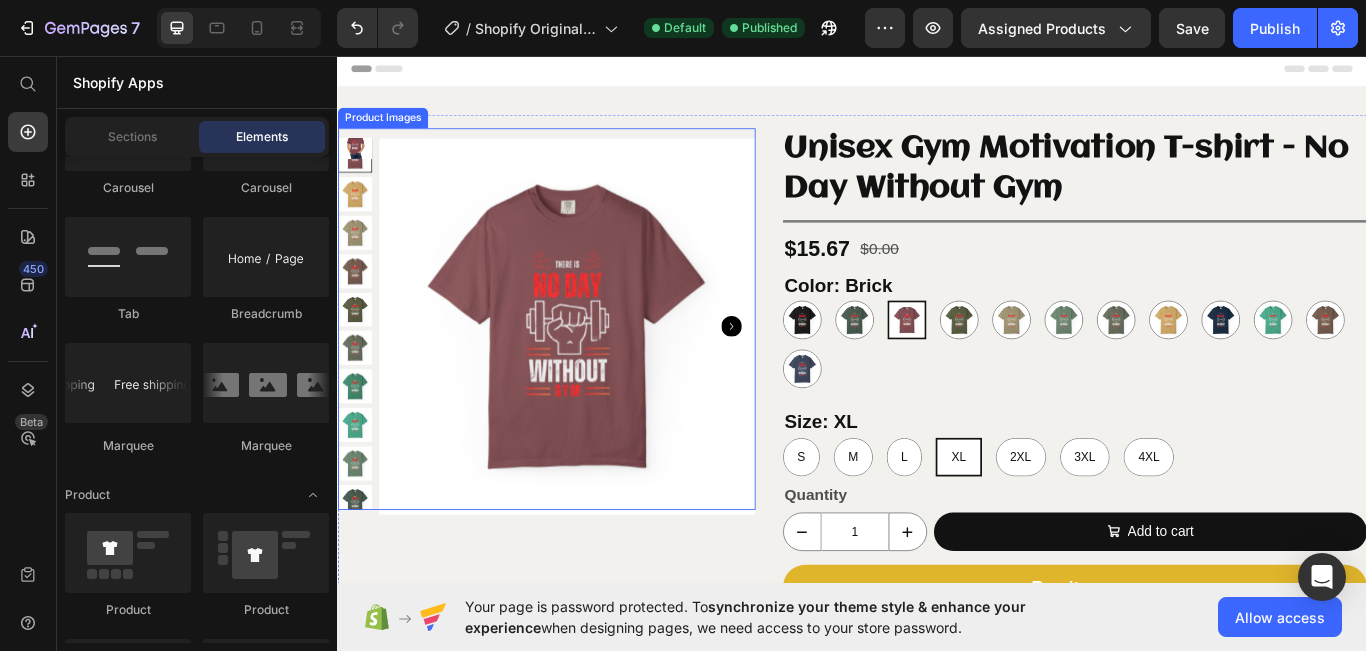 click at bounding box center [357, 262] 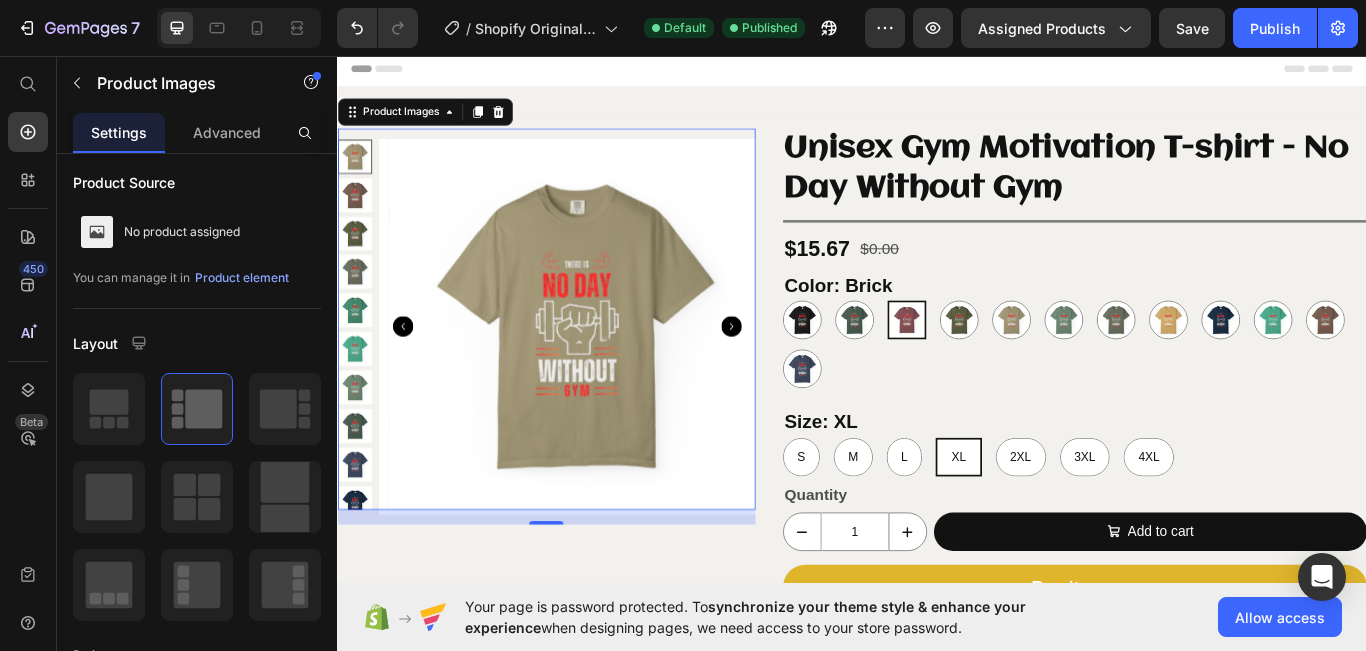 scroll, scrollTop: 472, scrollLeft: 0, axis: vertical 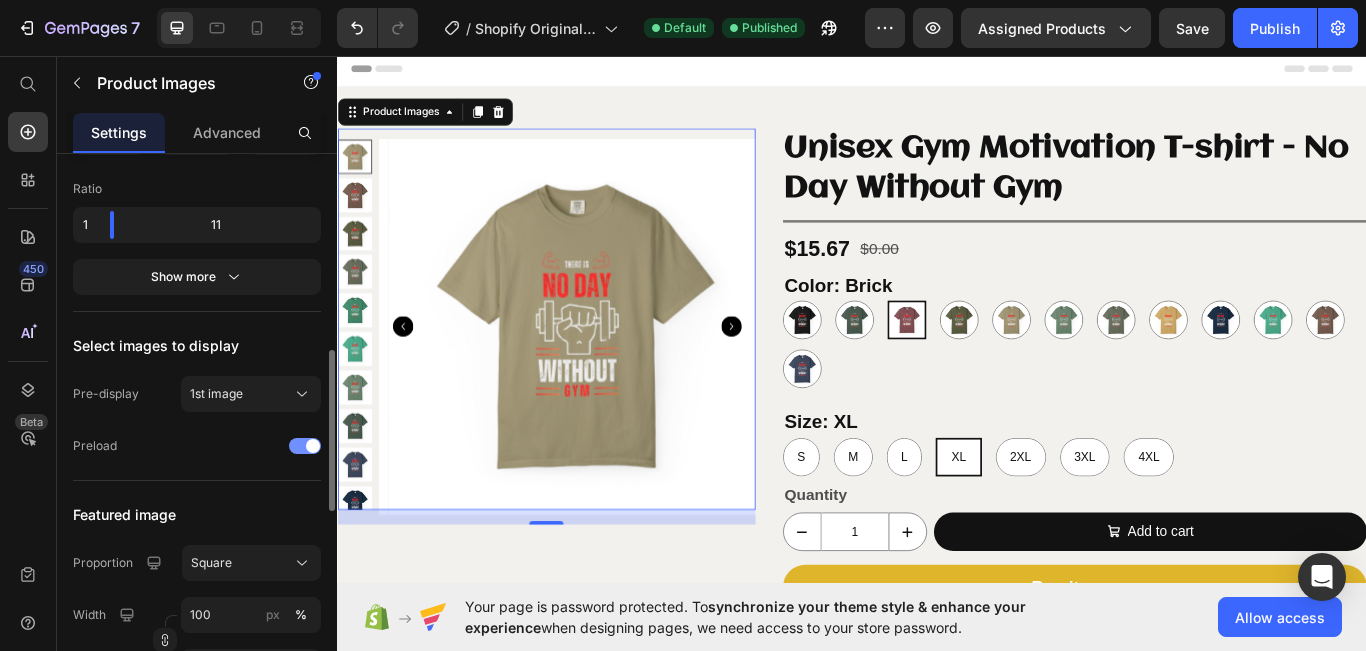 click on "Preload" 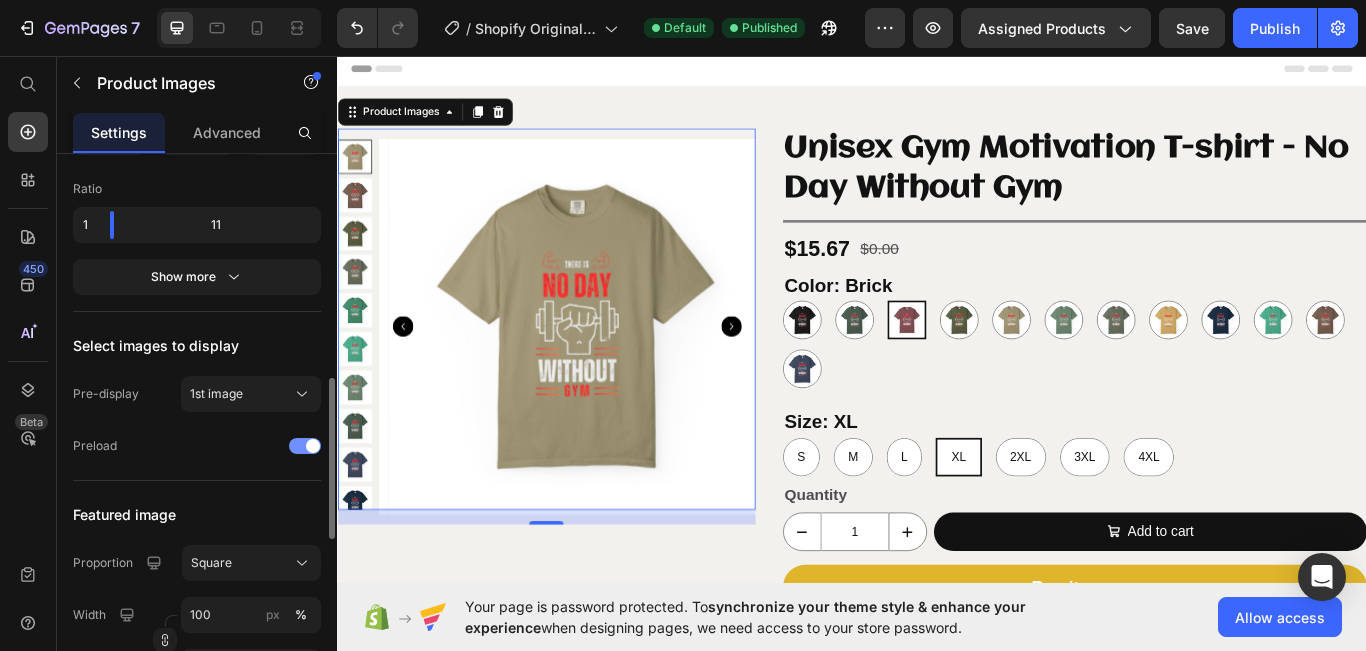 scroll, scrollTop: 539, scrollLeft: 0, axis: vertical 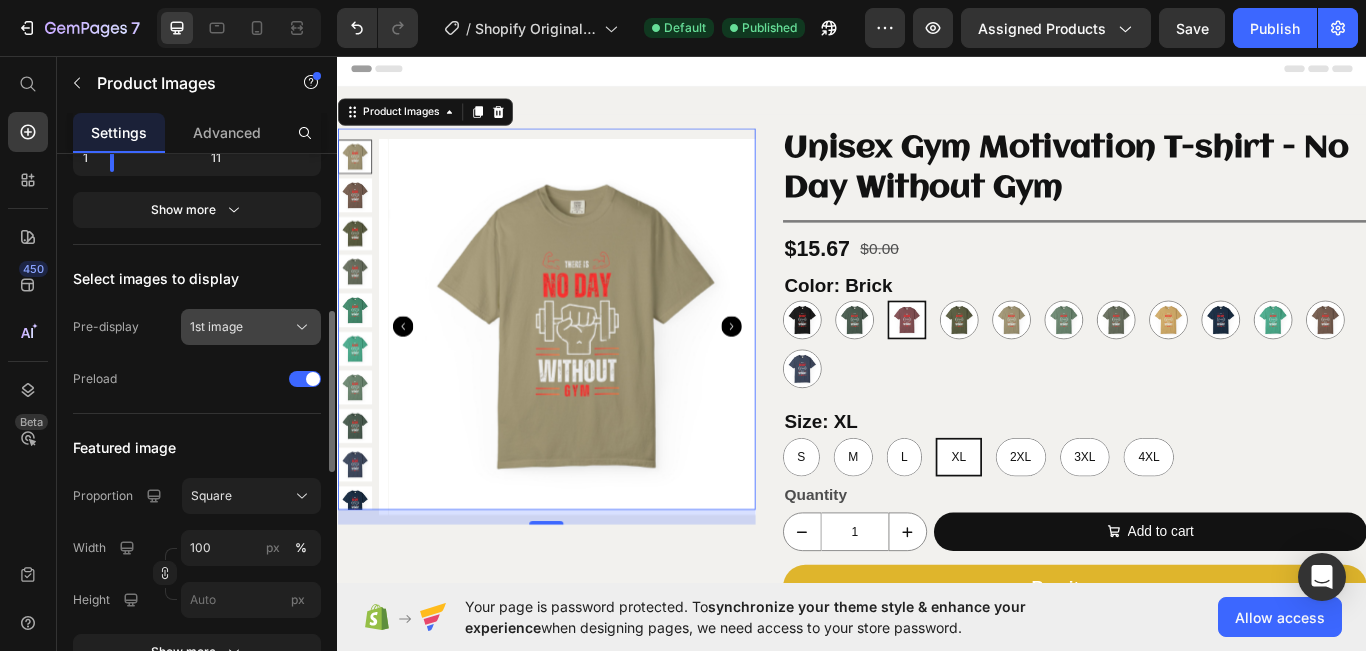 click on "1st image" 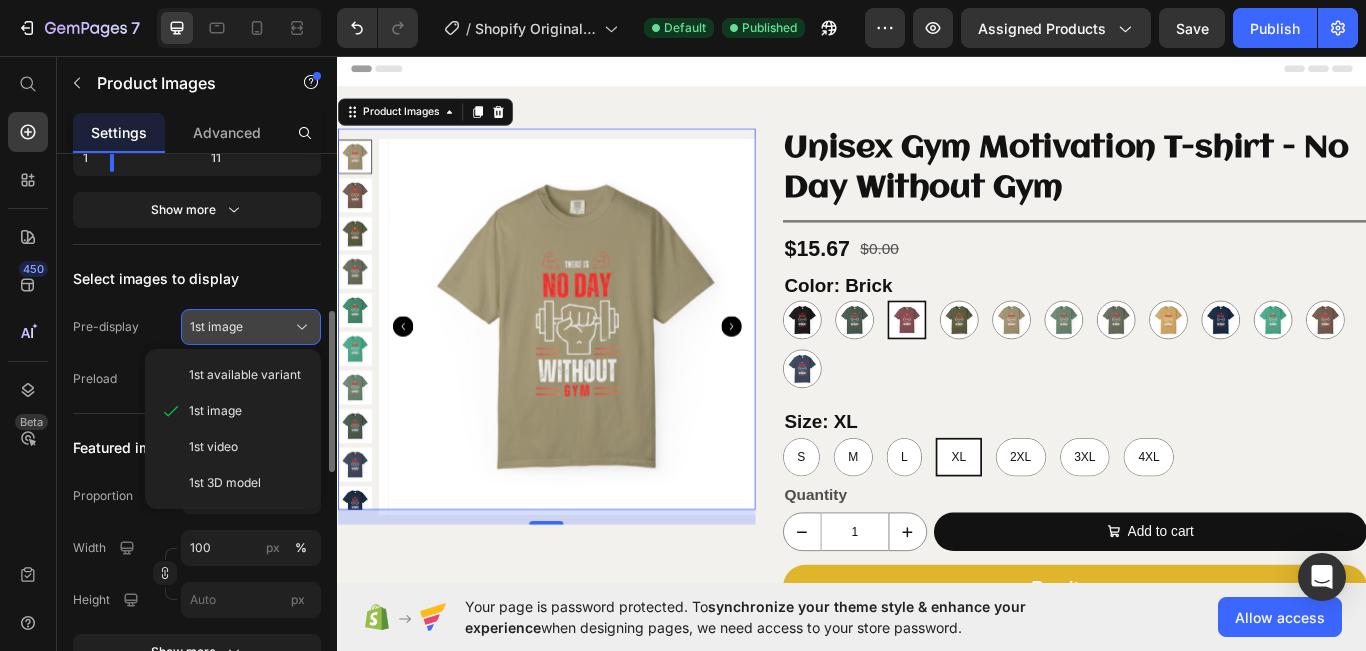 click on "1st image" 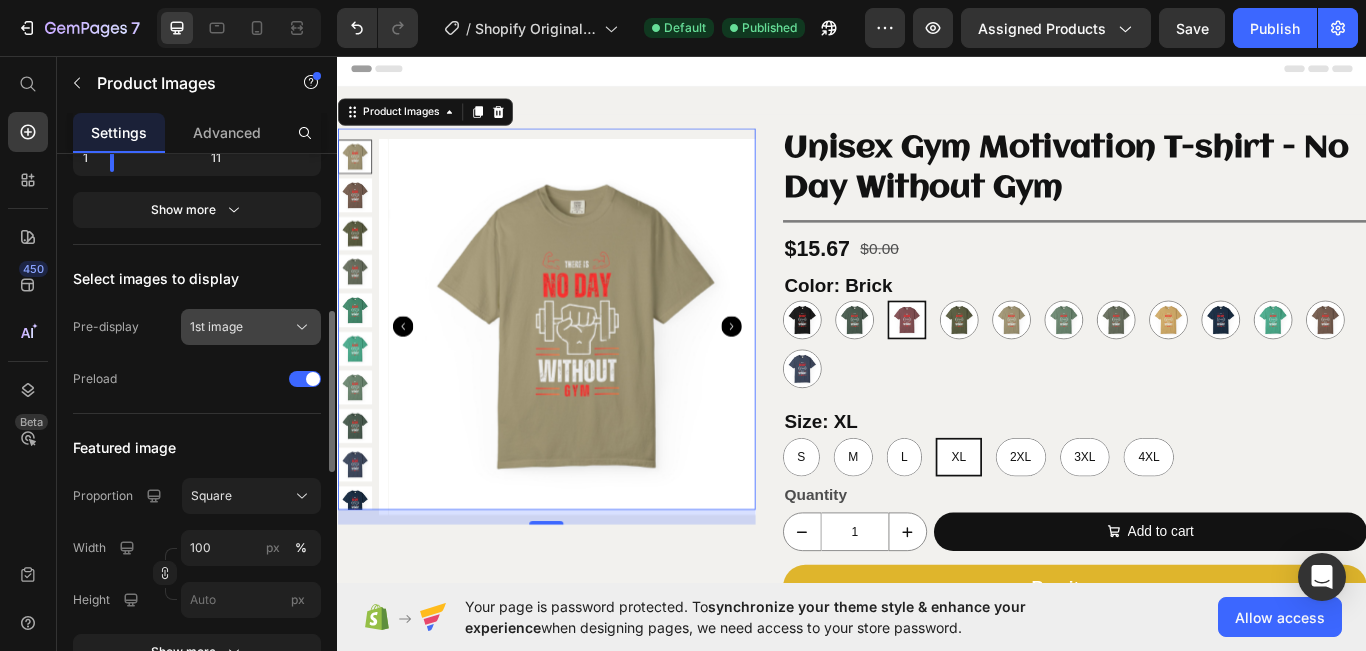 click on "1st image" 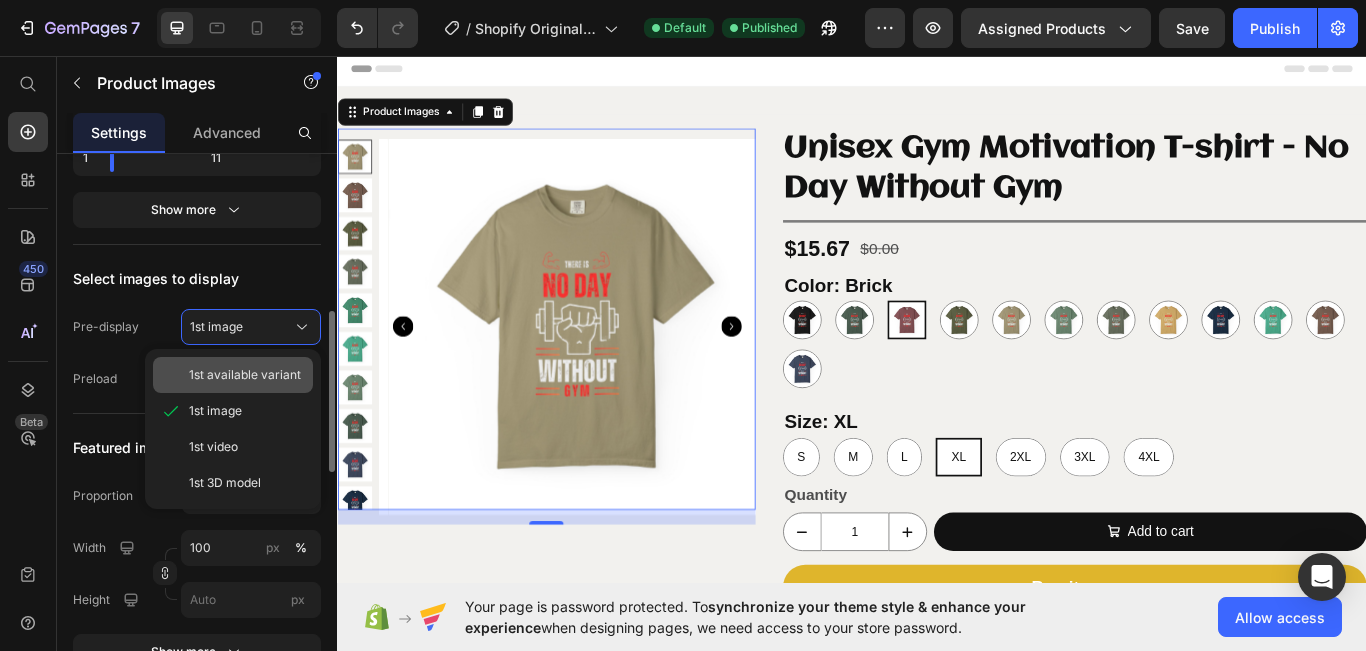 click on "1st available variant" 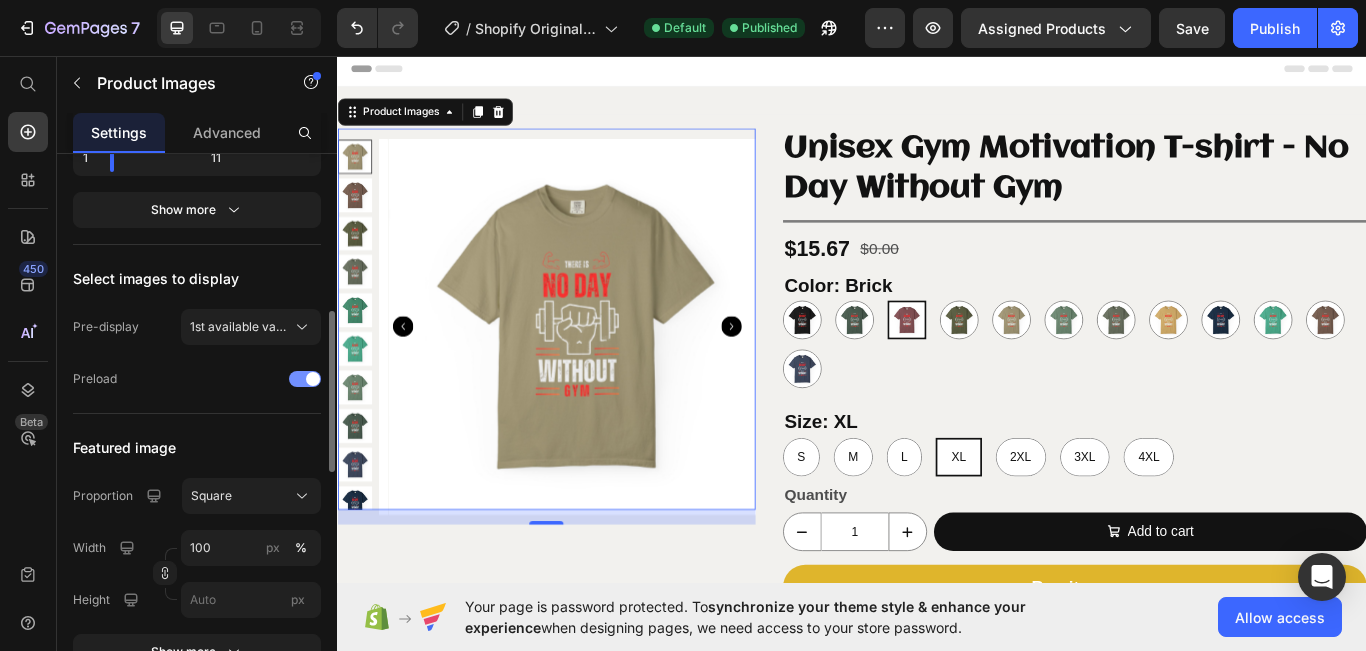click at bounding box center (305, 379) 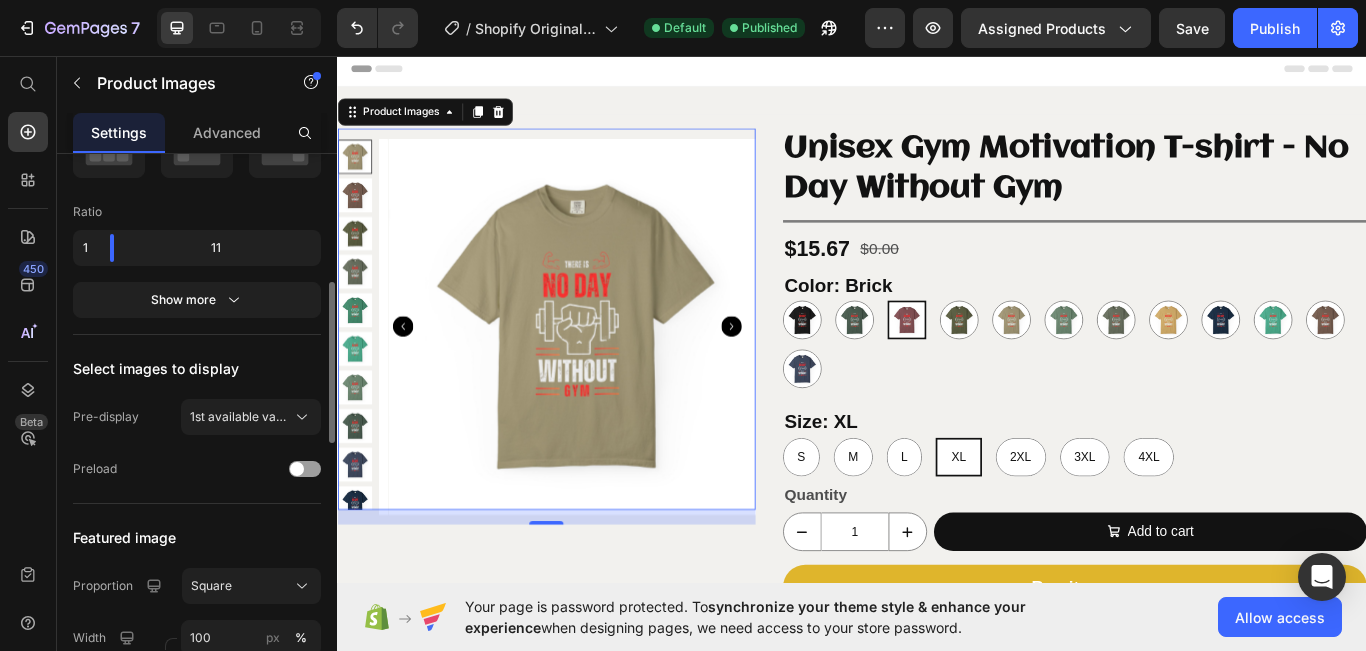 scroll, scrollTop: 445, scrollLeft: 0, axis: vertical 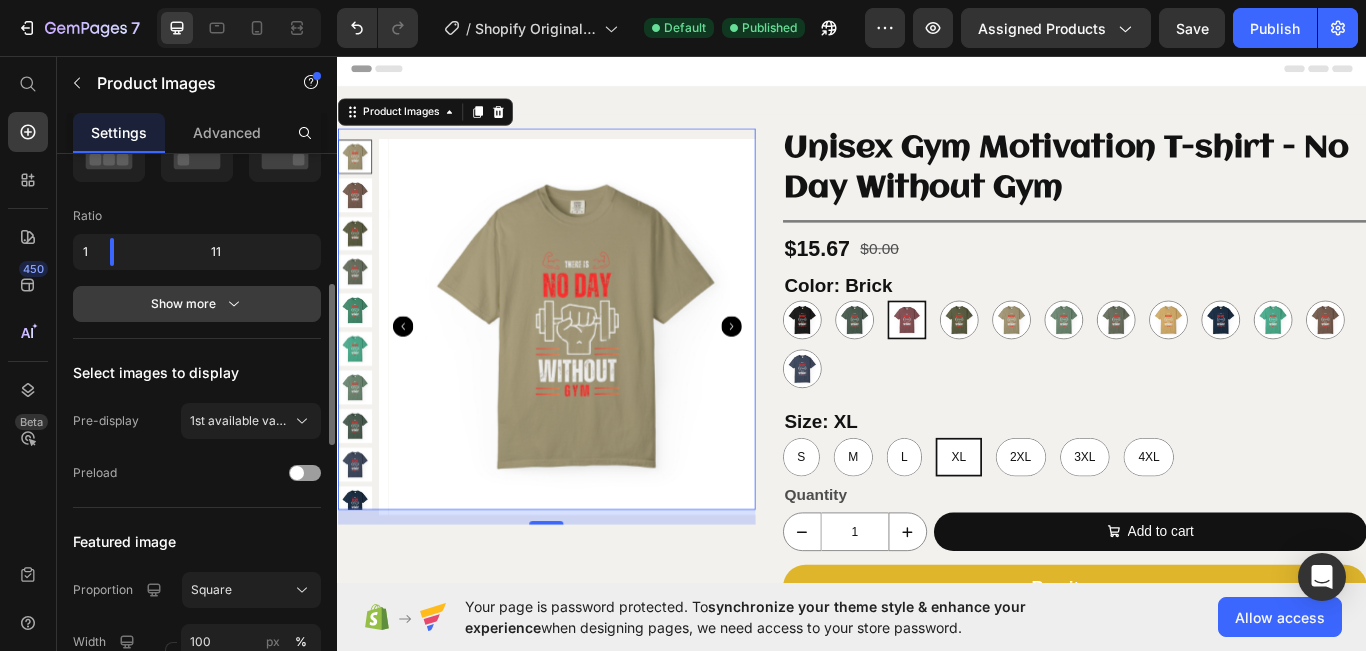 click on "Show more" at bounding box center (197, 304) 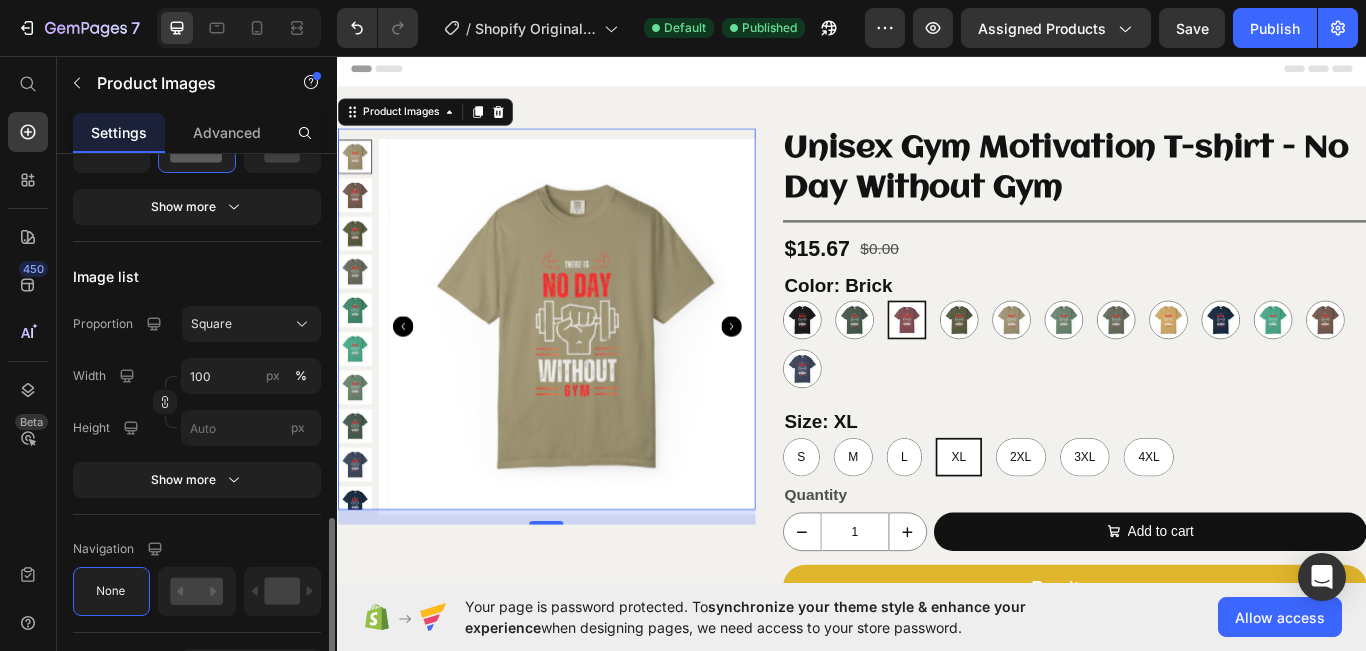 scroll, scrollTop: 1222, scrollLeft: 0, axis: vertical 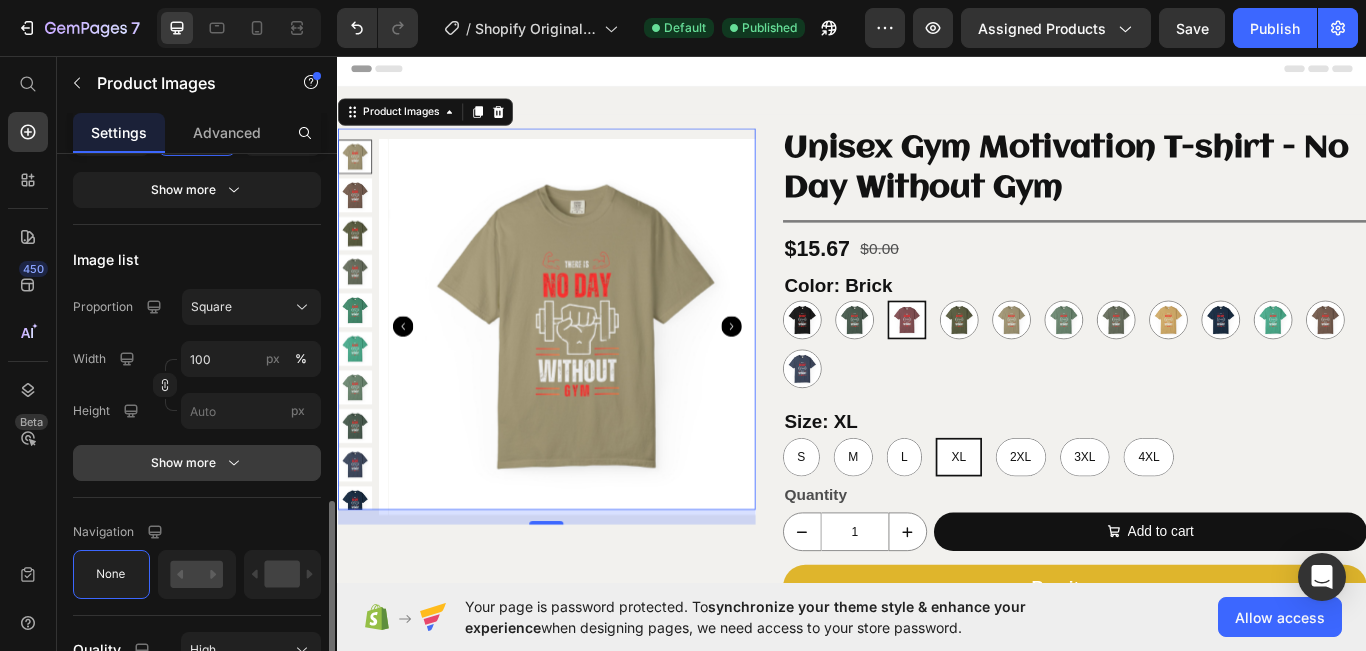 click on "Show more" at bounding box center [197, 463] 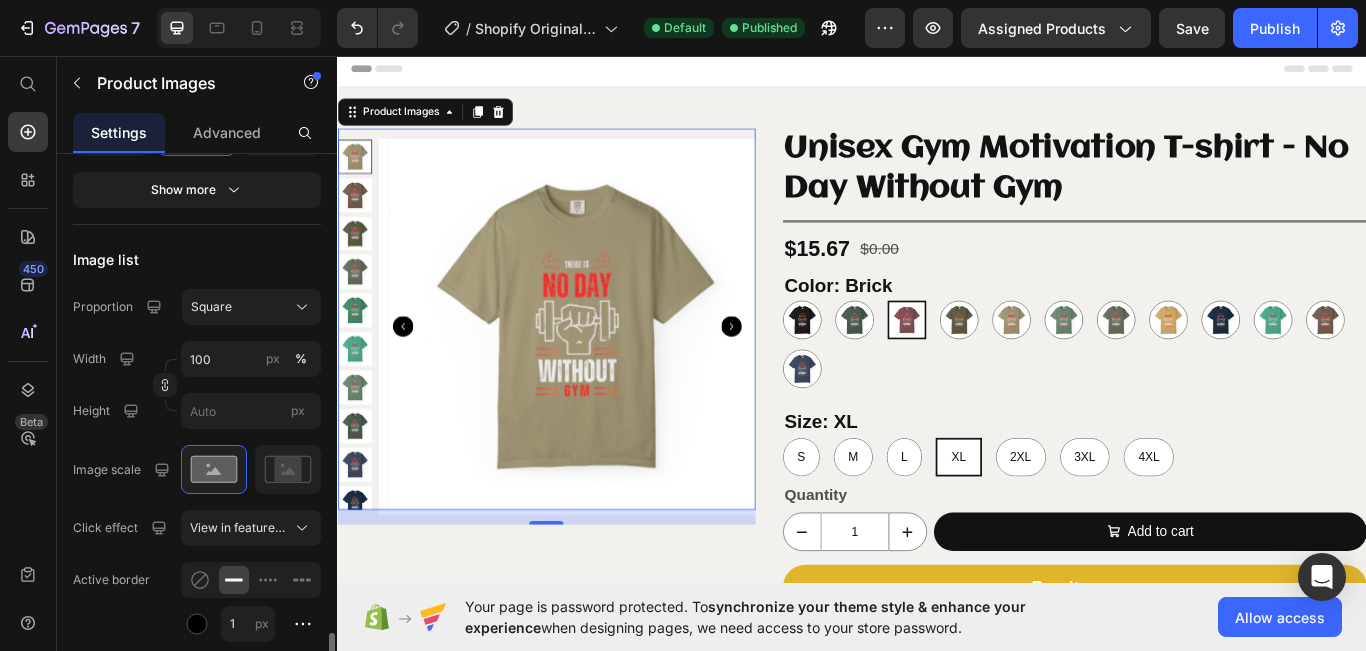scroll, scrollTop: 1379, scrollLeft: 0, axis: vertical 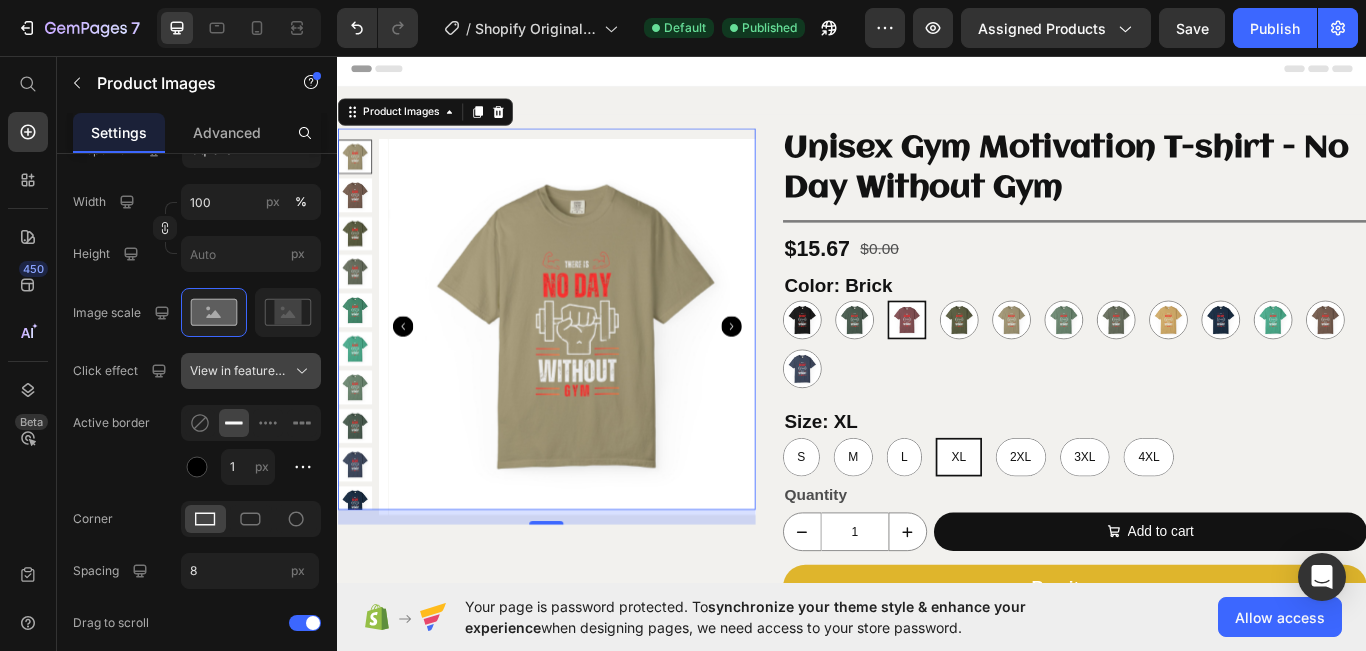 click on "View in featured image" at bounding box center (239, 371) 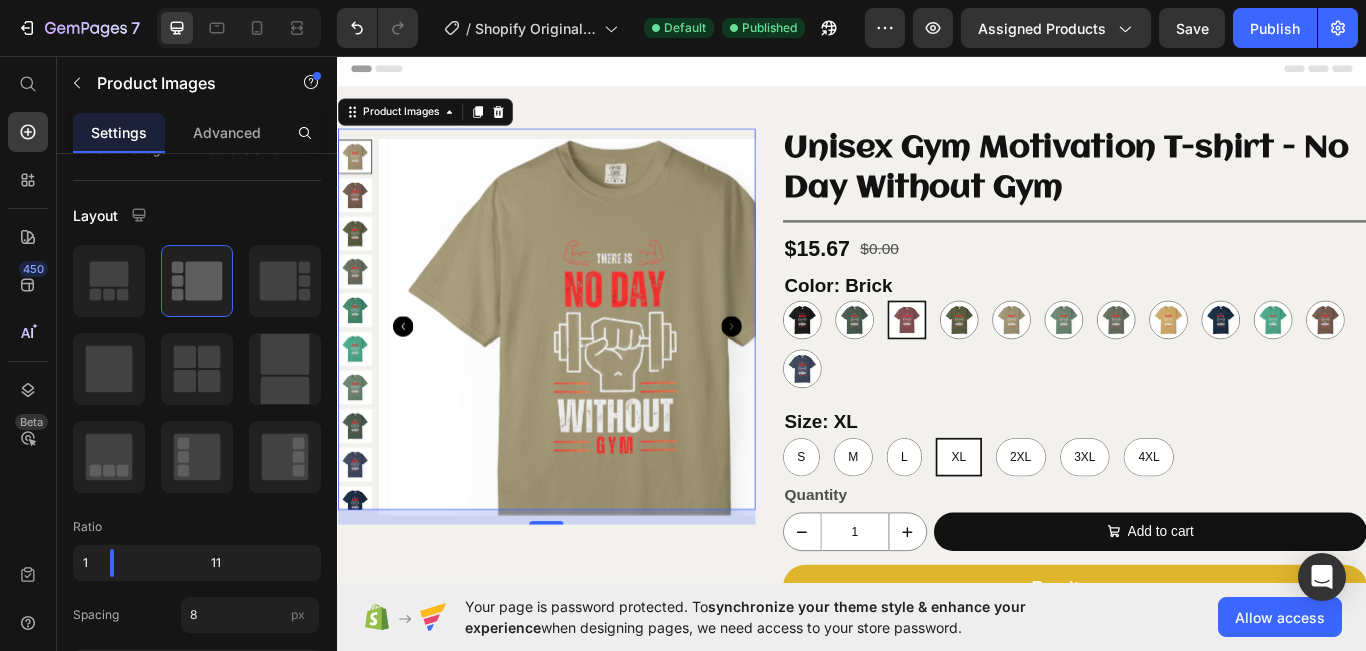 scroll, scrollTop: 0, scrollLeft: 0, axis: both 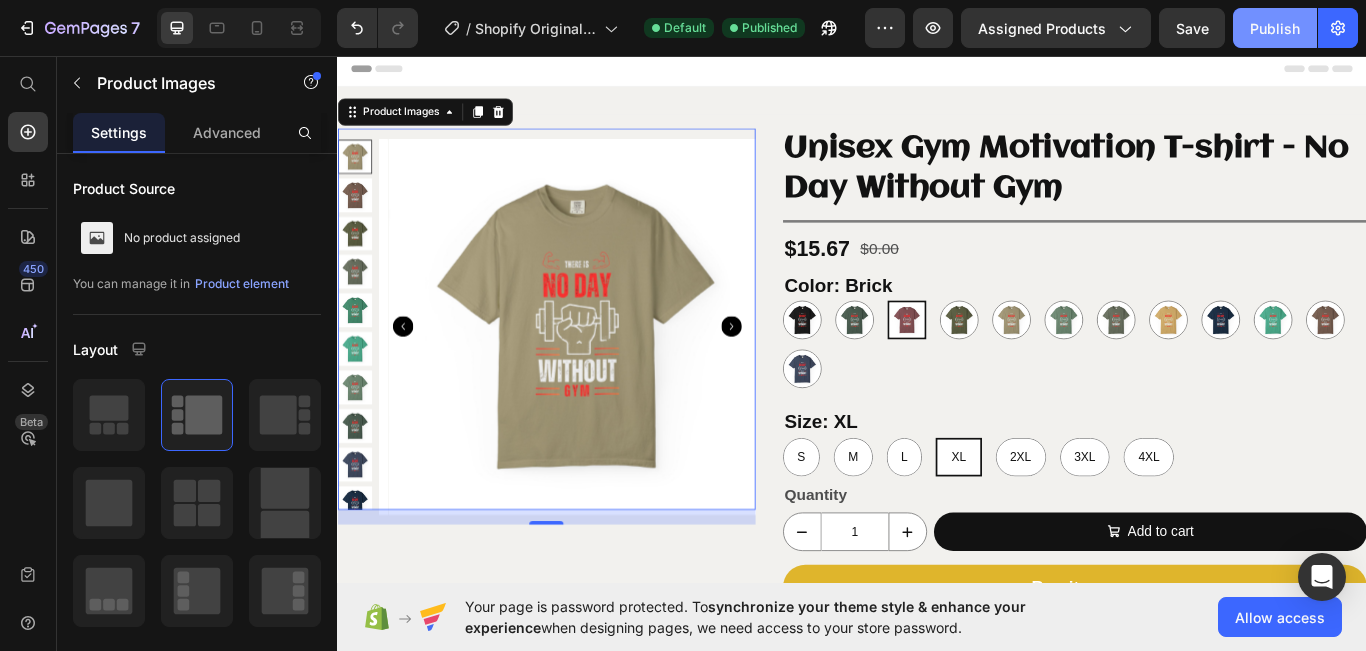 click on "Publish" 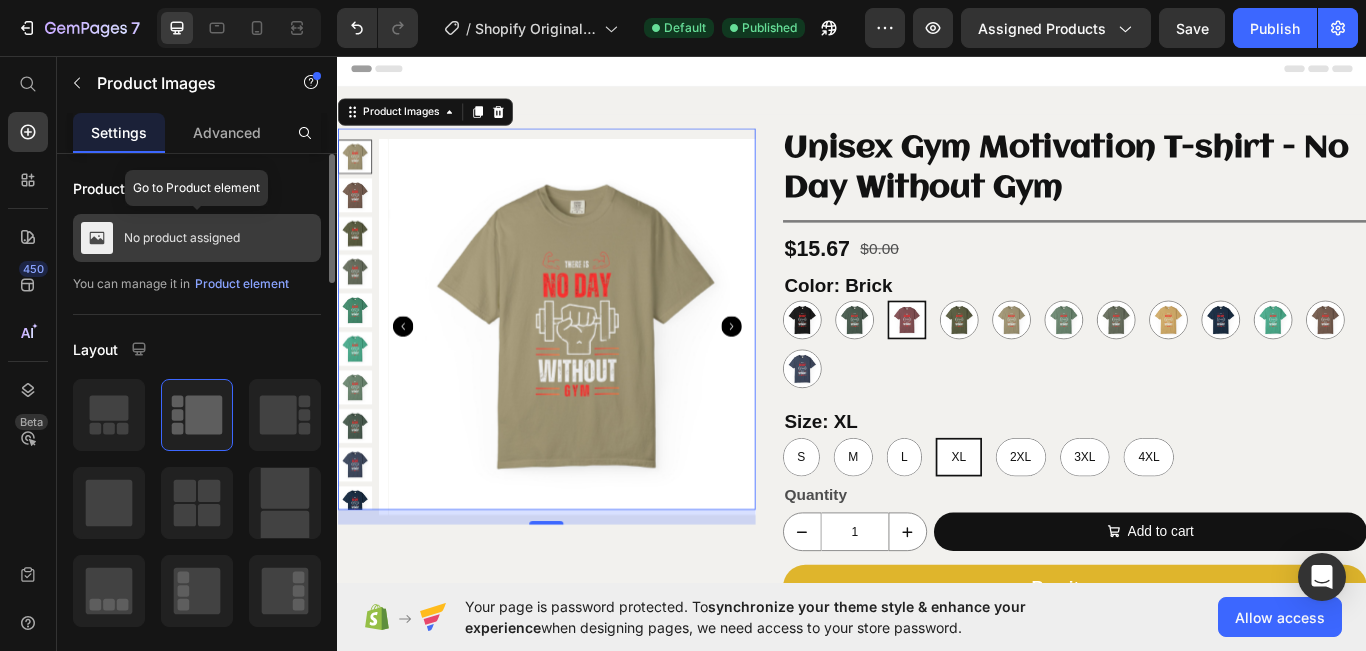 scroll, scrollTop: 141, scrollLeft: 0, axis: vertical 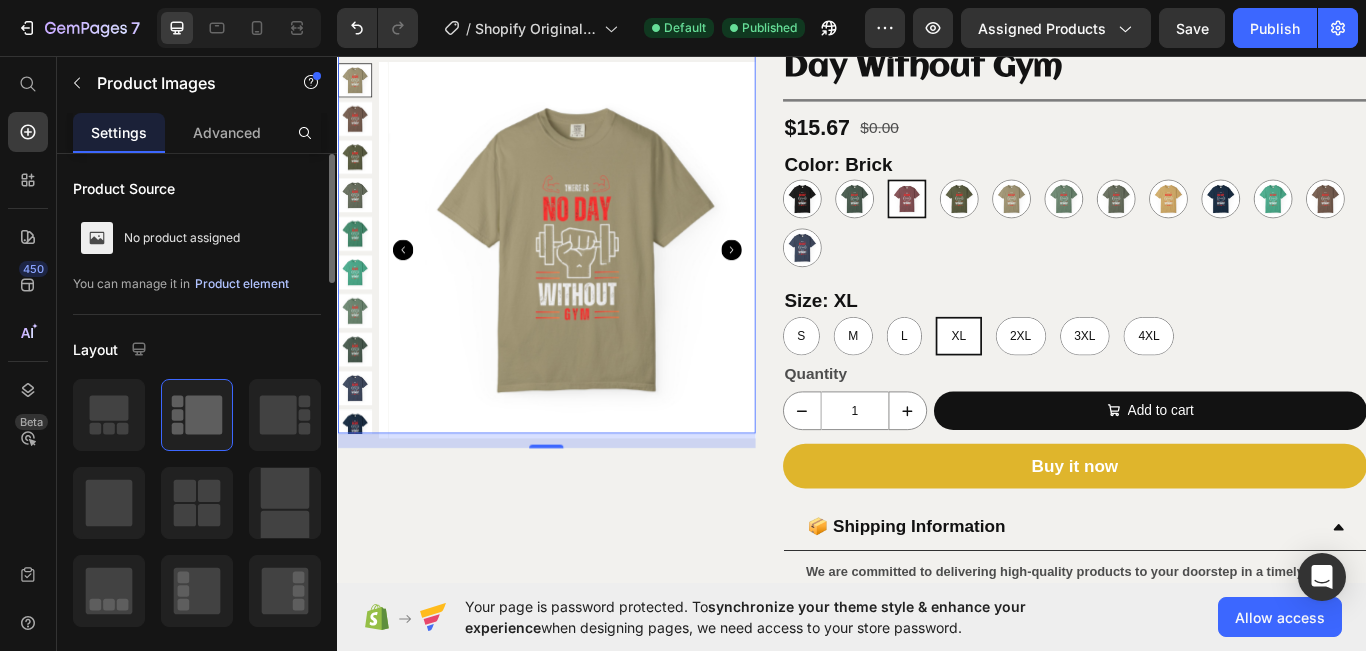 click on "Product element" at bounding box center [242, 284] 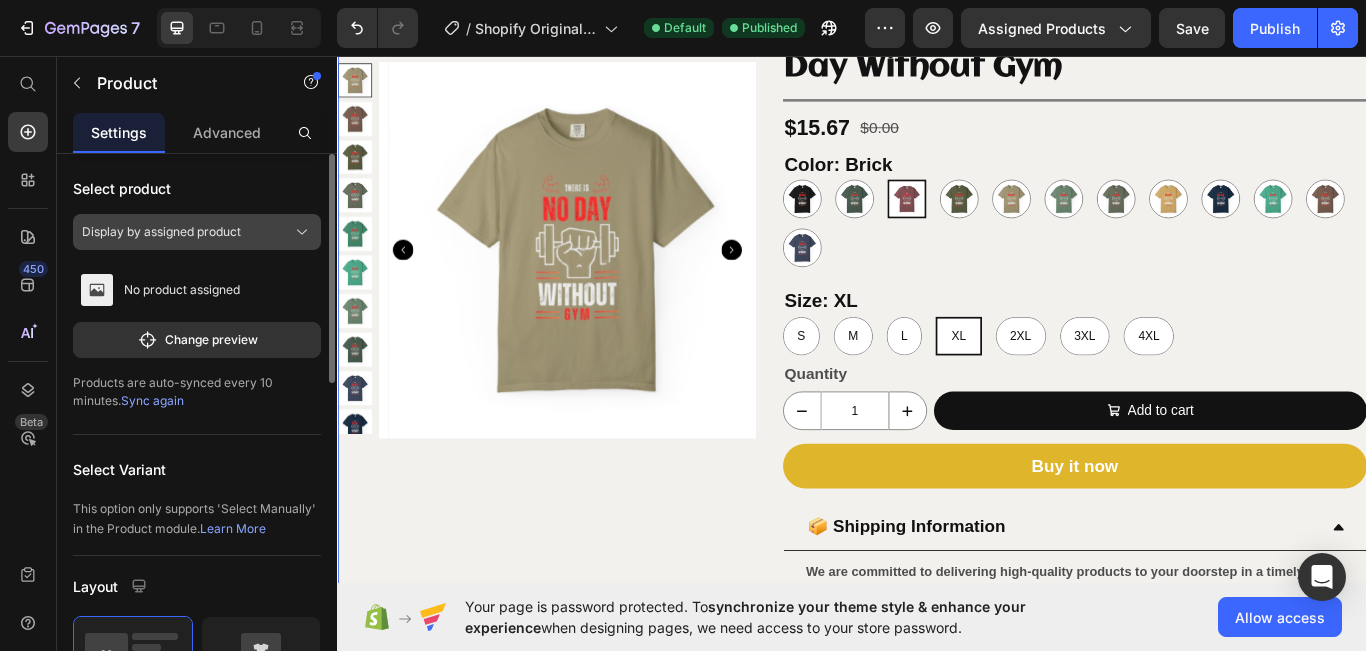 click on "Display by assigned product" at bounding box center (197, 232) 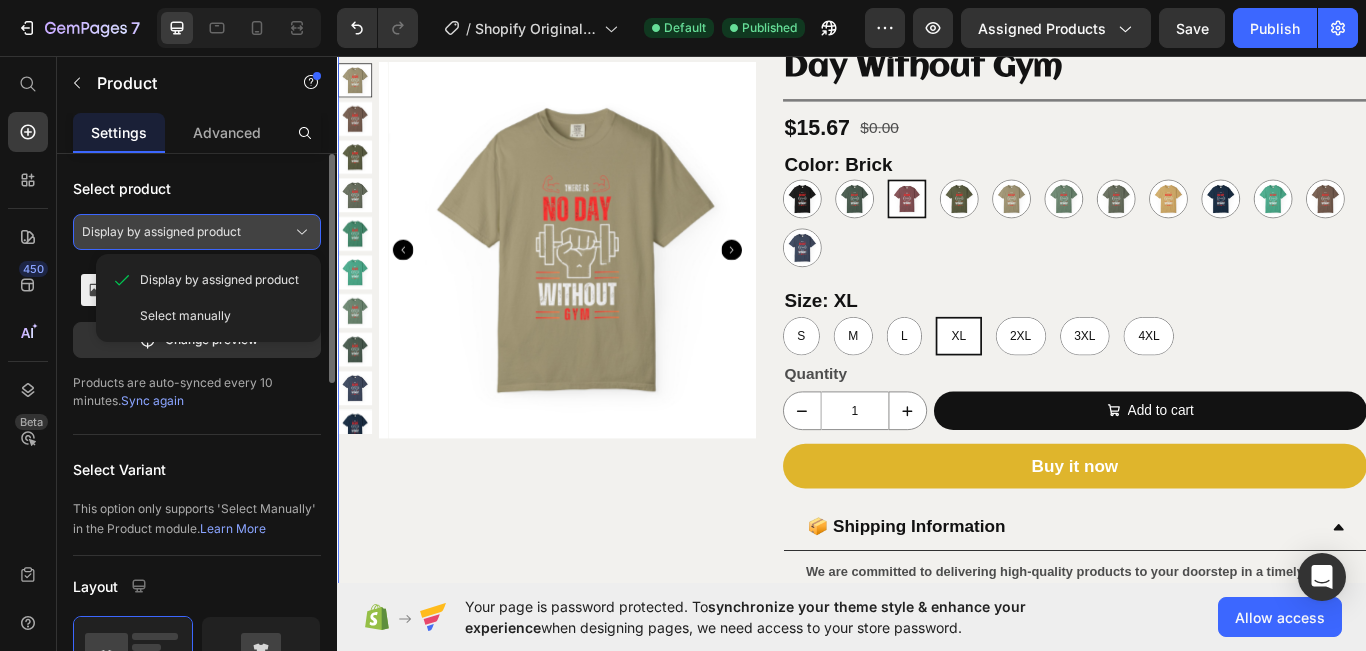 click on "Display by assigned product" at bounding box center (197, 232) 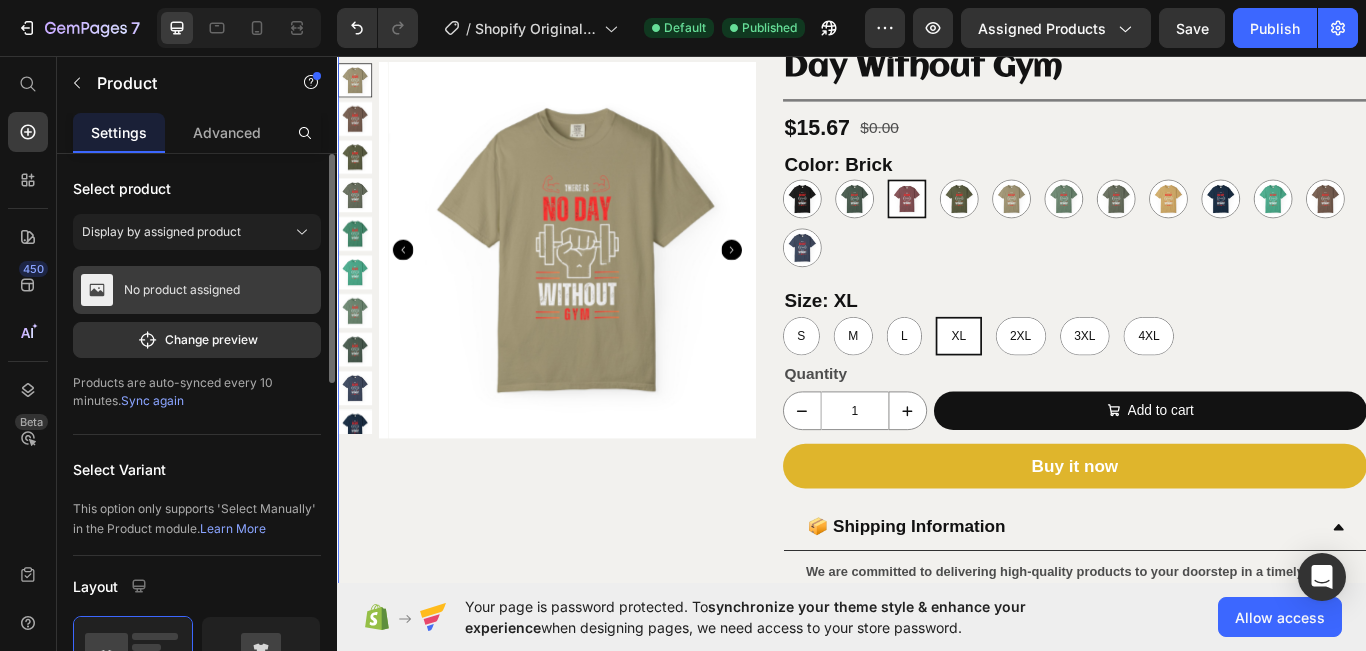 click on "No product assigned" at bounding box center (182, 290) 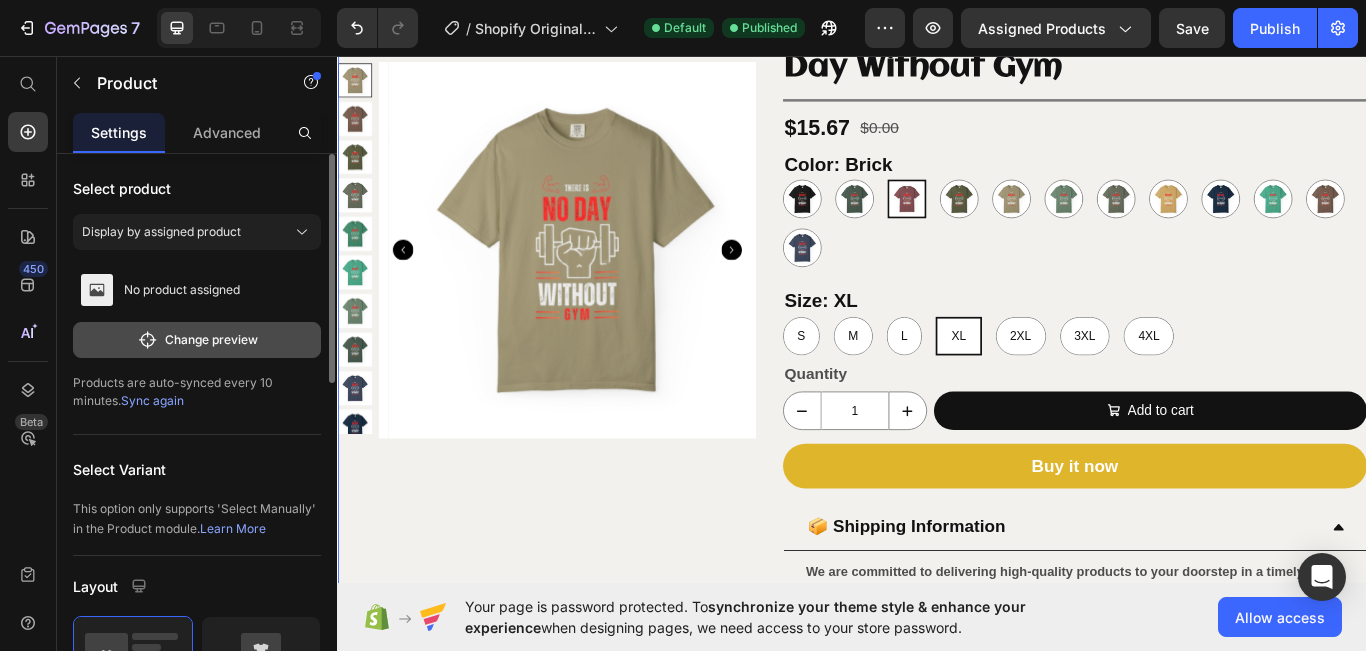 click on "Change preview" at bounding box center [197, 340] 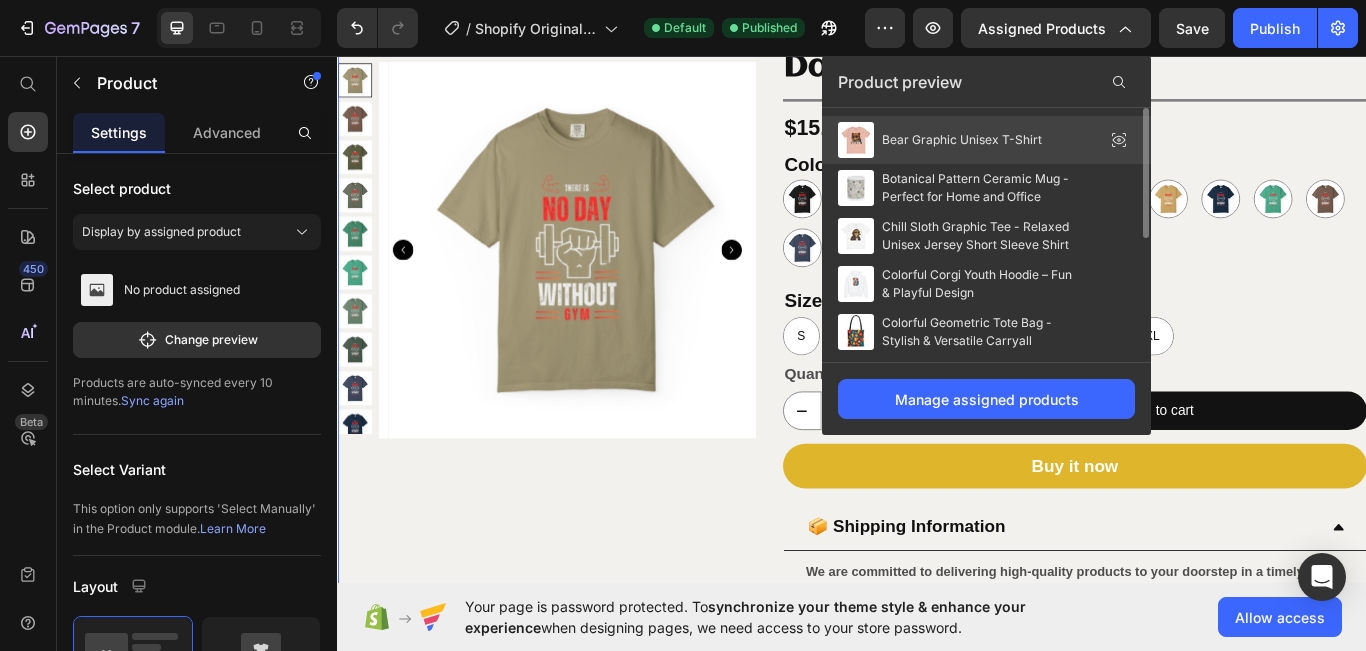 drag, startPoint x: 927, startPoint y: 148, endPoint x: 688, endPoint y: 191, distance: 242.83739 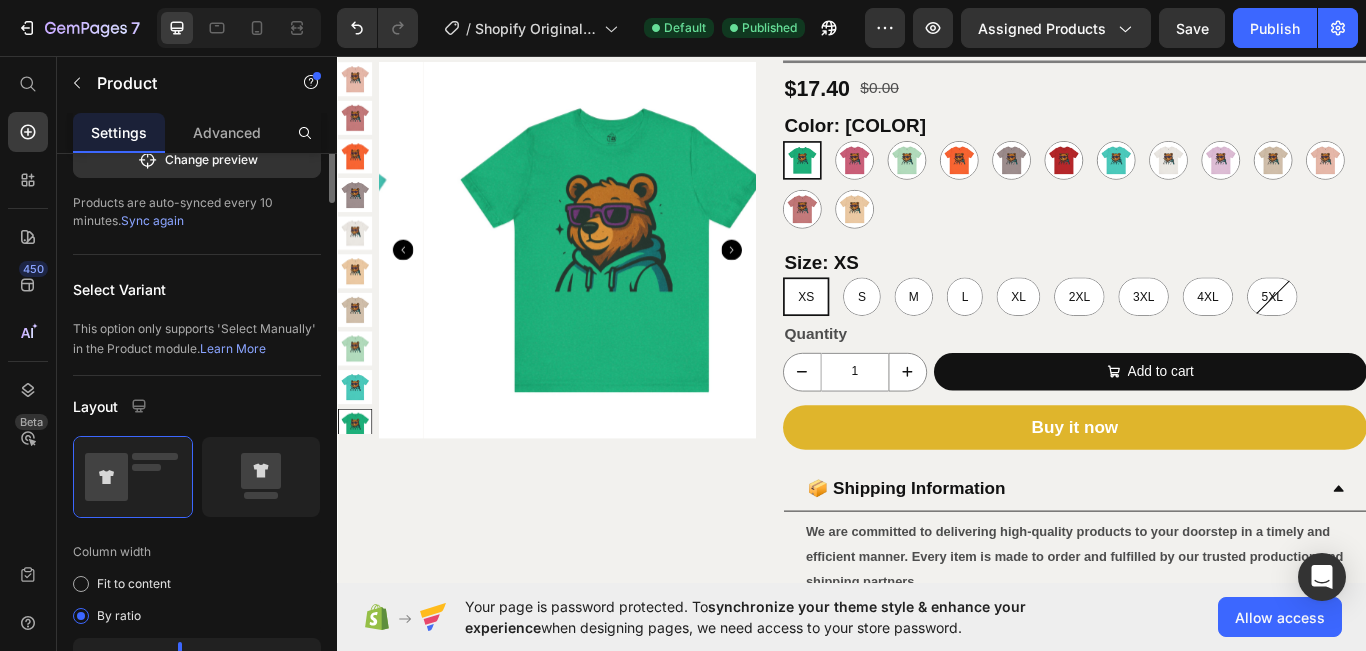 scroll, scrollTop: 0, scrollLeft: 0, axis: both 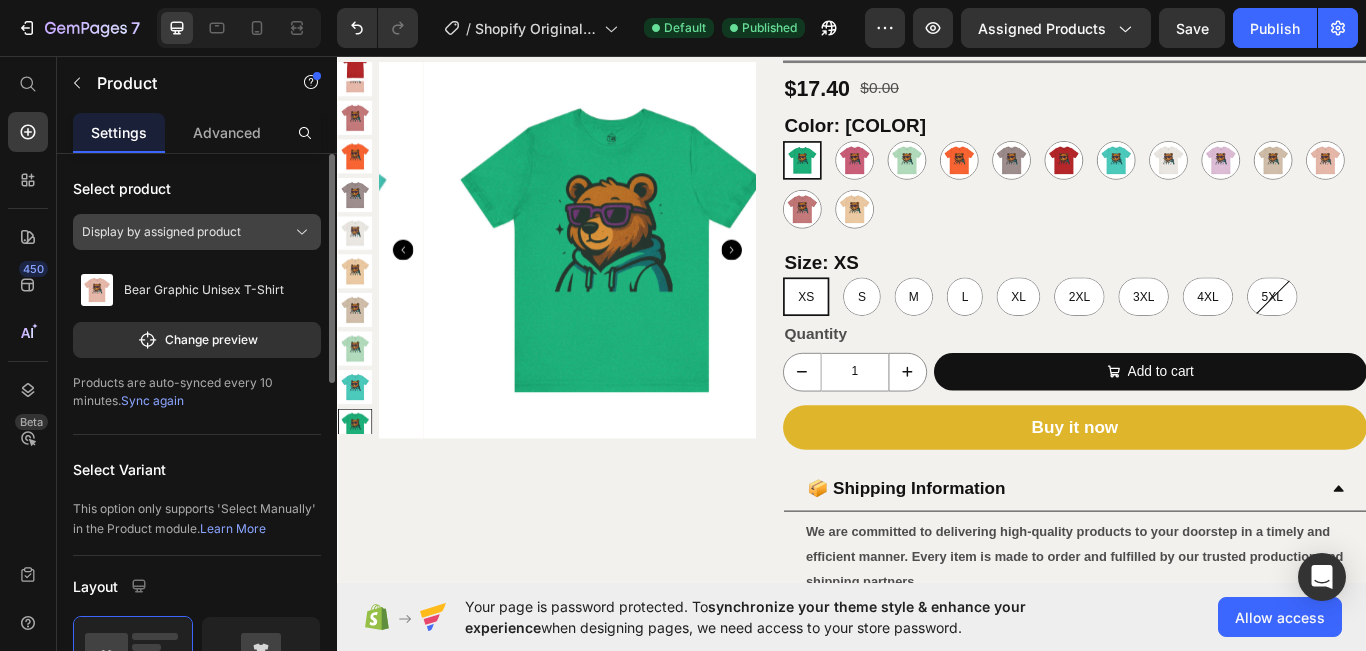 click on "Display by assigned product" at bounding box center (161, 232) 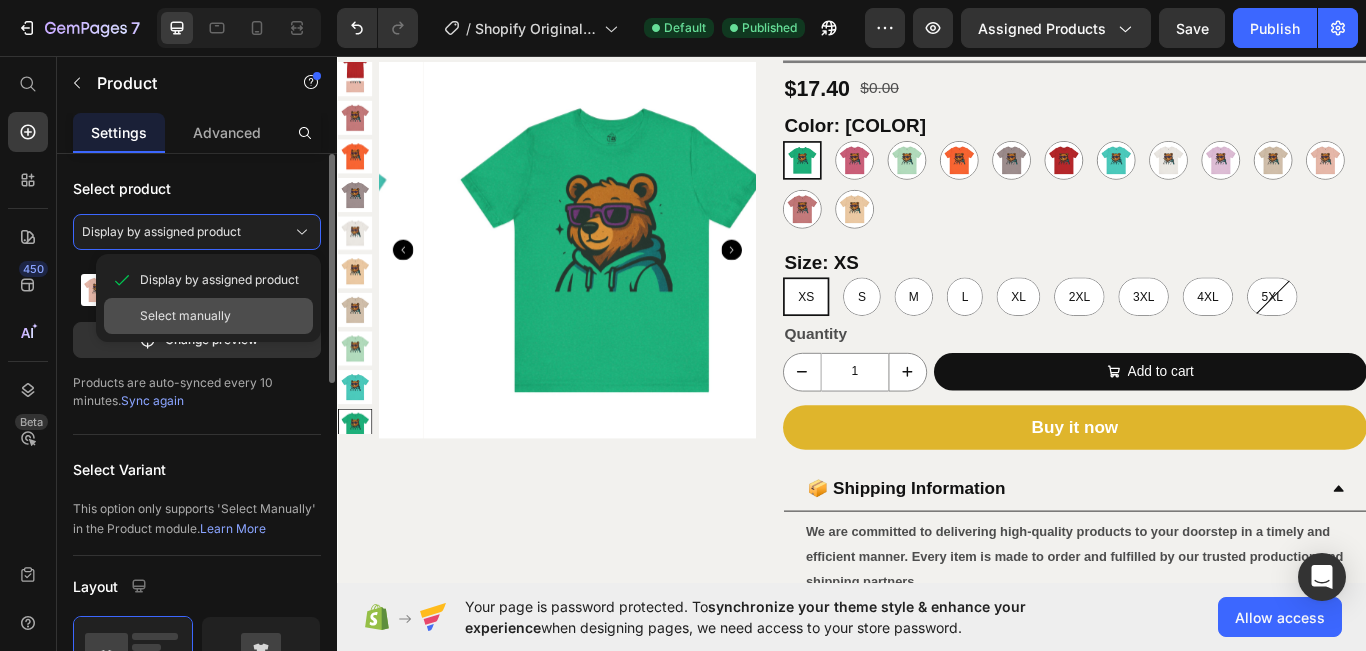 click on "Select manually" at bounding box center [185, 316] 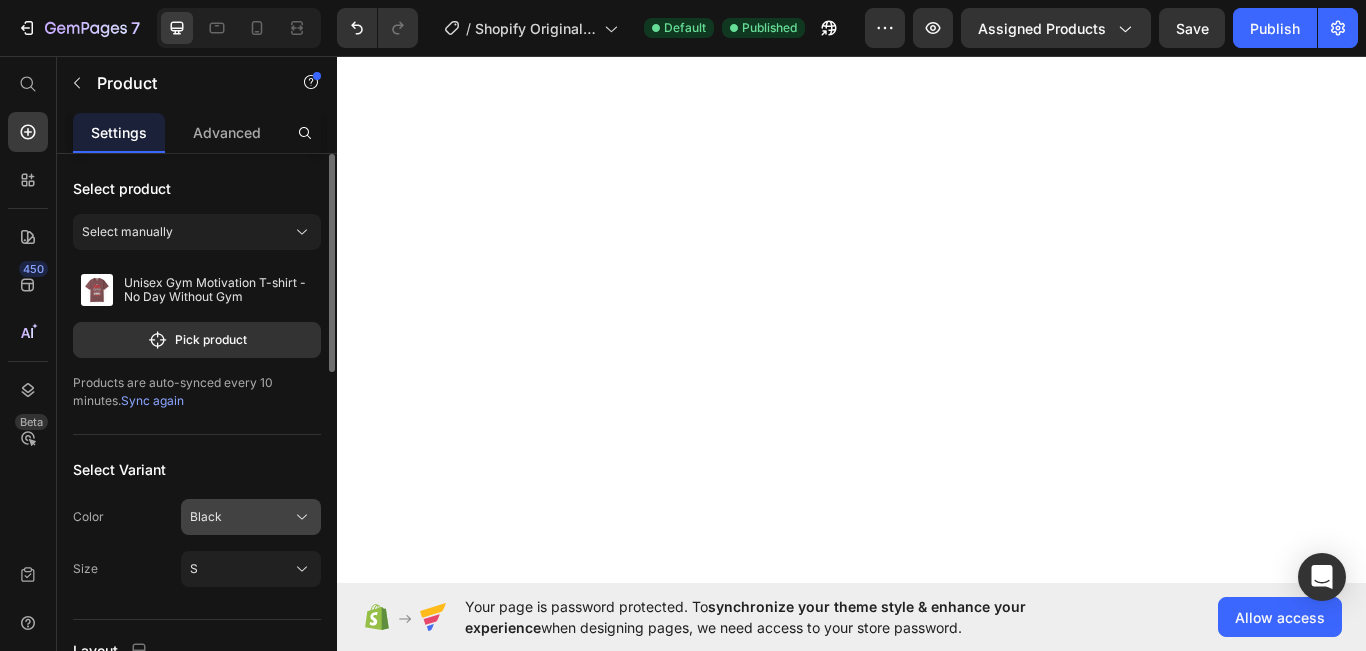 click on "Black" 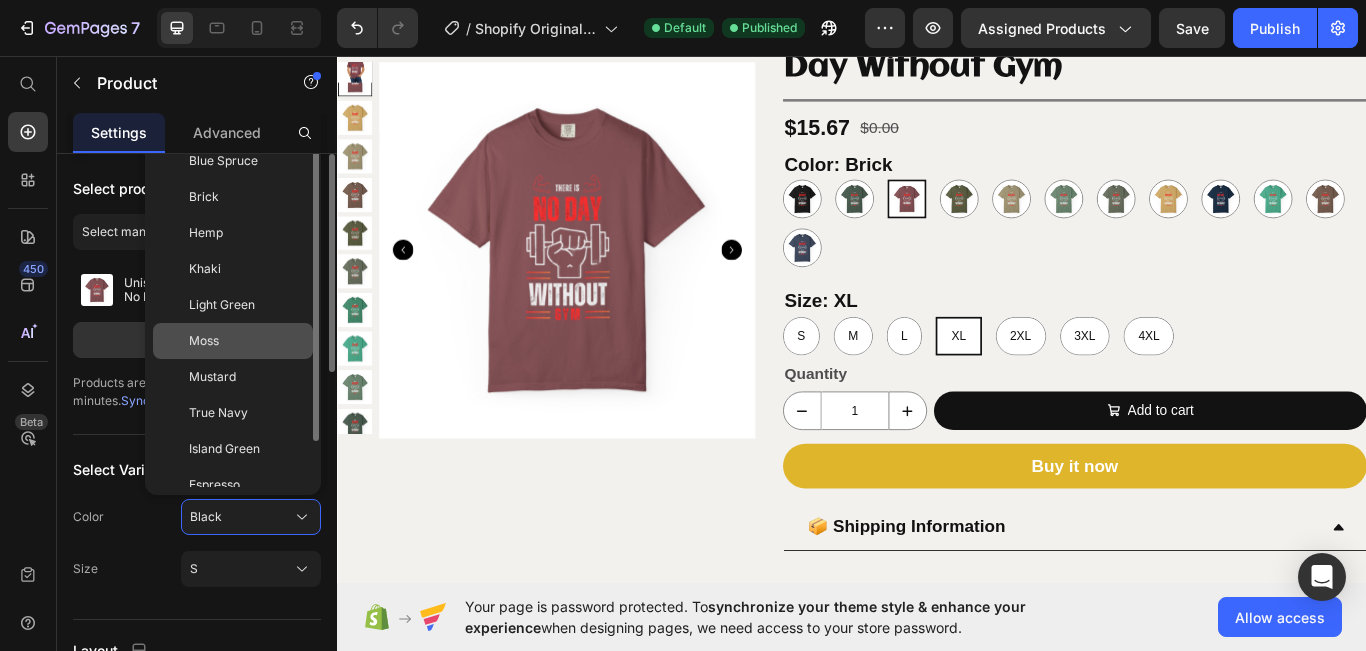 click on "Moss" at bounding box center (247, 341) 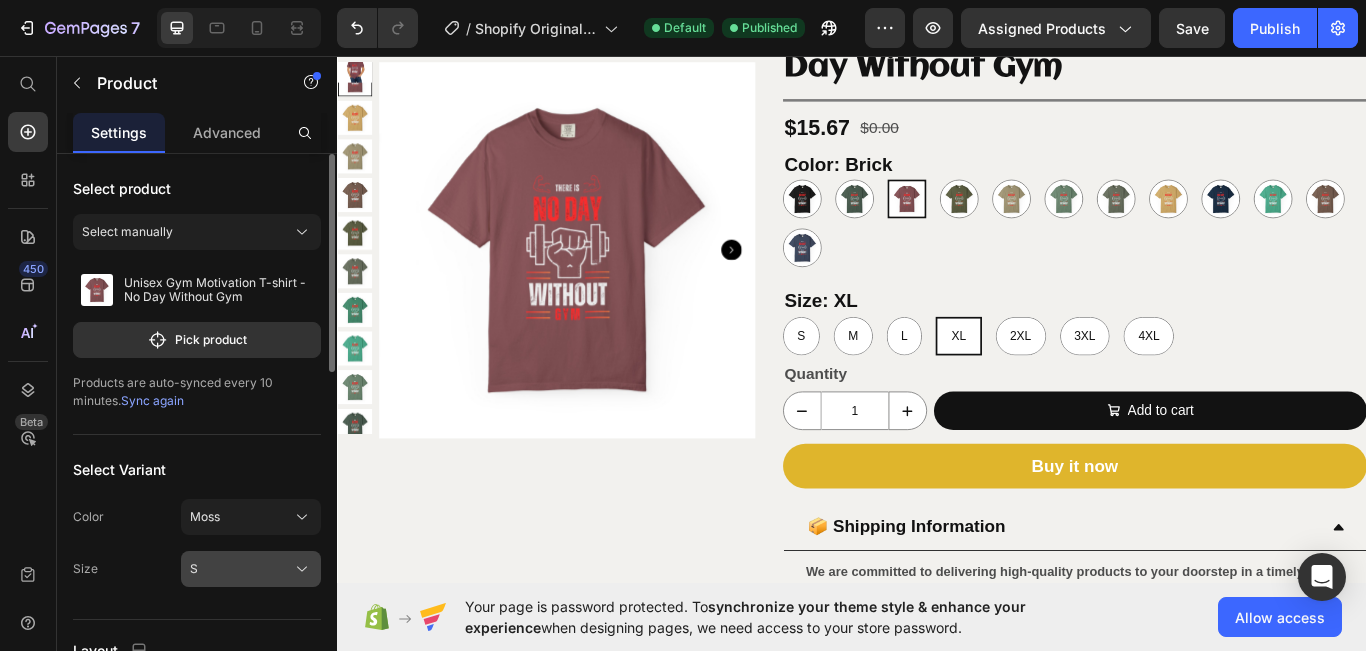 click on "S" at bounding box center (251, 569) 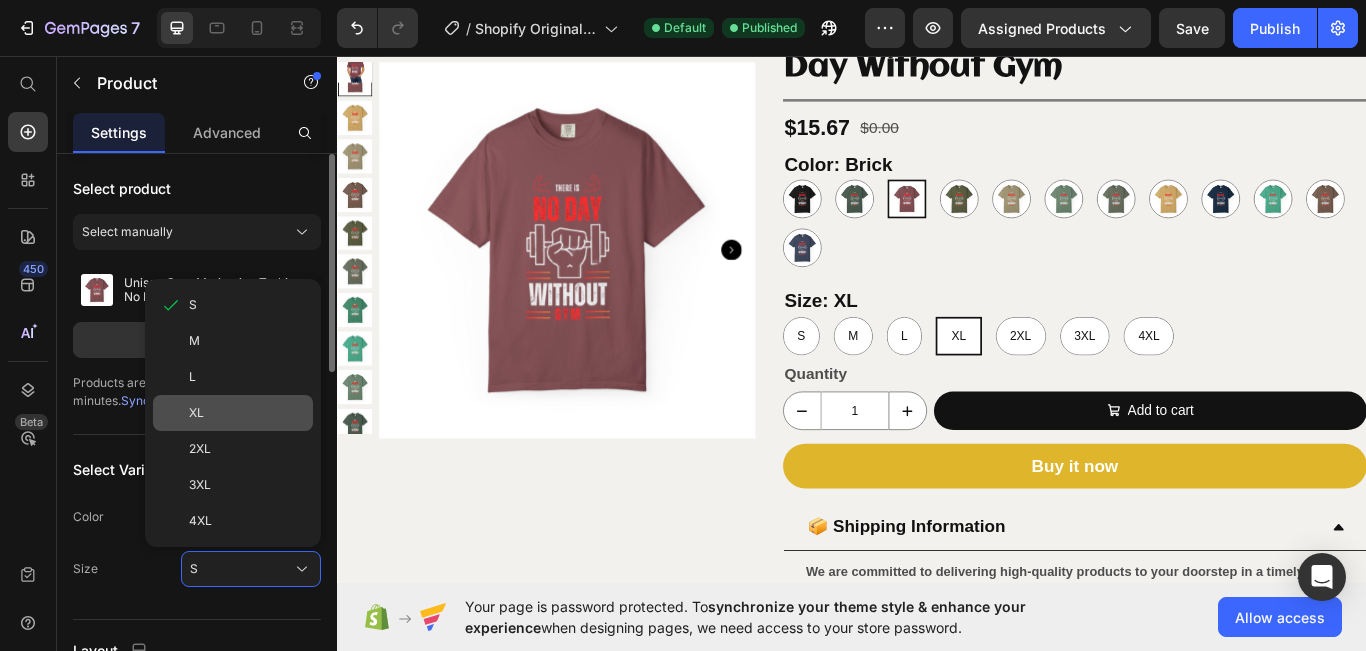 click on "XL" at bounding box center [247, 413] 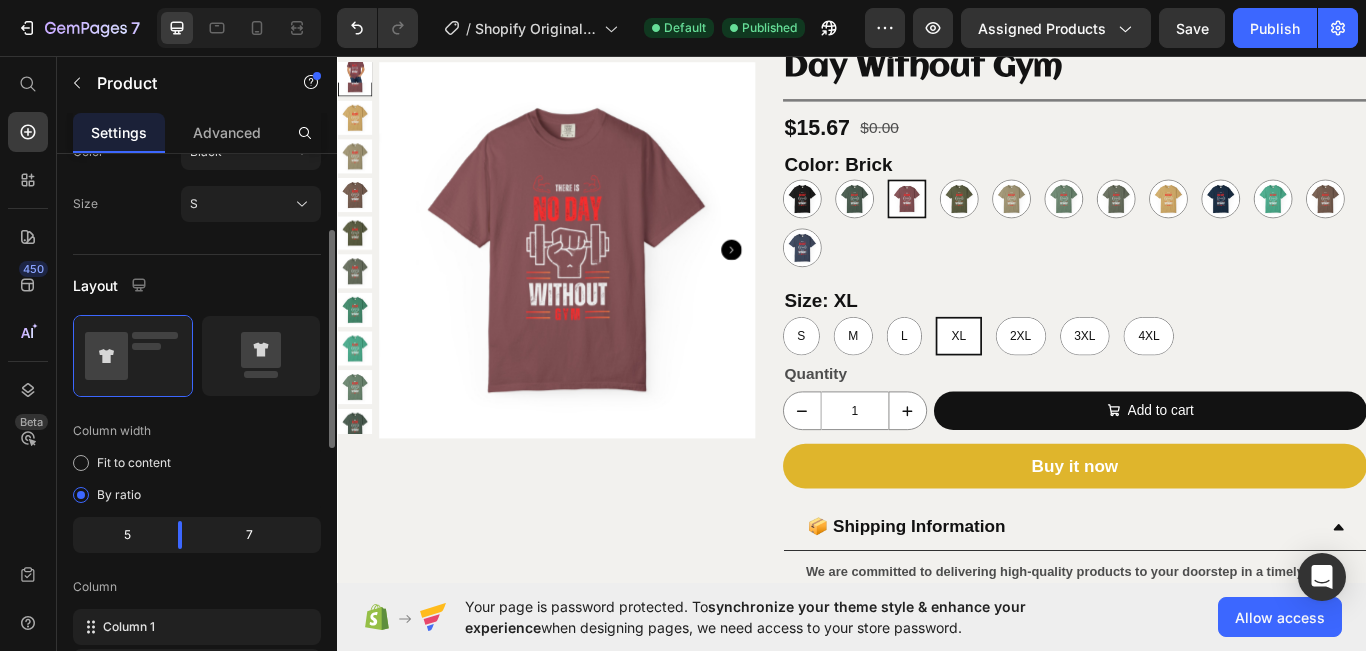 scroll, scrollTop: 0, scrollLeft: 0, axis: both 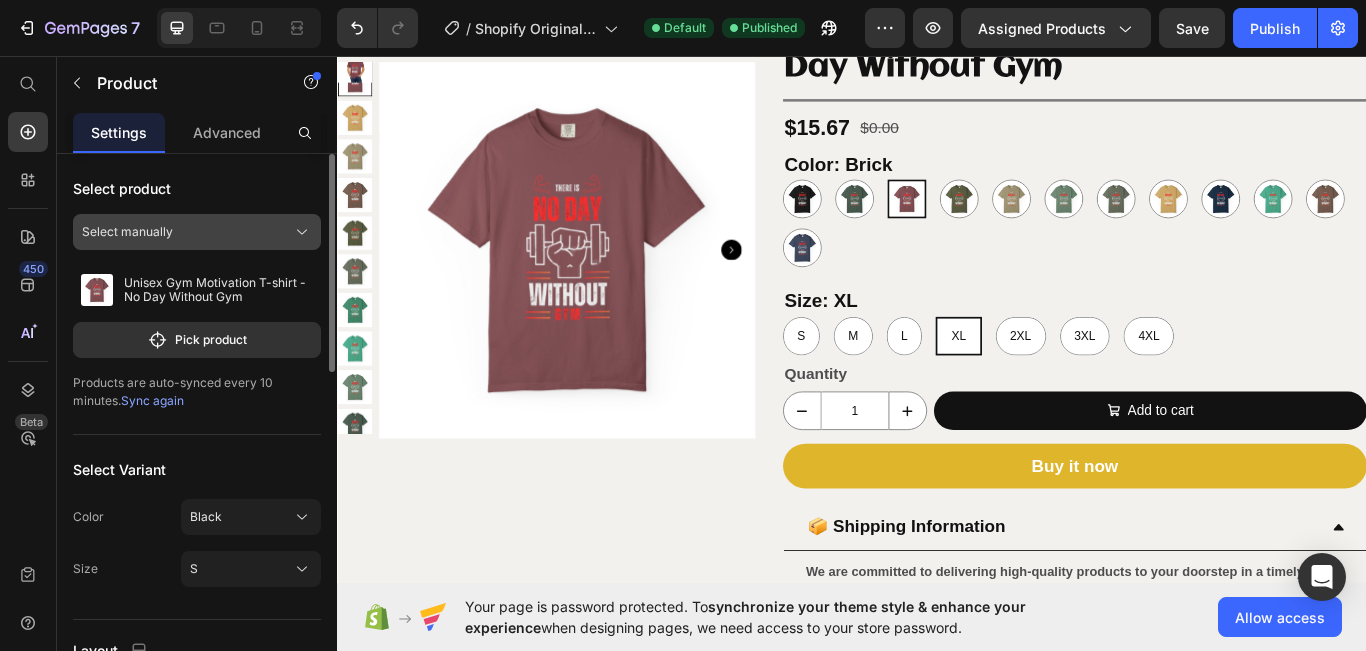 click on "Select manually" at bounding box center (197, 232) 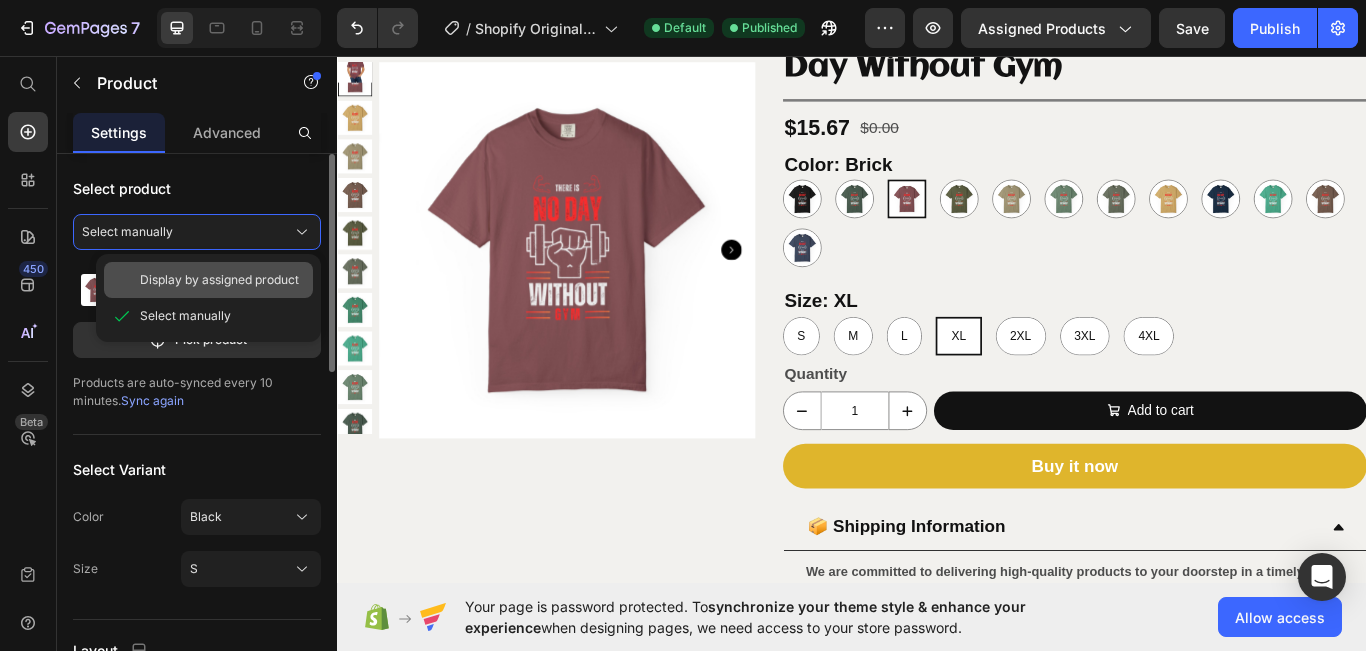 click on "Display by assigned product" at bounding box center [219, 280] 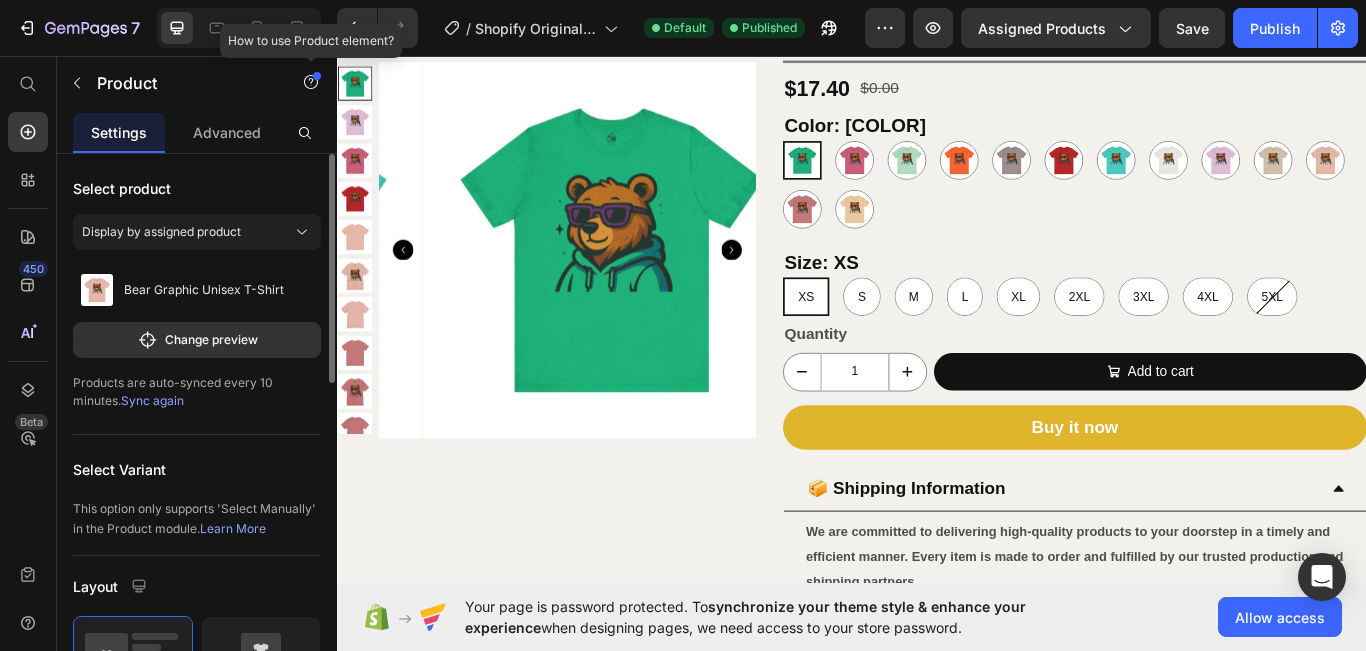 click on "Product" at bounding box center (182, 83) 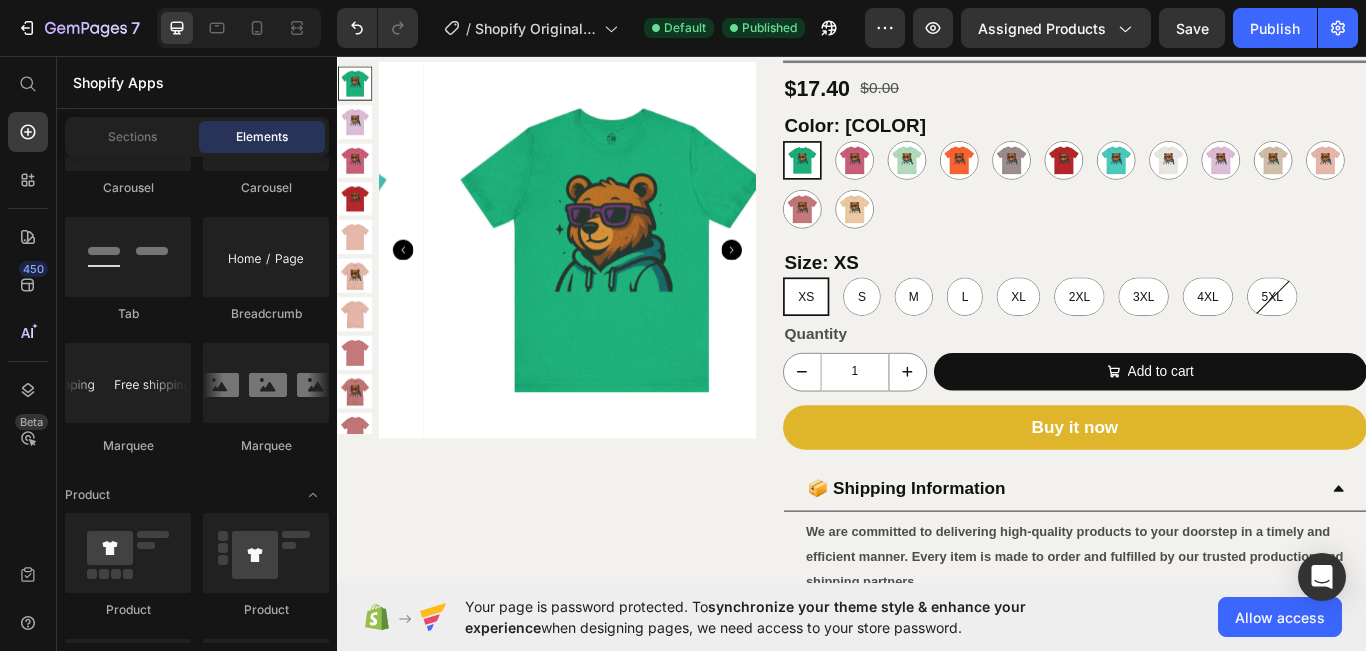 click on "Shopify Apps" at bounding box center [197, 82] 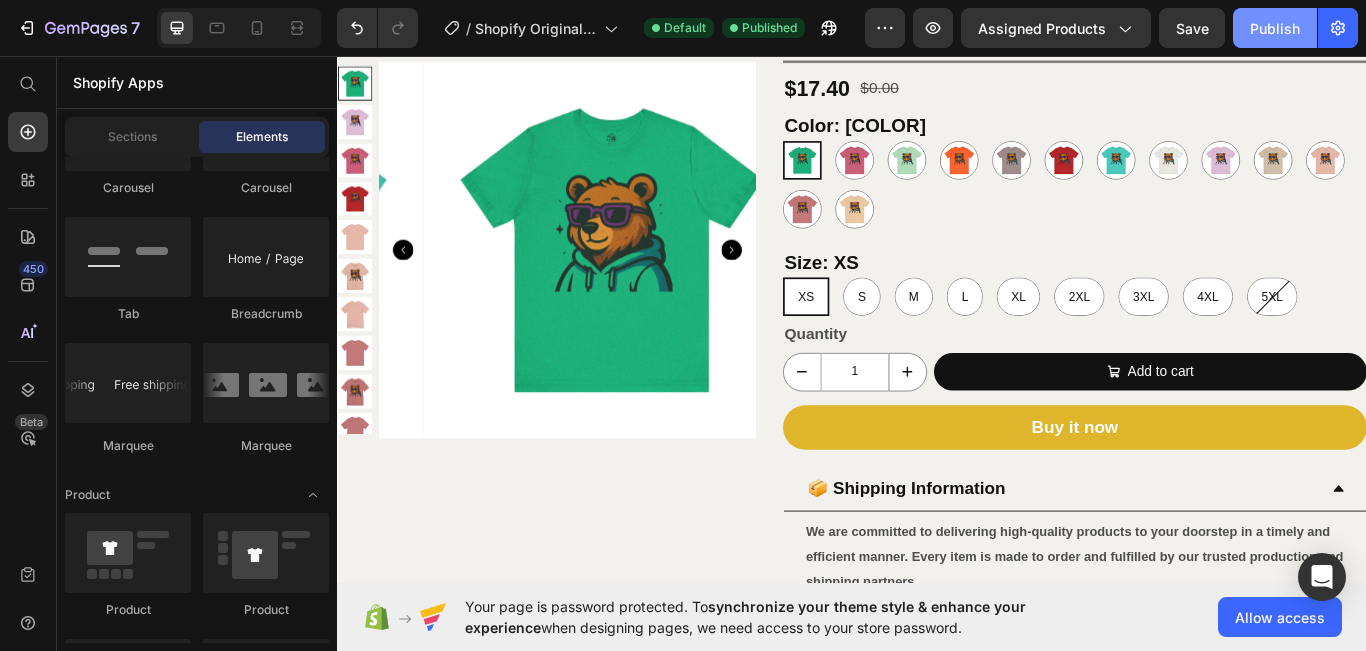 drag, startPoint x: 1267, startPoint y: 23, endPoint x: 866, endPoint y: 180, distance: 430.63907 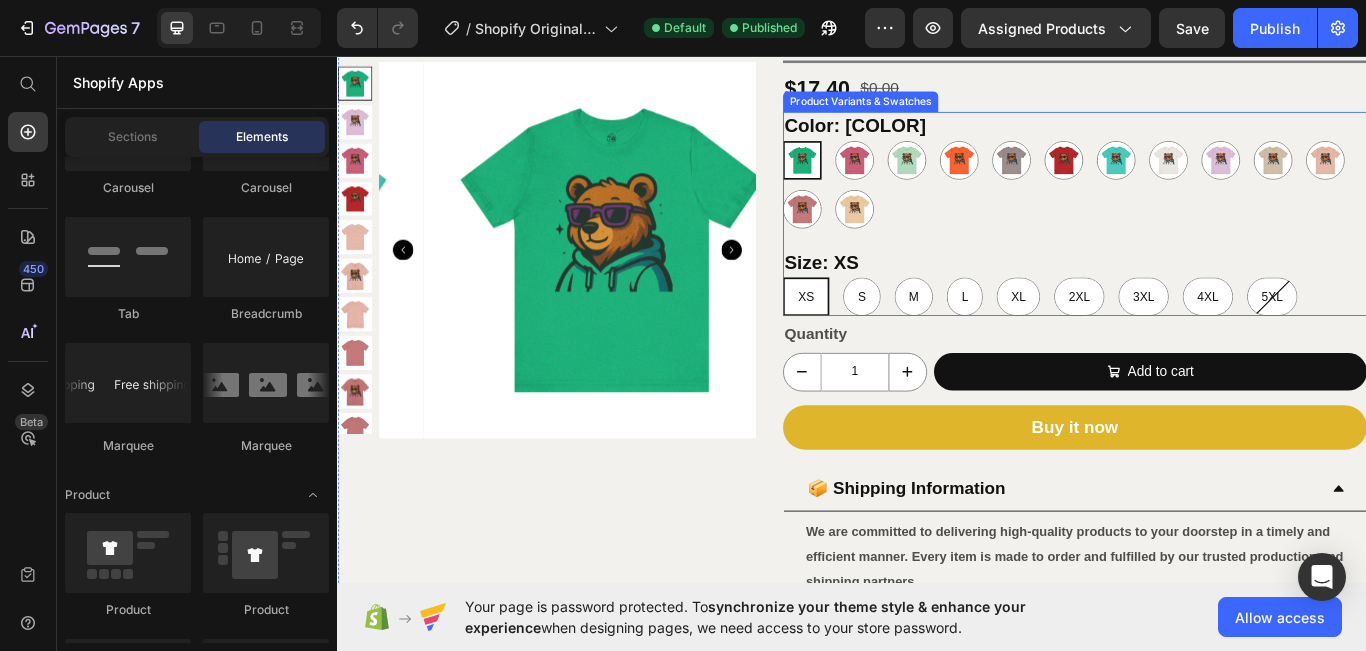 scroll, scrollTop: 0, scrollLeft: 0, axis: both 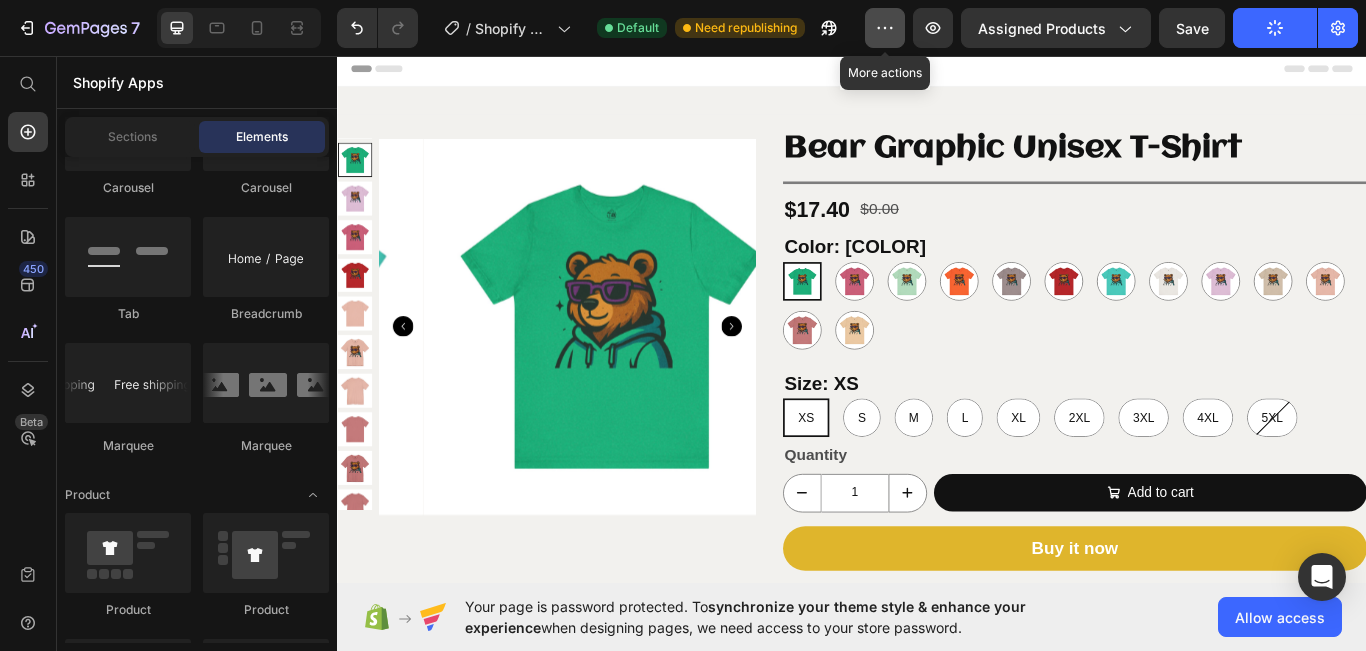 click 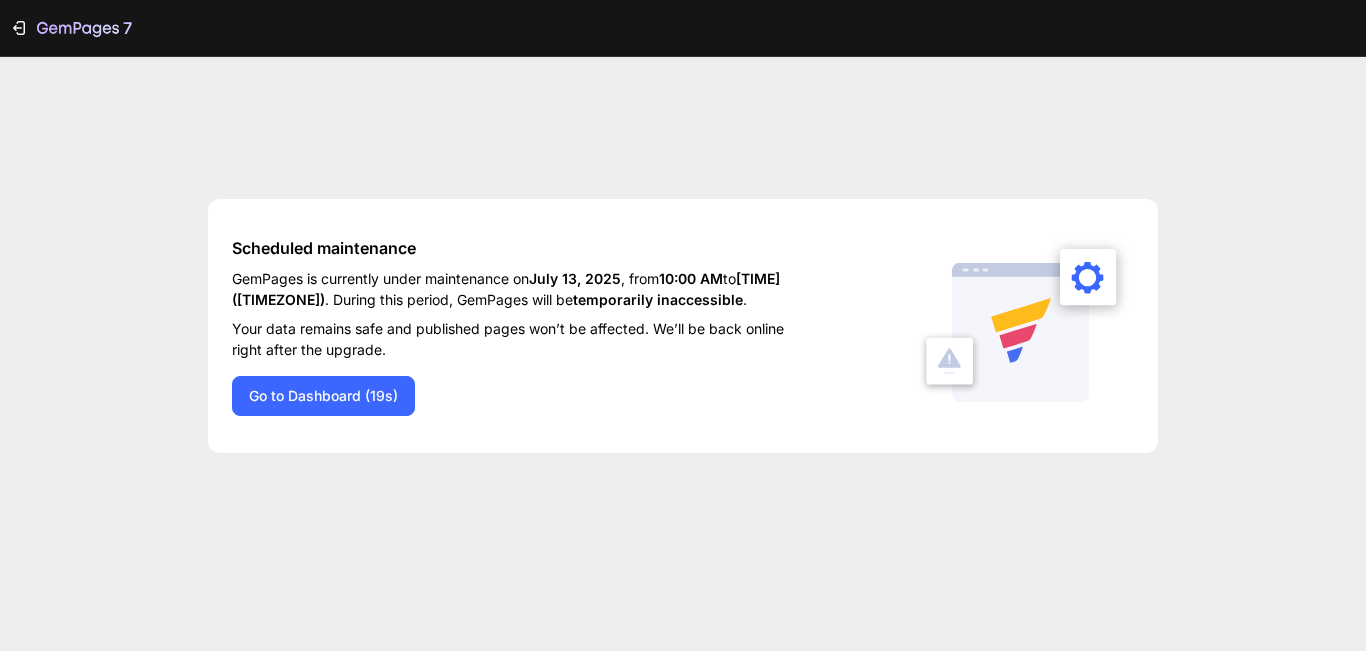 scroll, scrollTop: 0, scrollLeft: 0, axis: both 